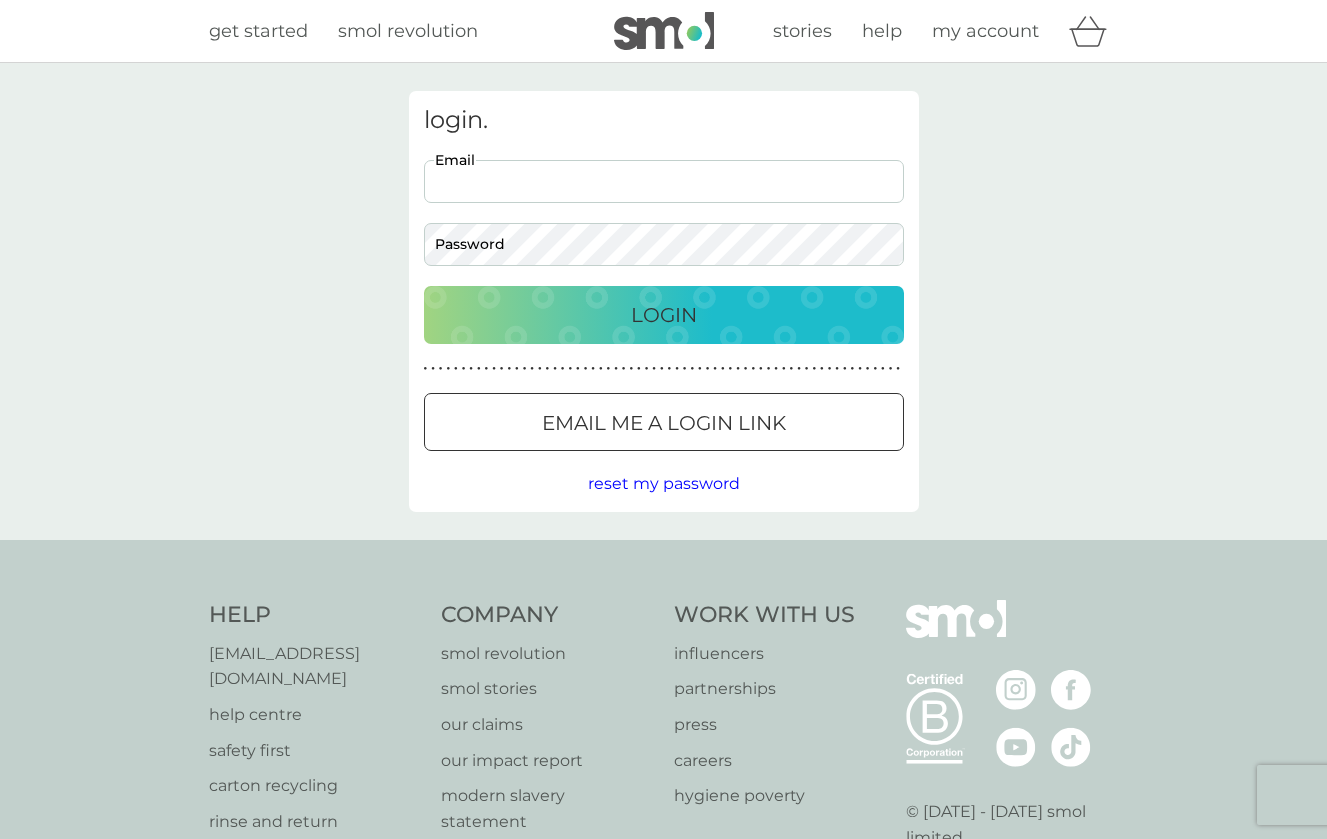 scroll, scrollTop: 0, scrollLeft: 0, axis: both 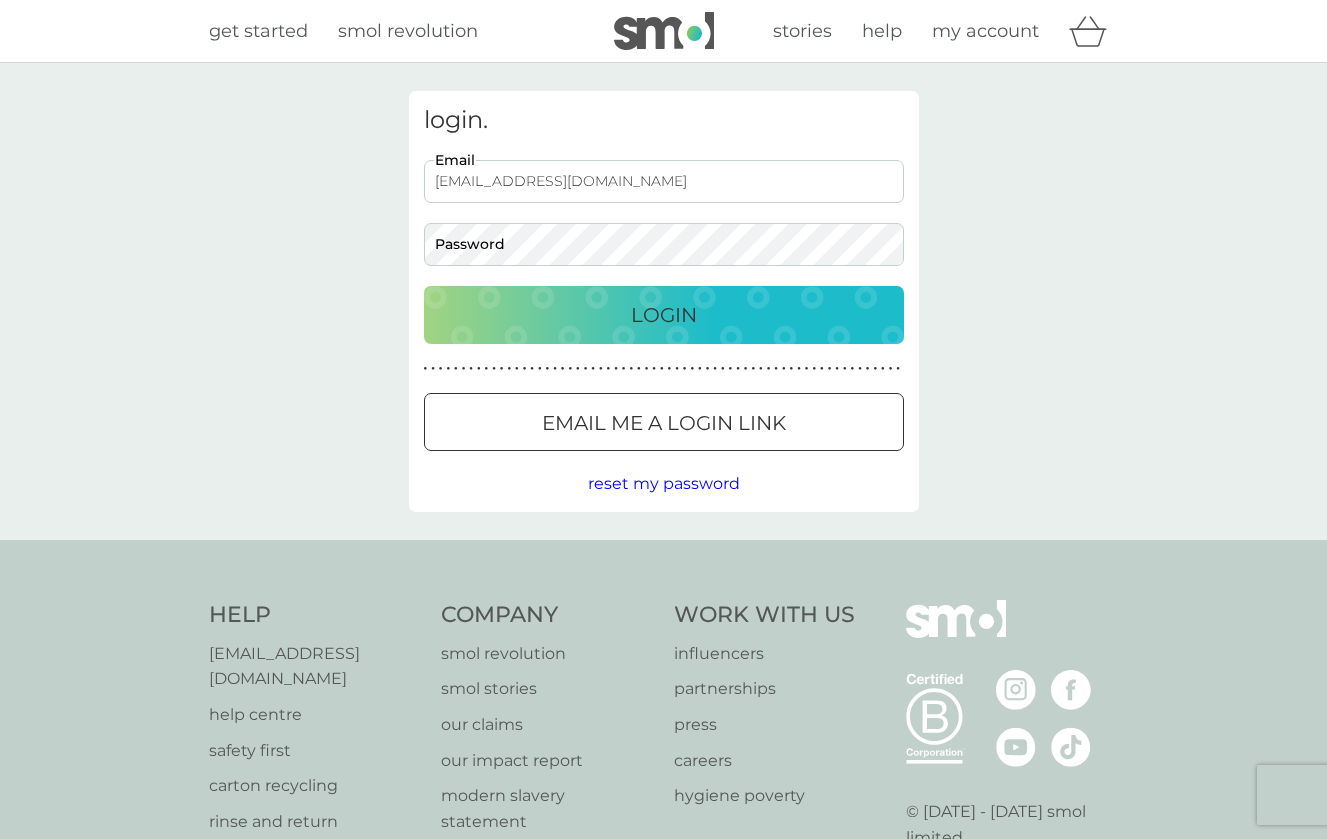 click on "Login" at bounding box center [664, 315] 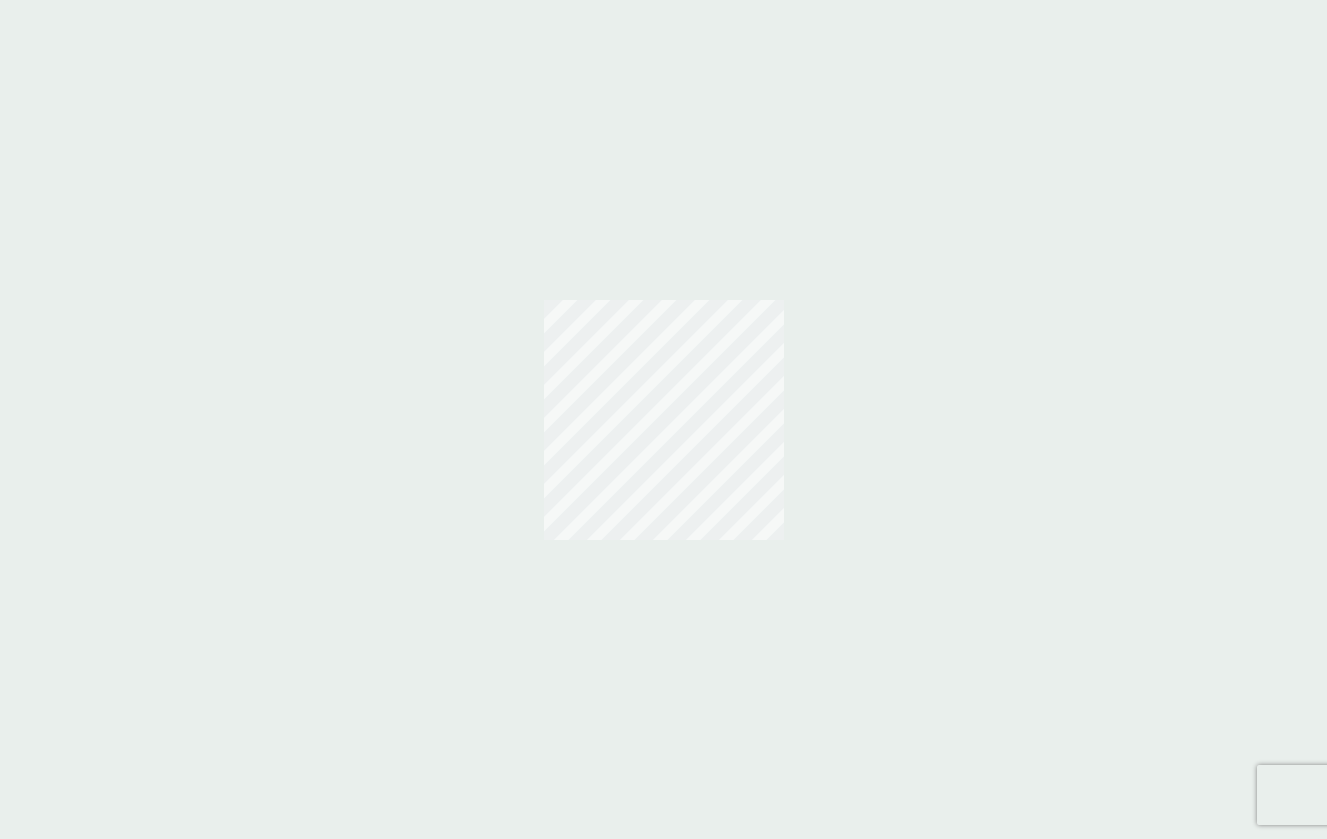 scroll, scrollTop: 0, scrollLeft: 0, axis: both 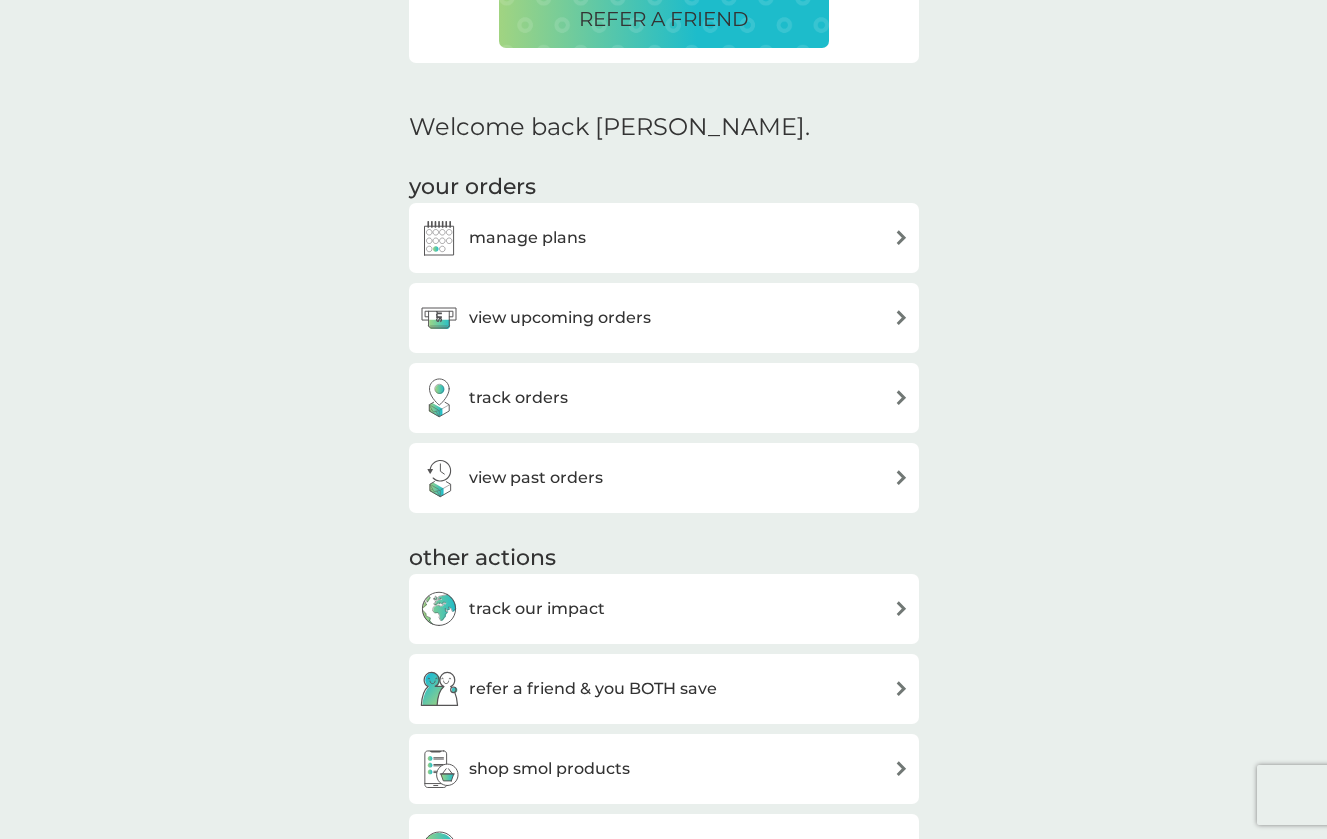 click on "manage plans" at bounding box center (664, 238) 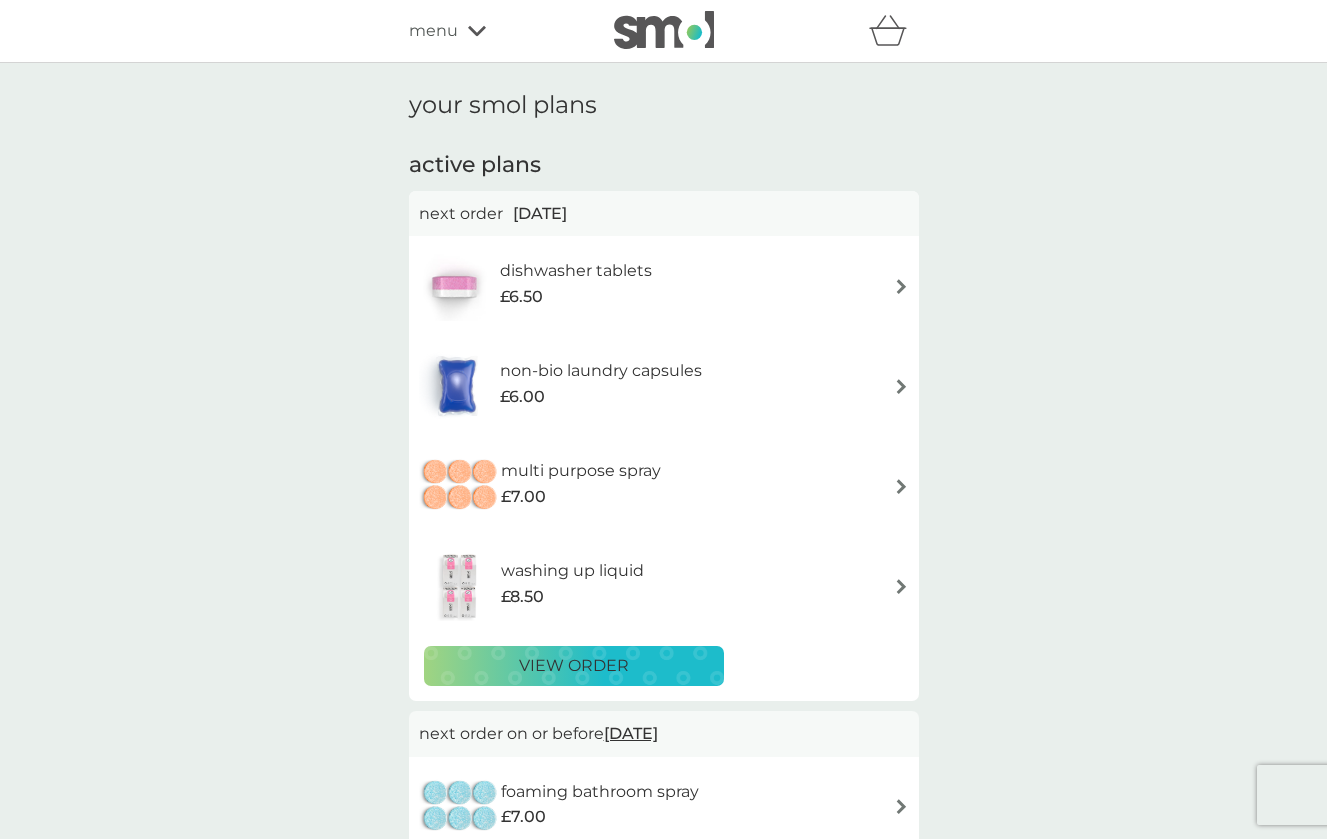 click on "non-bio laundry capsules £6.00" at bounding box center [611, 386] 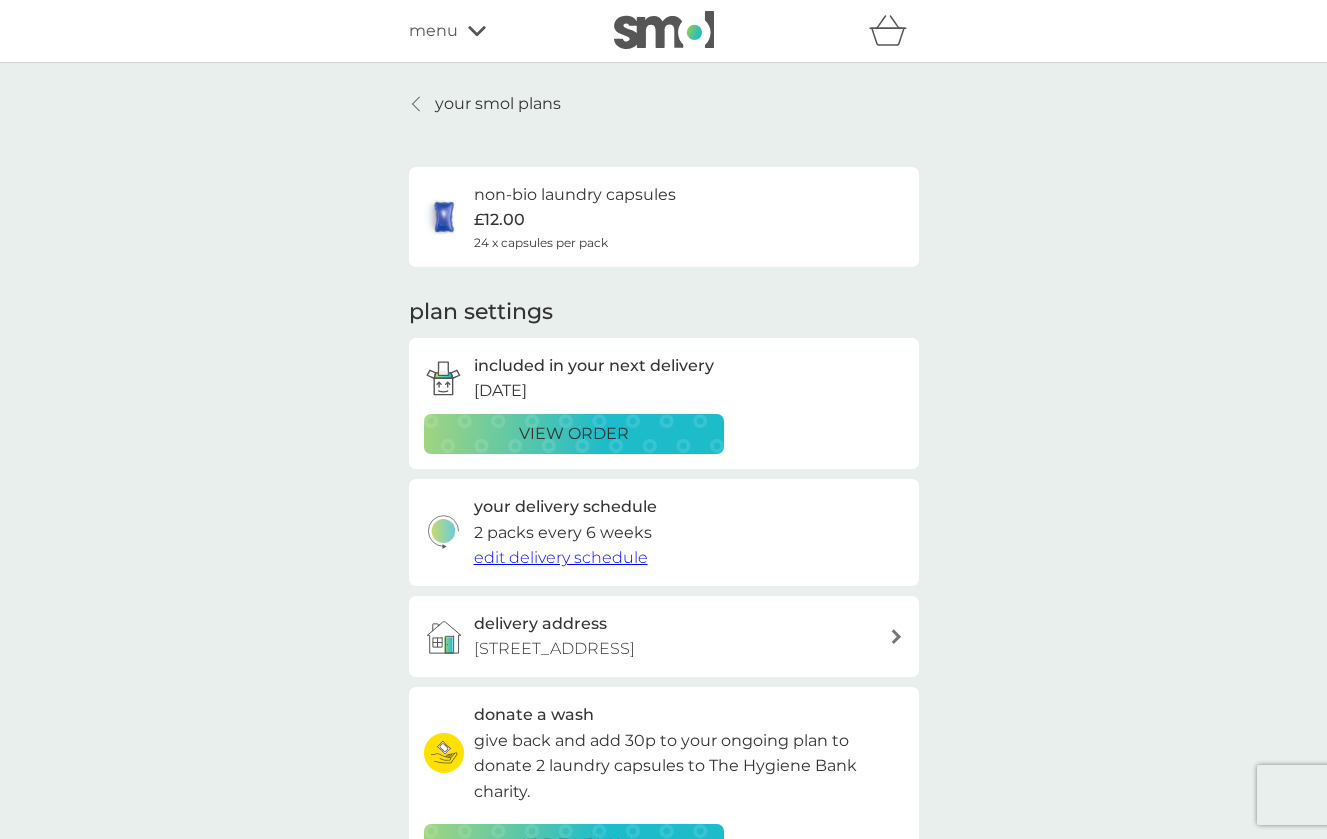 click on "edit delivery schedule" at bounding box center [561, 557] 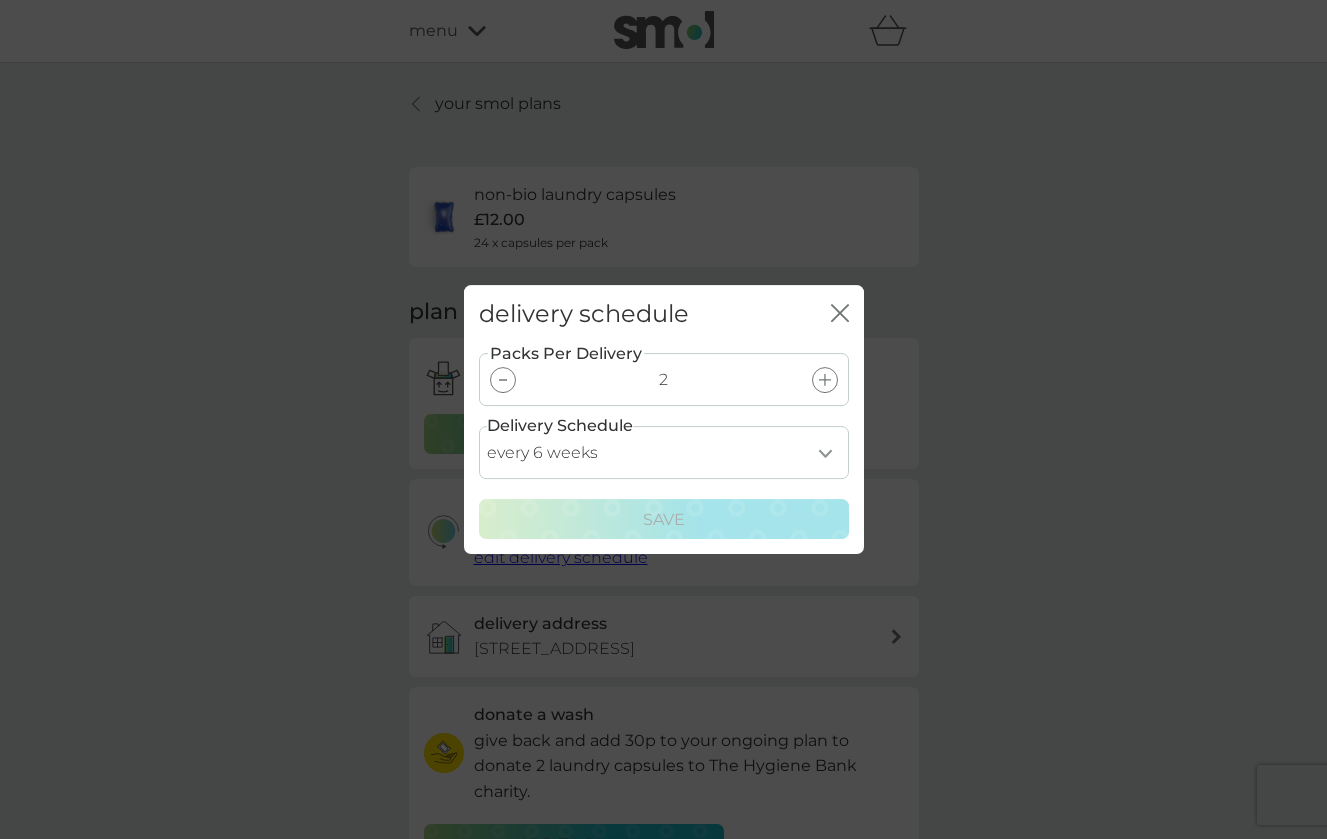 click at bounding box center [503, 380] 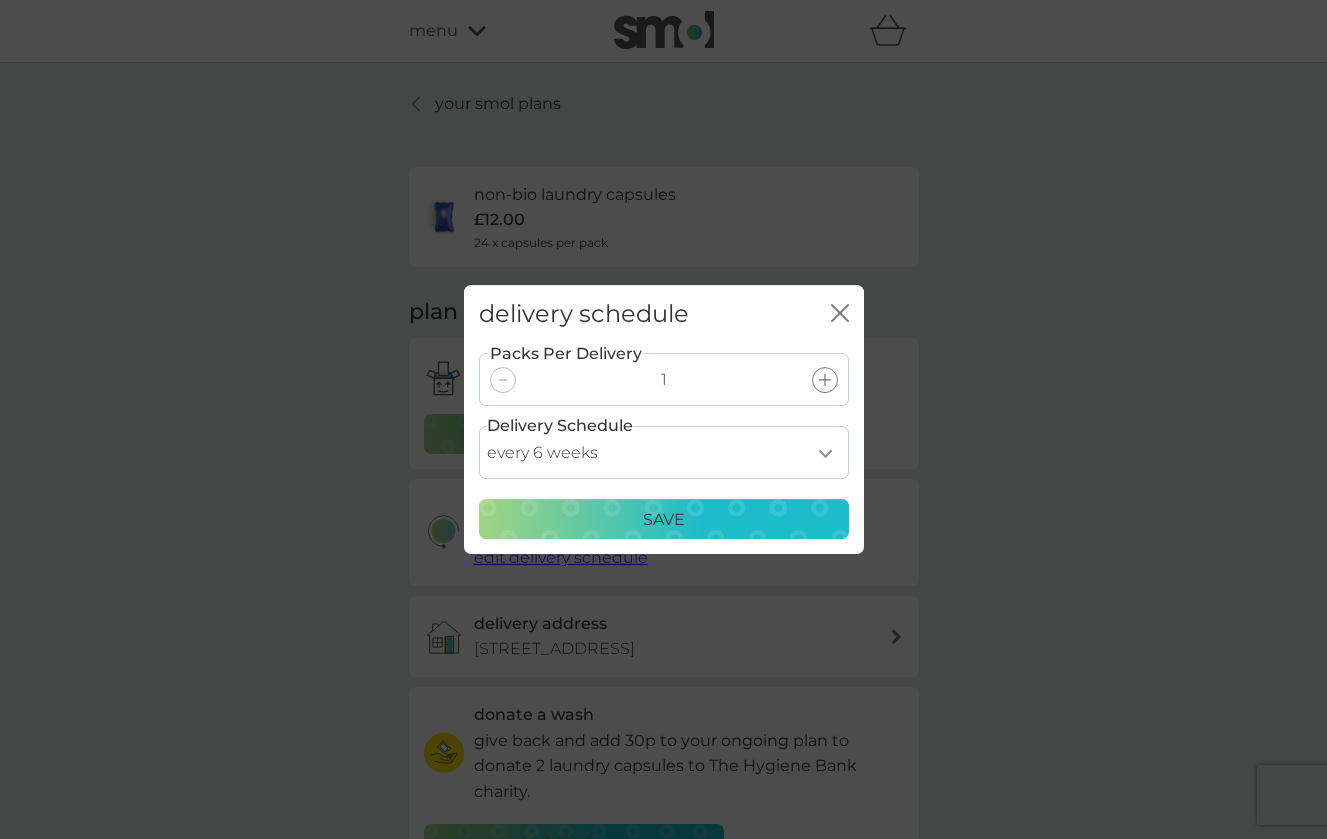 select on "28" 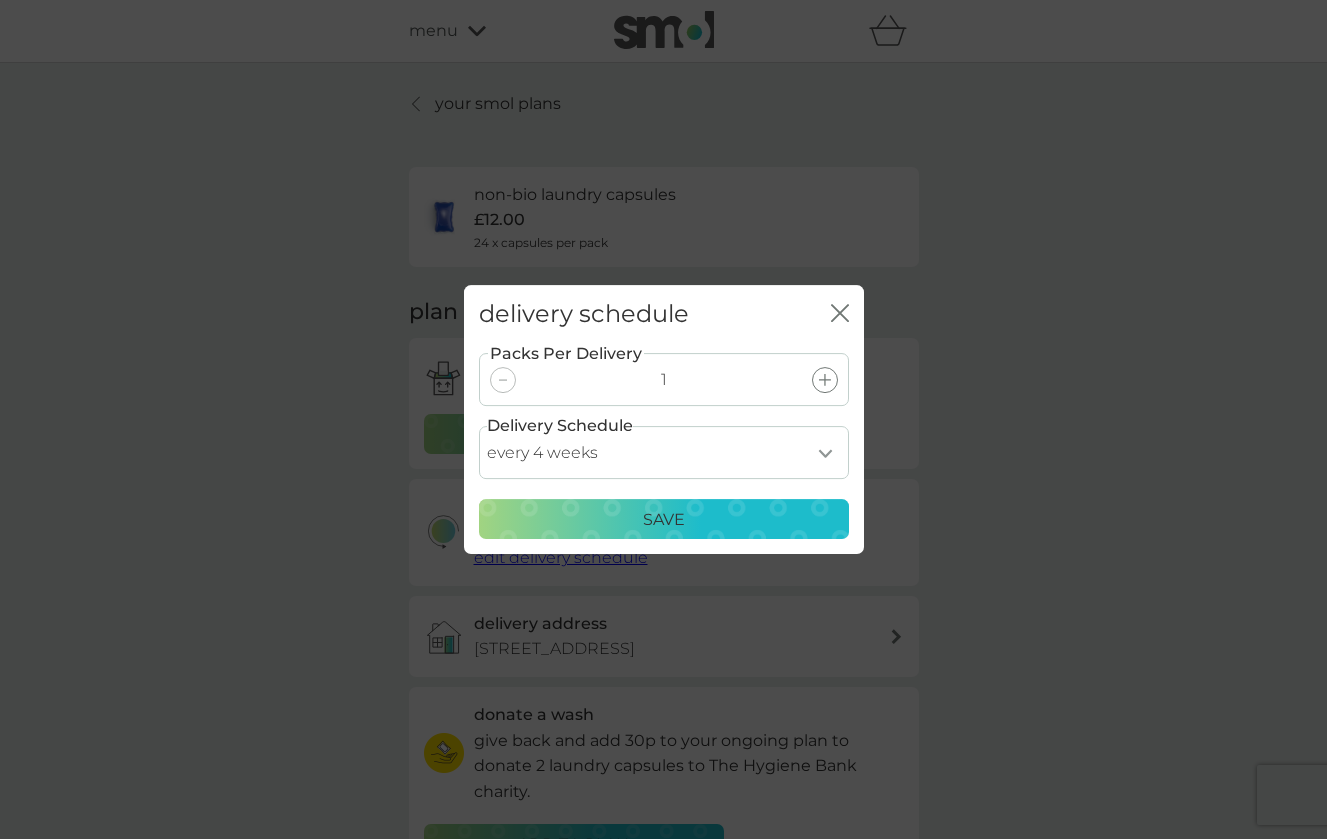 click on "Save" at bounding box center [664, 520] 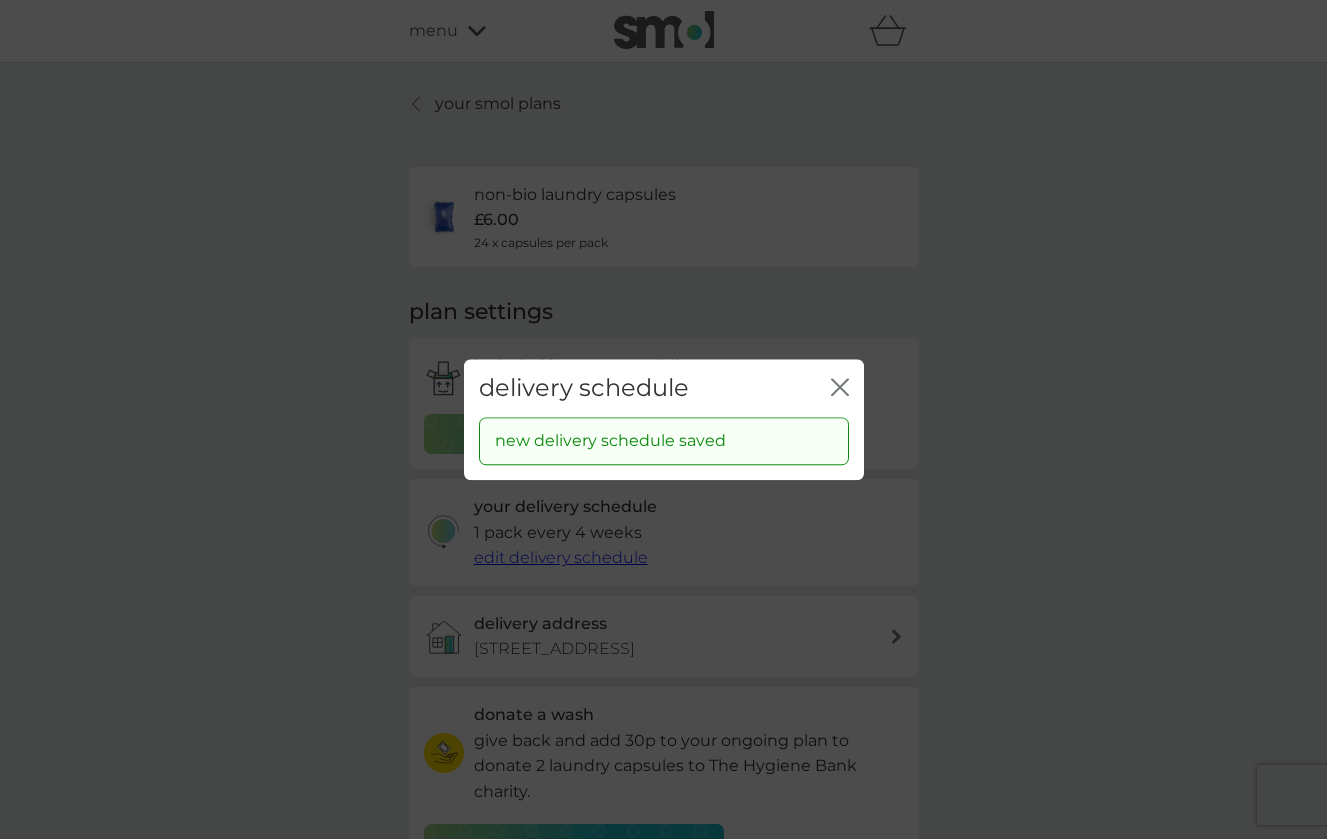 click on "close" 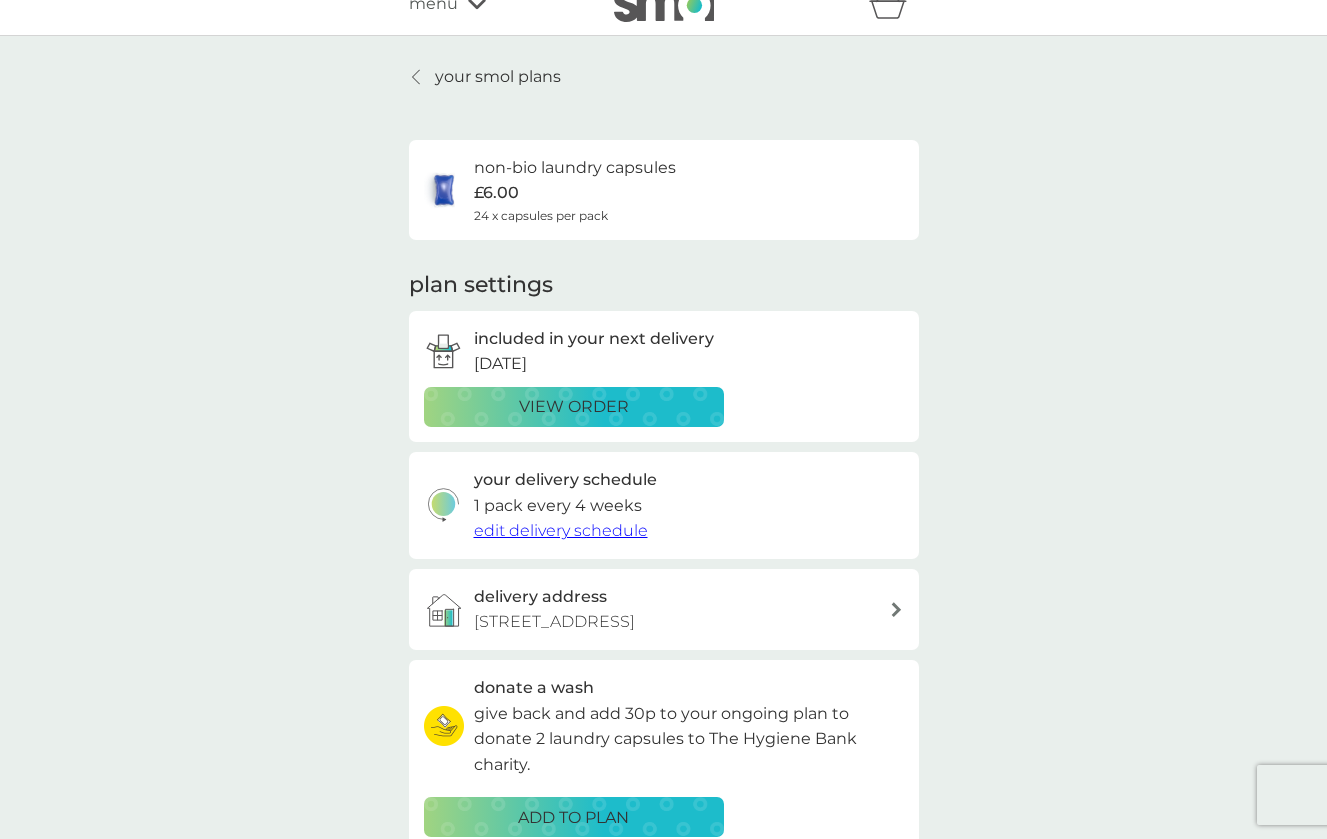 scroll, scrollTop: 24, scrollLeft: 0, axis: vertical 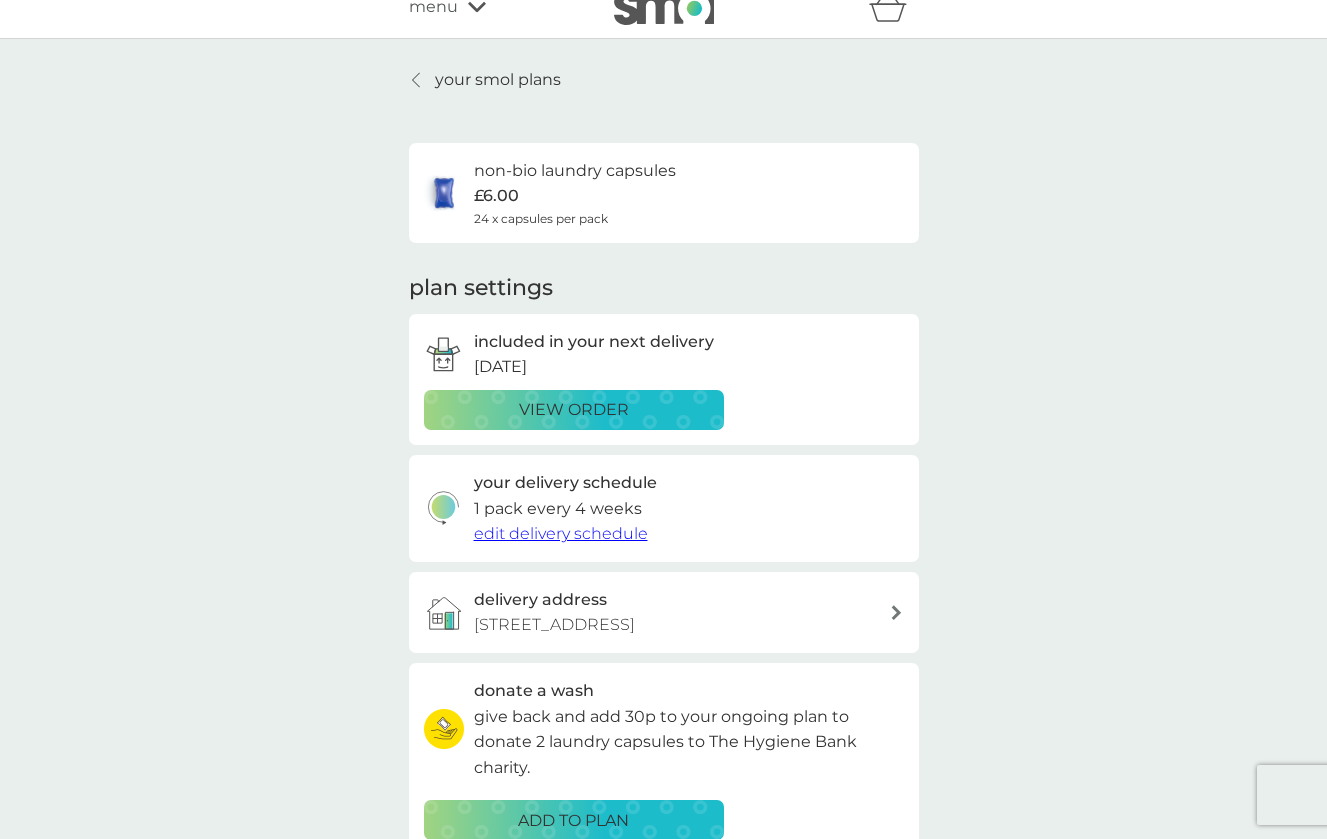 click on "view order" at bounding box center [574, 410] 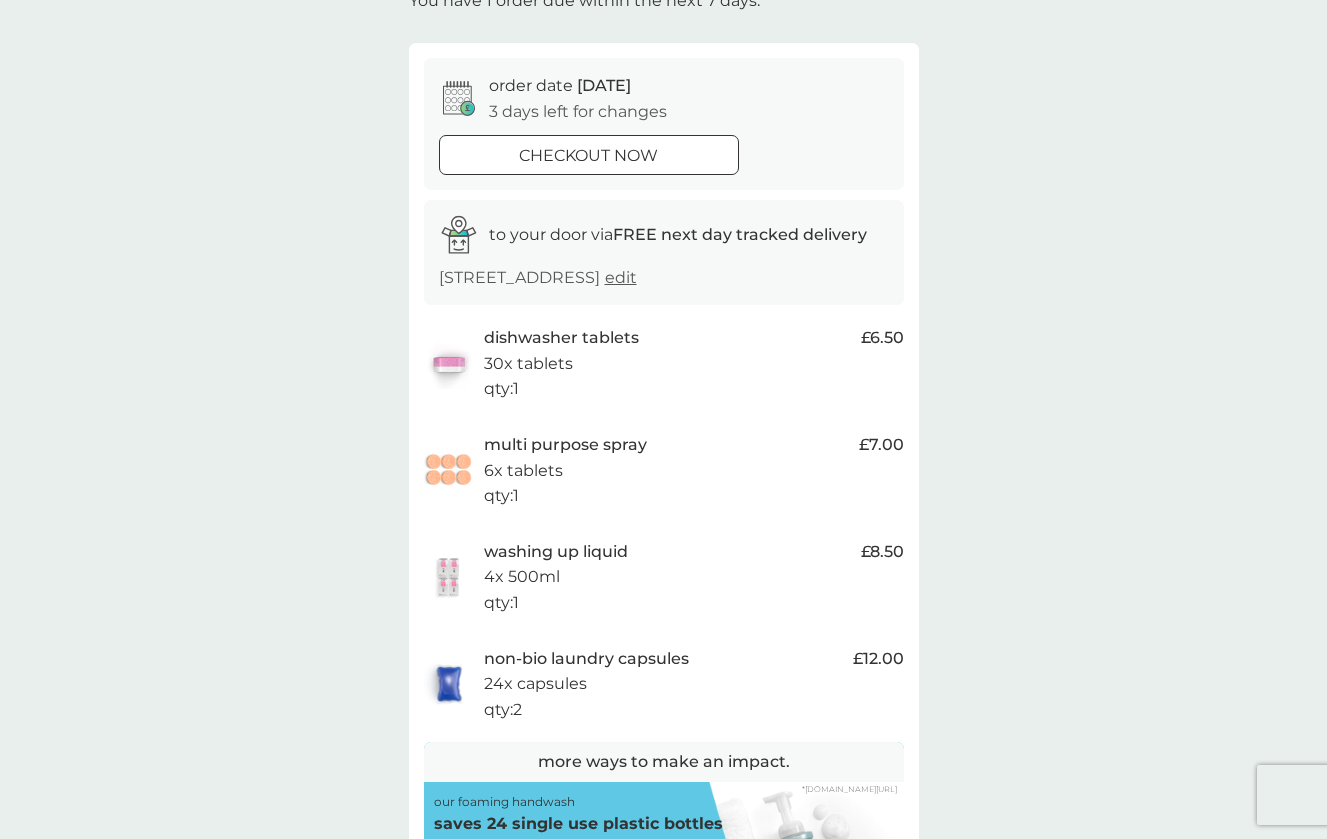 scroll, scrollTop: 148, scrollLeft: 0, axis: vertical 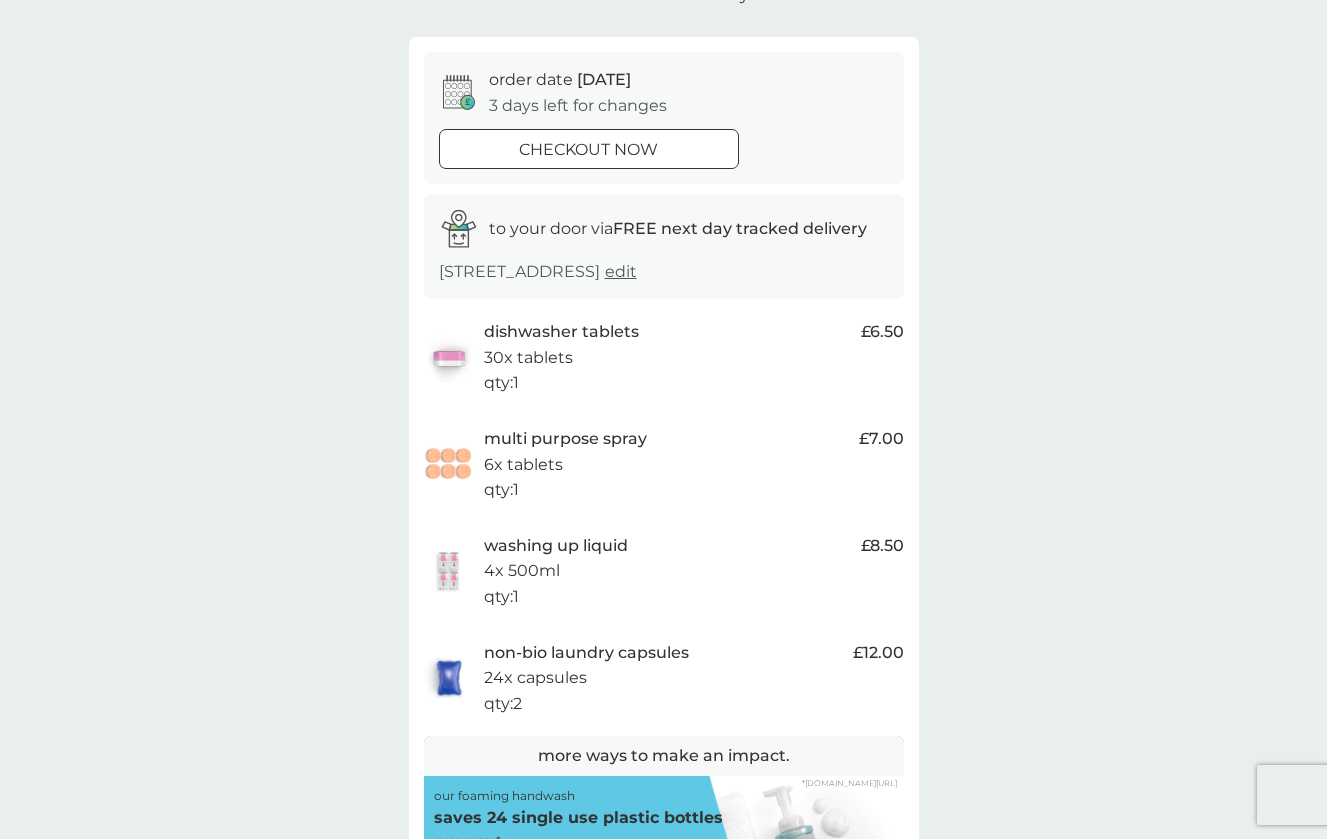 click on "multi purpose spray 6x tablets qty :  1" at bounding box center (666, 464) 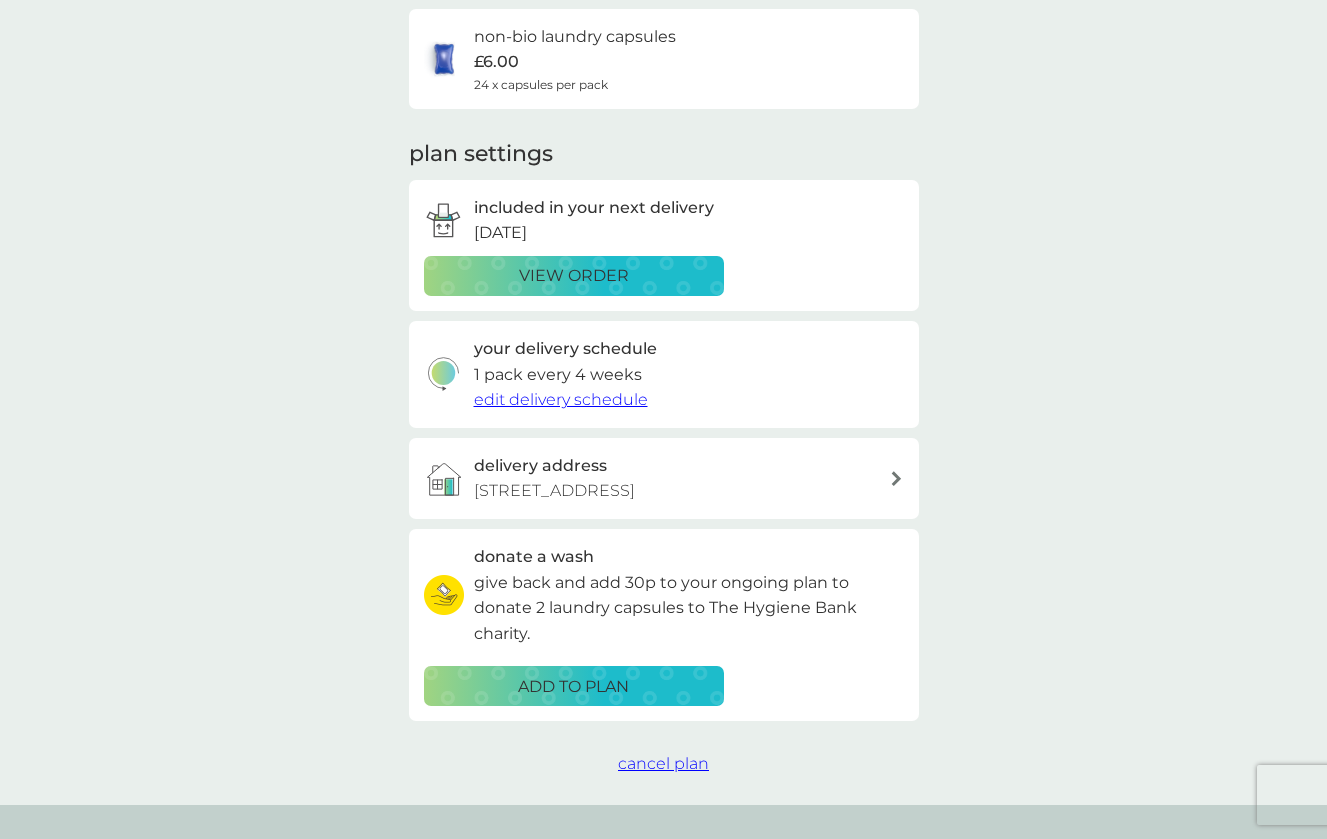 scroll, scrollTop: 160, scrollLeft: 0, axis: vertical 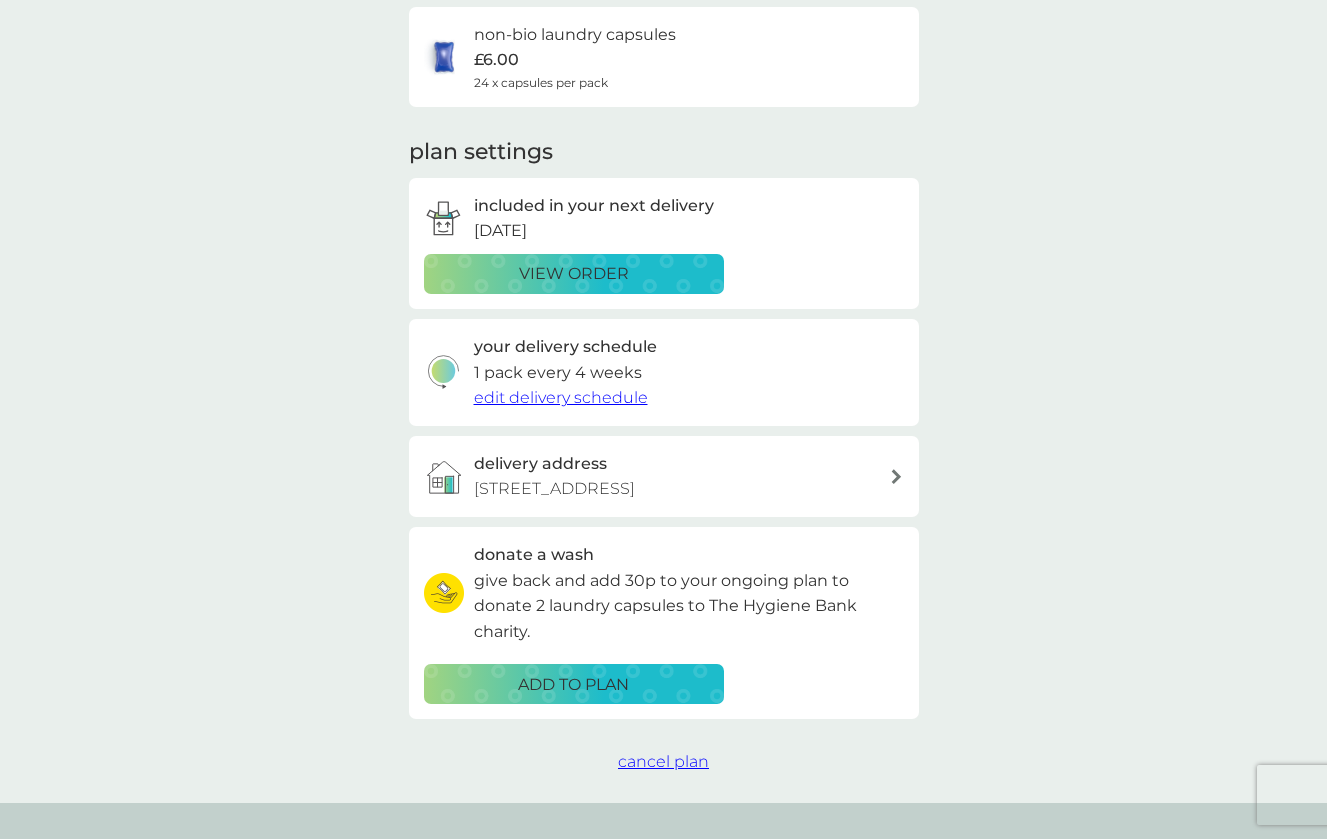 click on "edit delivery schedule" at bounding box center (561, 397) 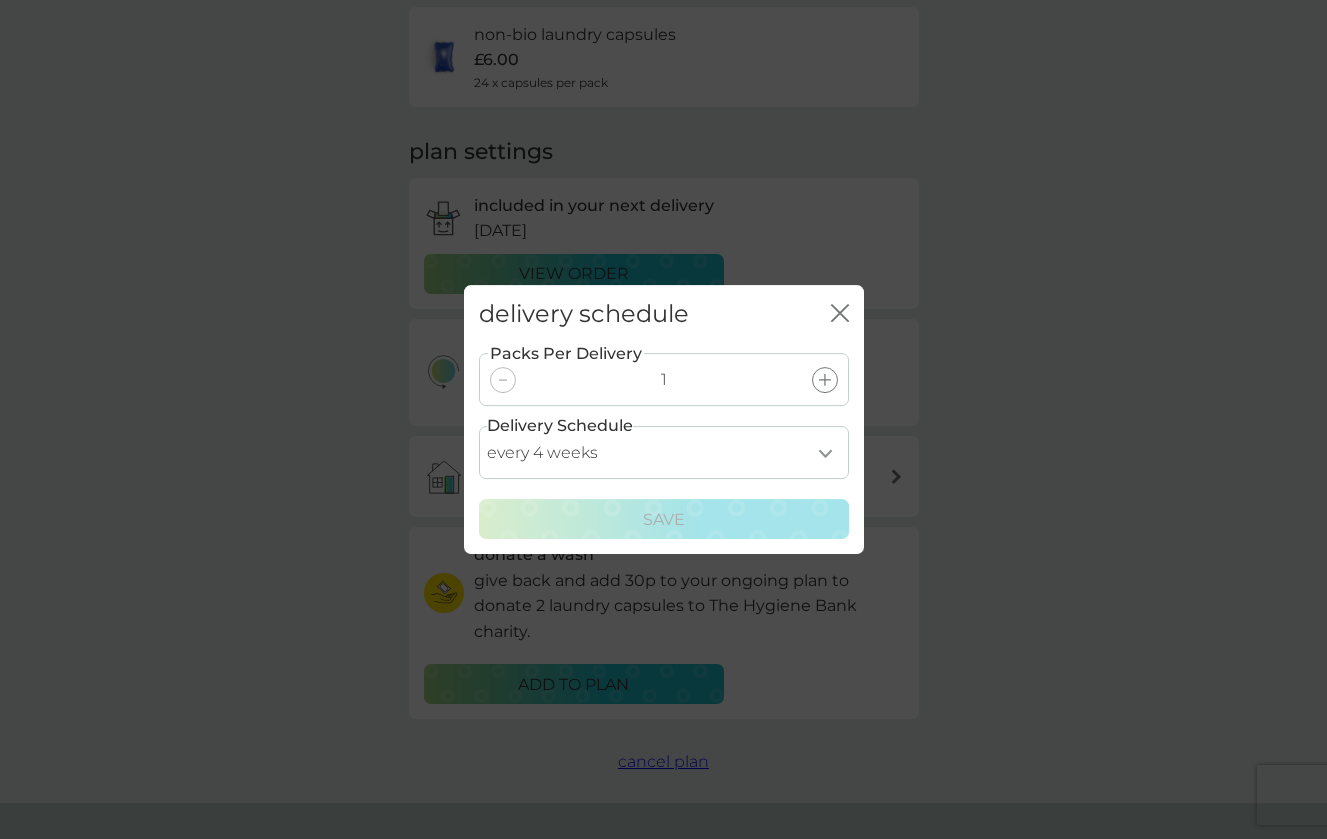 click 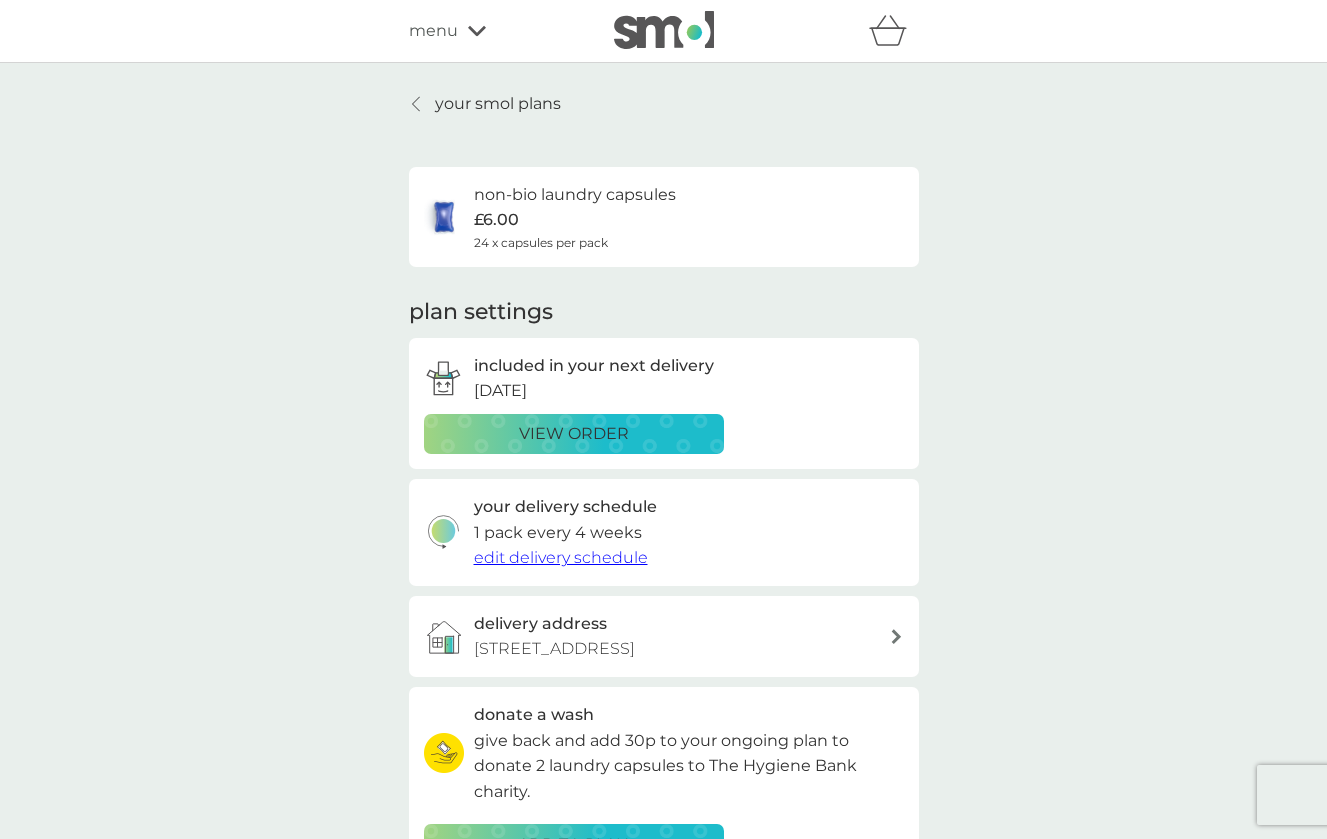 scroll, scrollTop: 0, scrollLeft: 0, axis: both 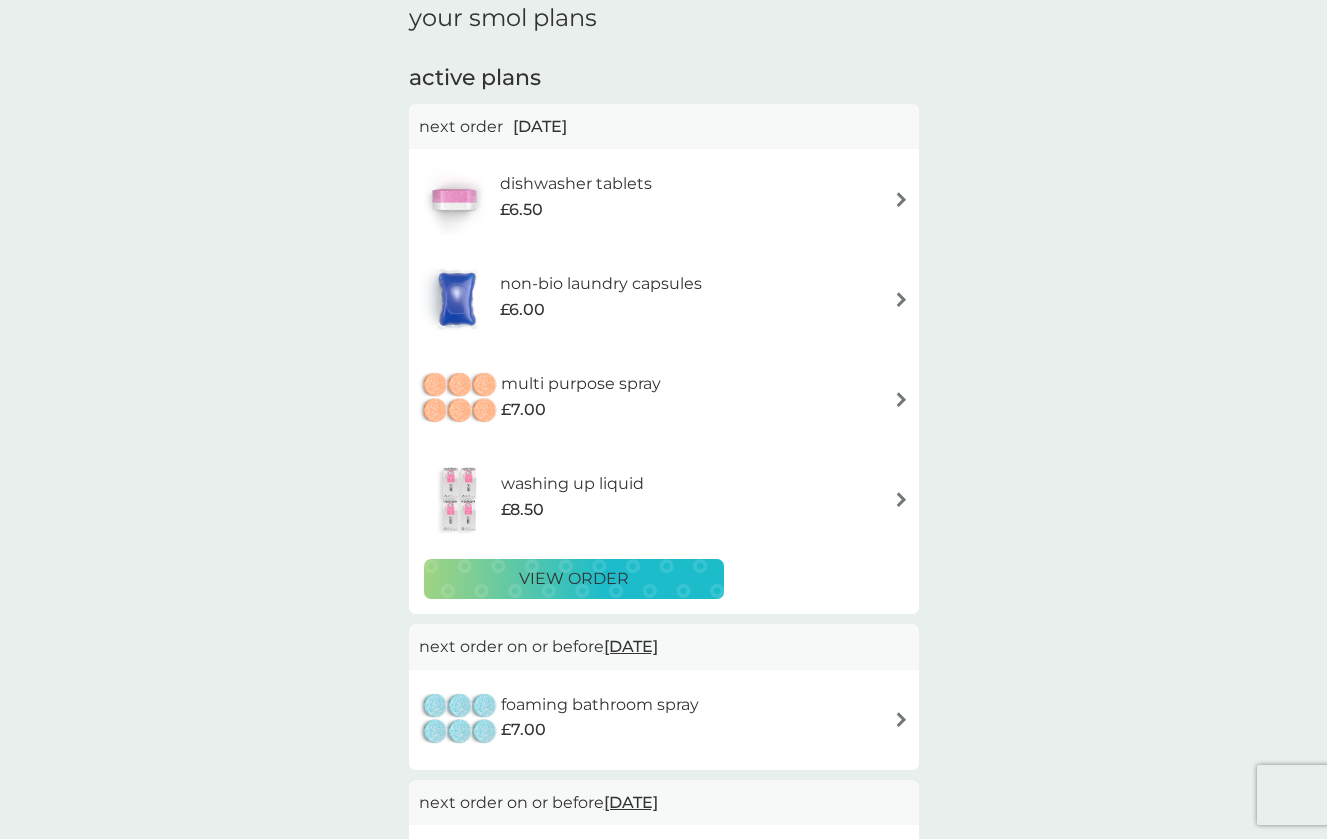 click on "non-bio laundry capsules £6.00" at bounding box center (611, 299) 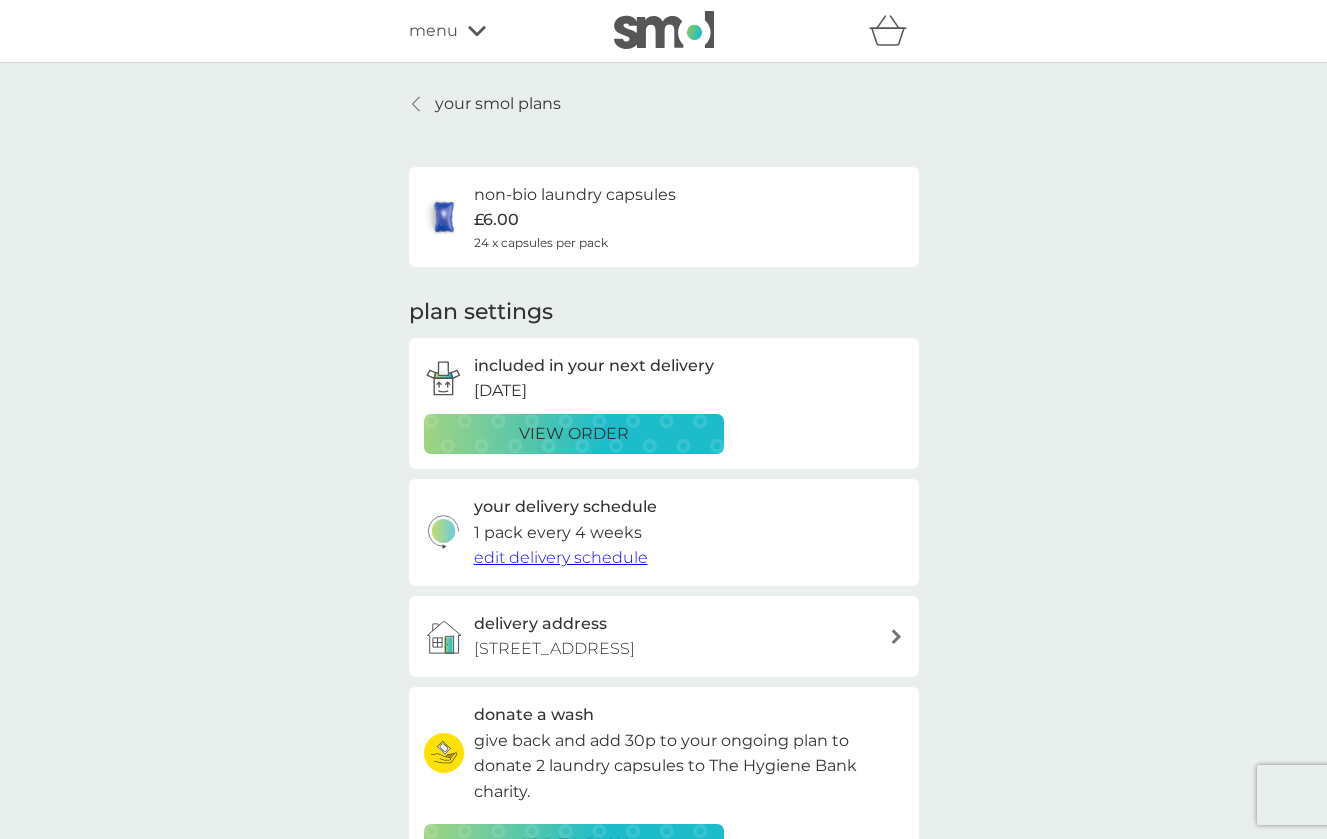 scroll, scrollTop: 0, scrollLeft: 0, axis: both 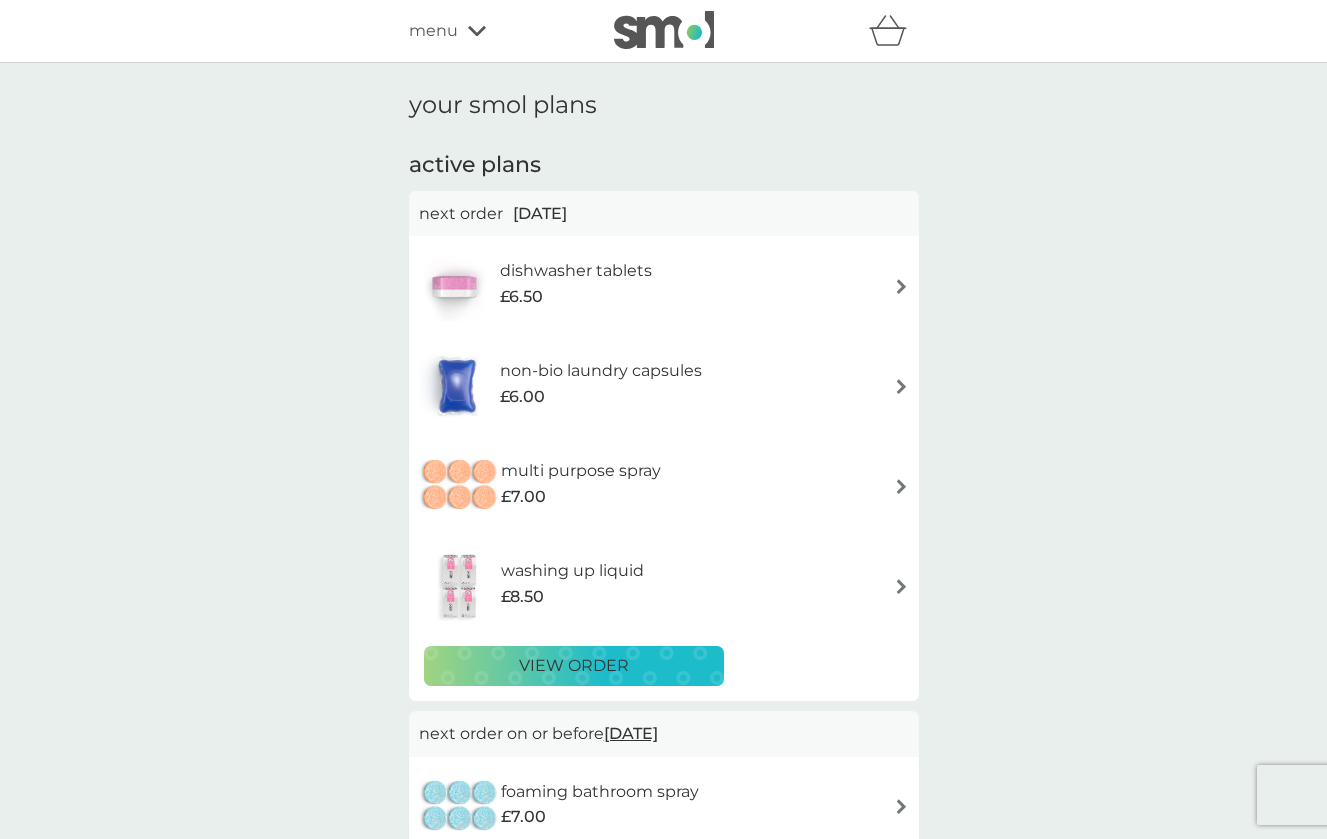 click on "dishwasher tablets £6.50" at bounding box center (664, 286) 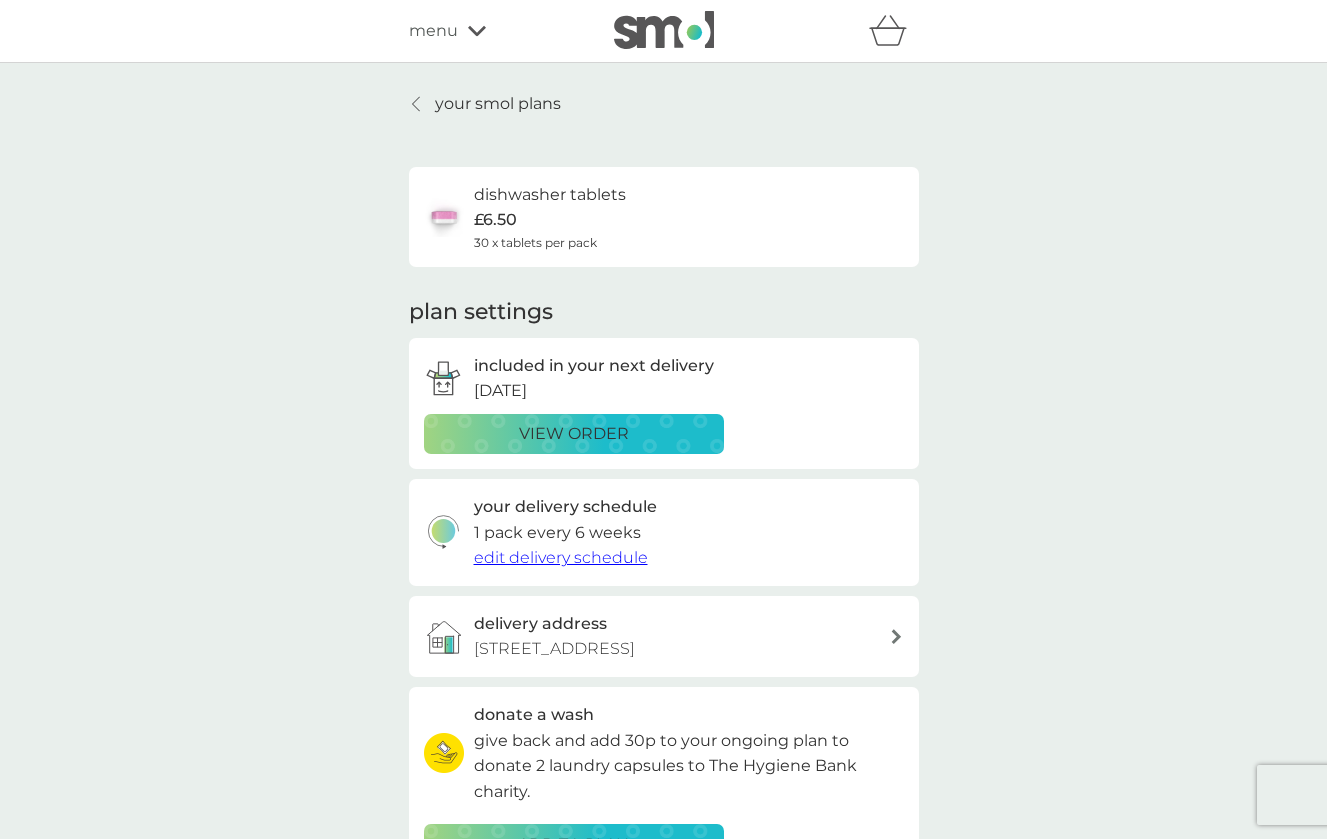 click on "view order" at bounding box center [574, 434] 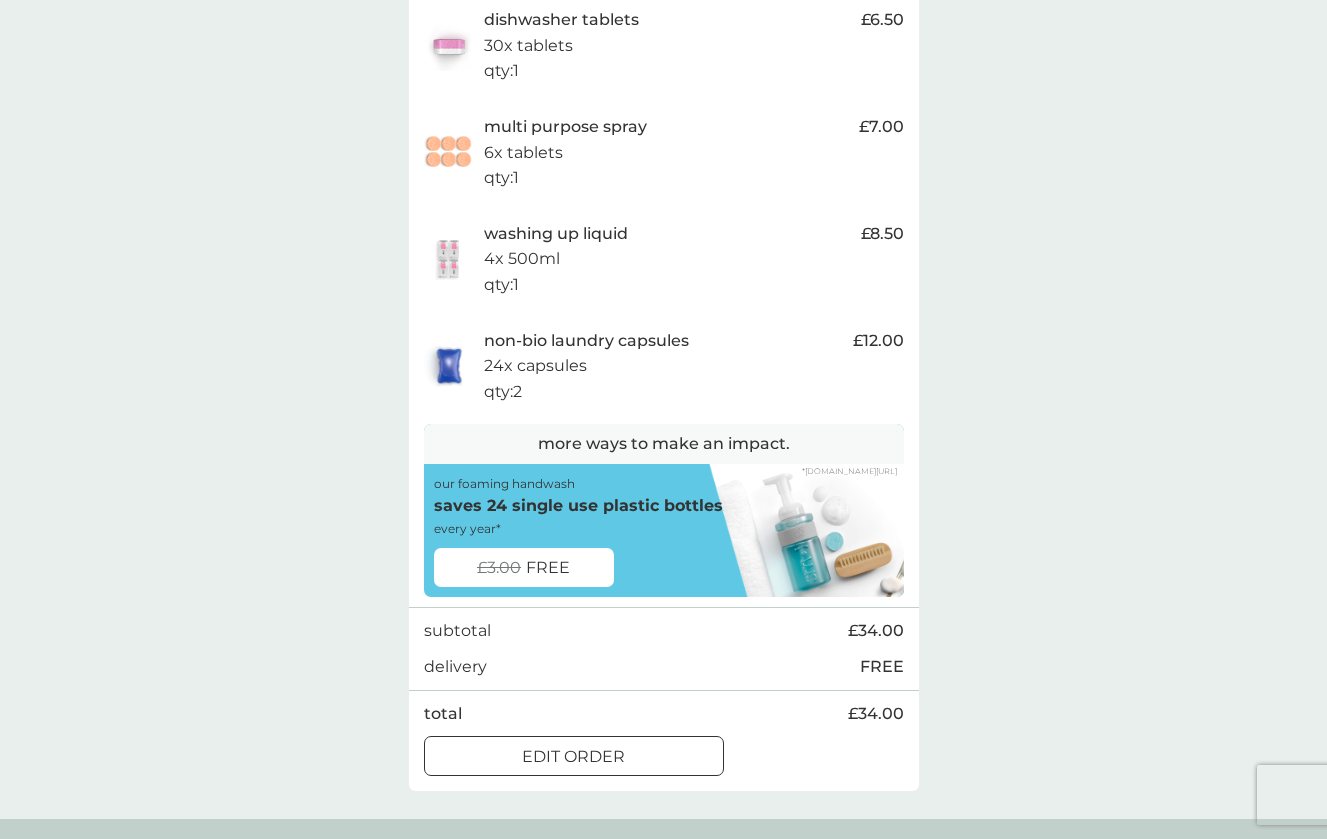 scroll, scrollTop: 460, scrollLeft: 0, axis: vertical 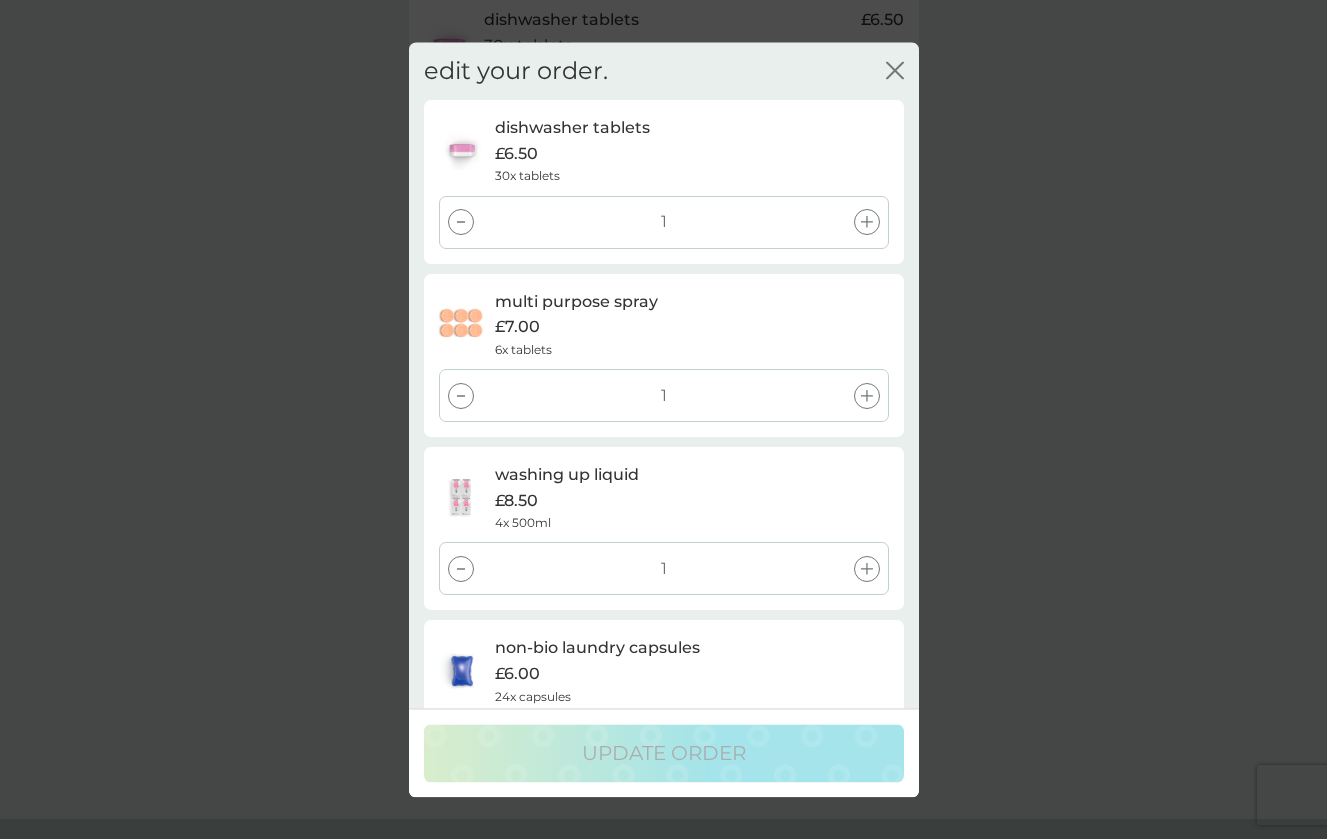 click at bounding box center (461, 396) 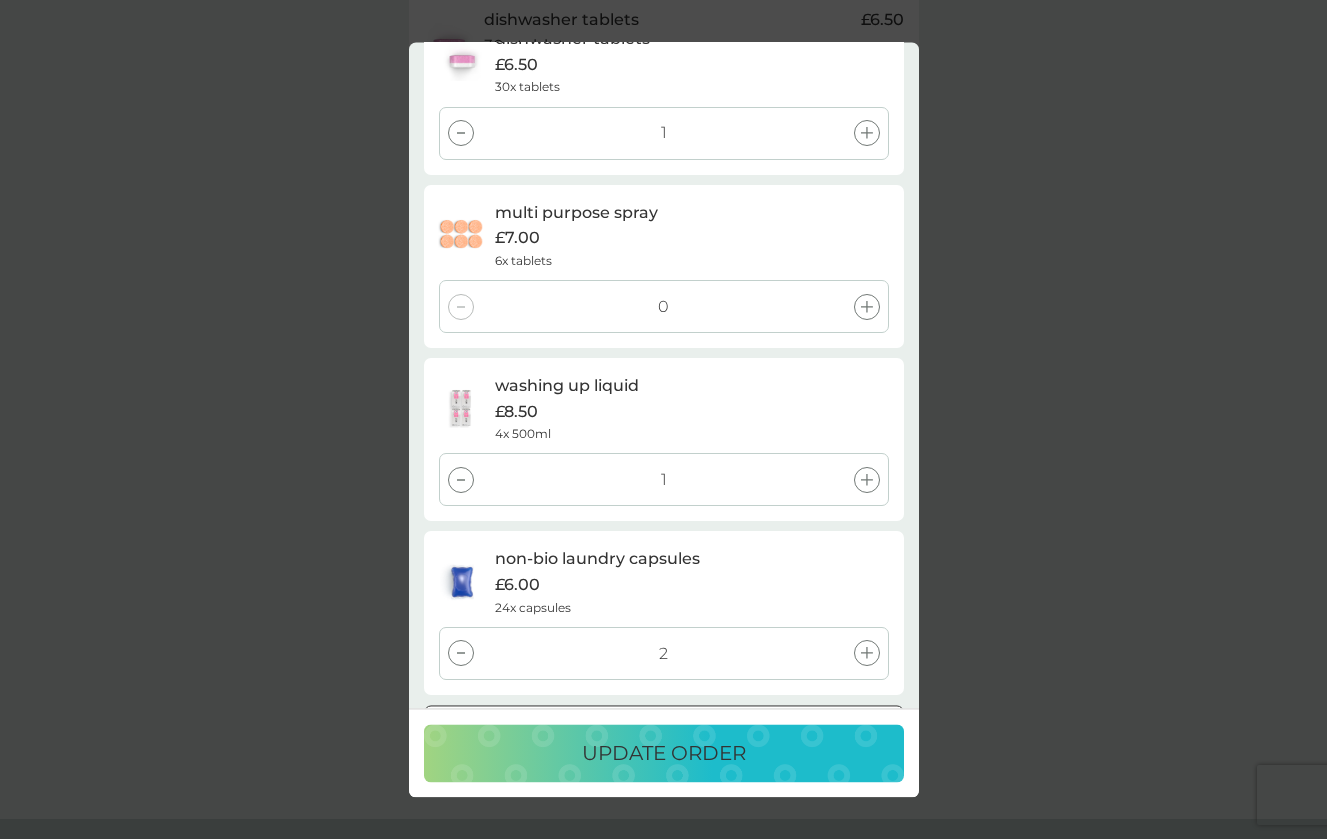 scroll, scrollTop: 92, scrollLeft: 0, axis: vertical 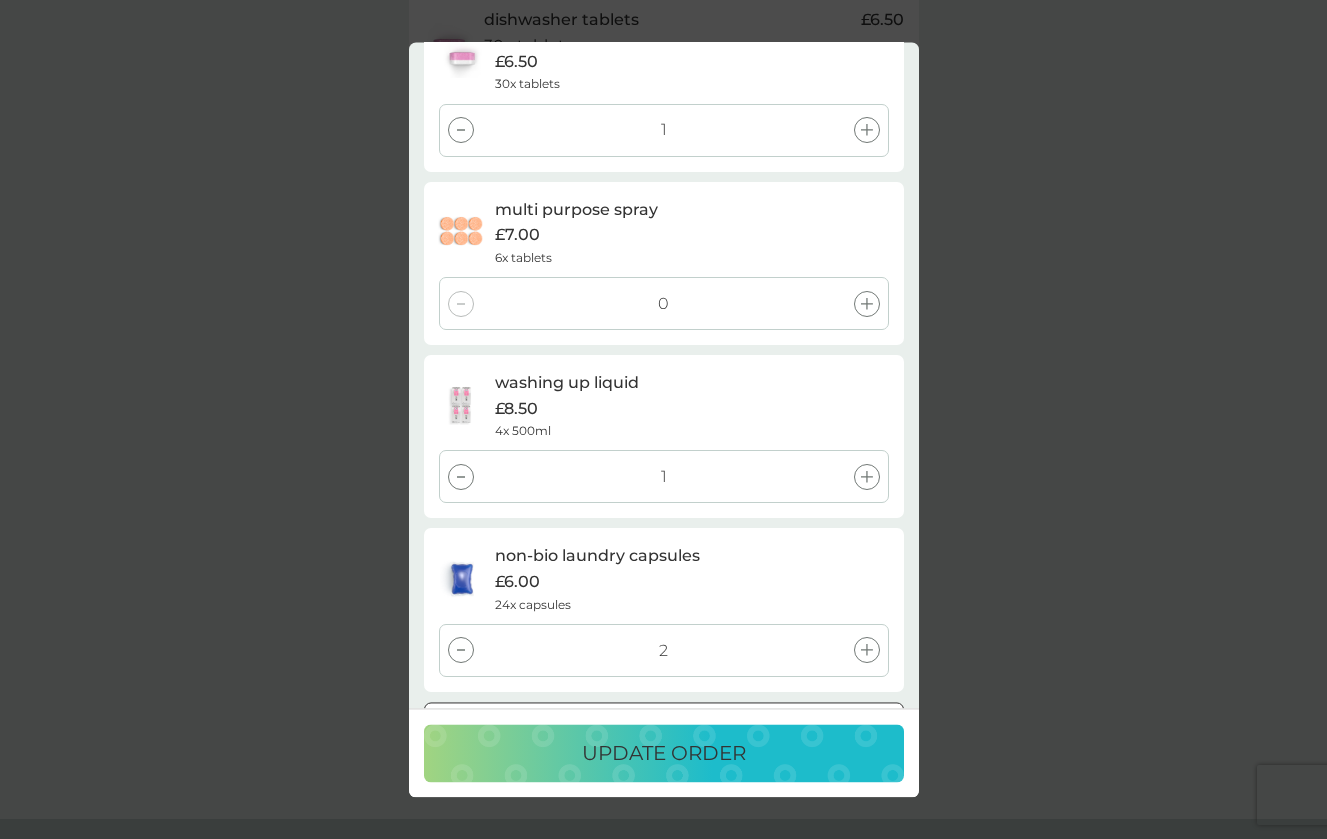 click at bounding box center [461, 477] 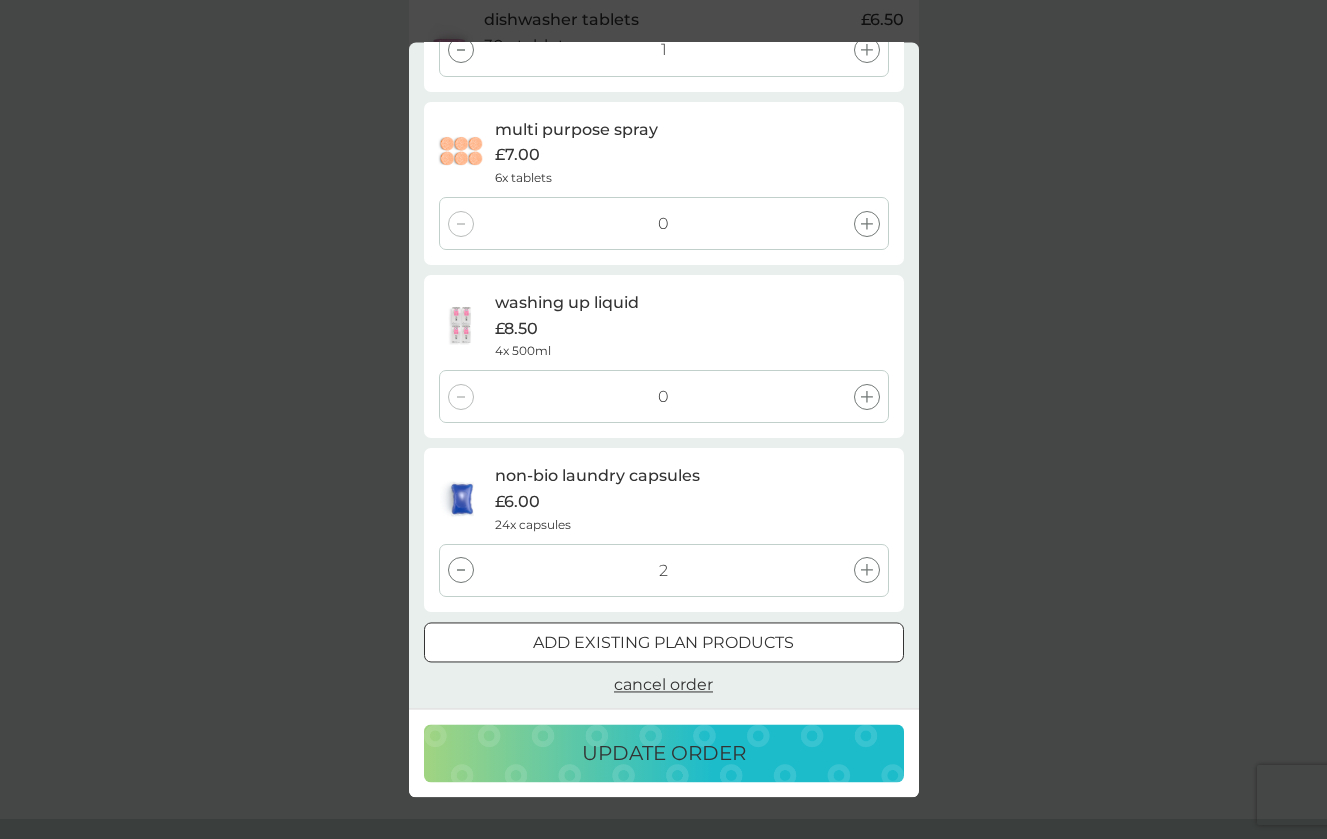 scroll, scrollTop: 170, scrollLeft: 0, axis: vertical 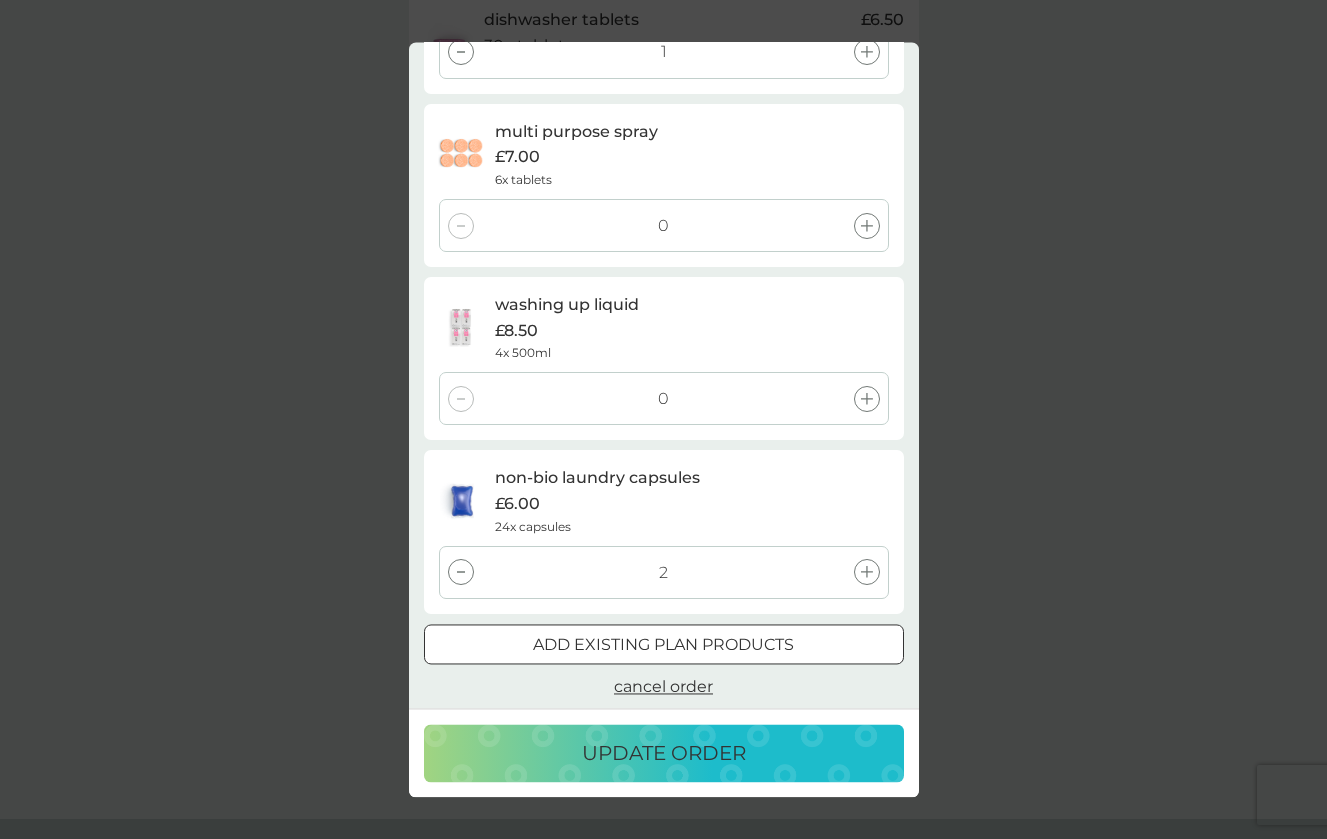 click at bounding box center (461, 573) 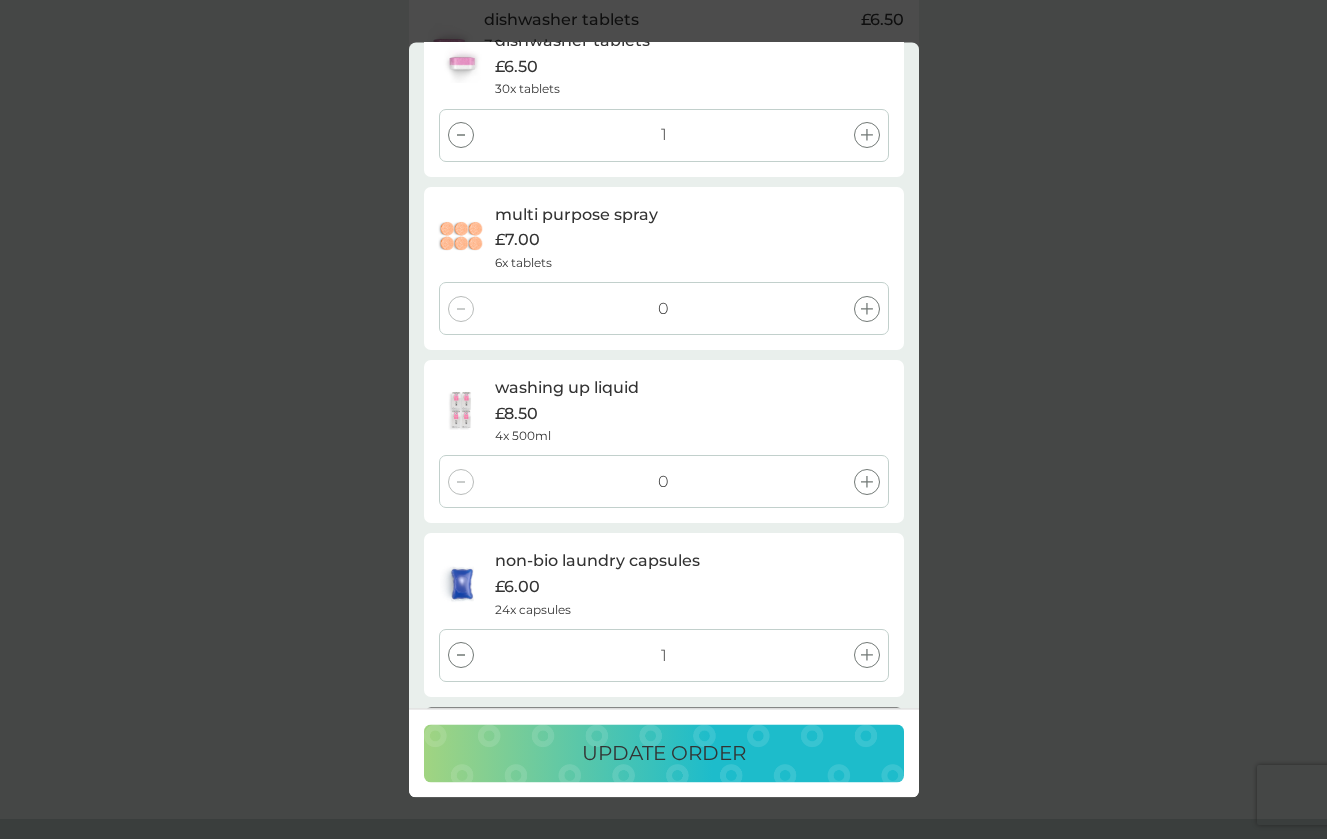 scroll, scrollTop: 96, scrollLeft: 0, axis: vertical 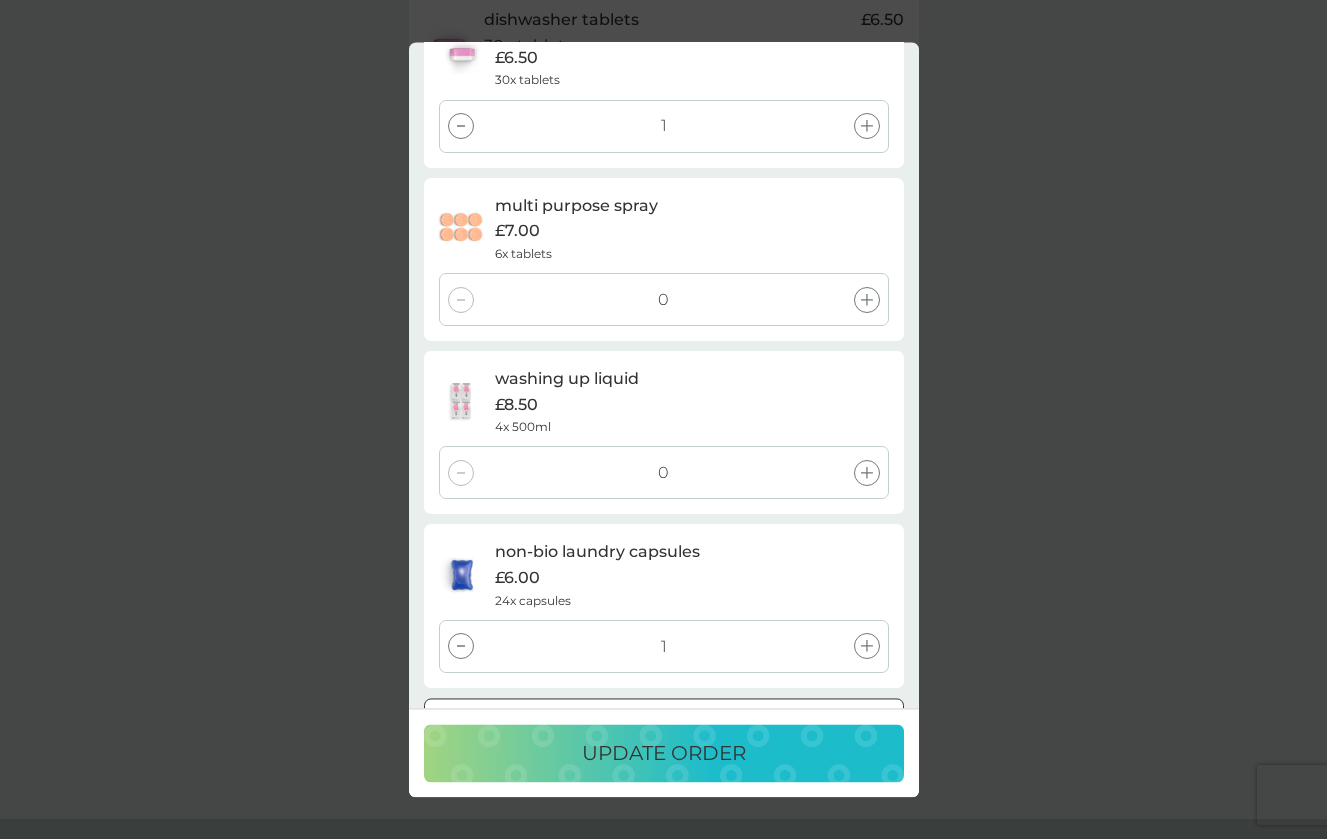 click at bounding box center (461, 127) 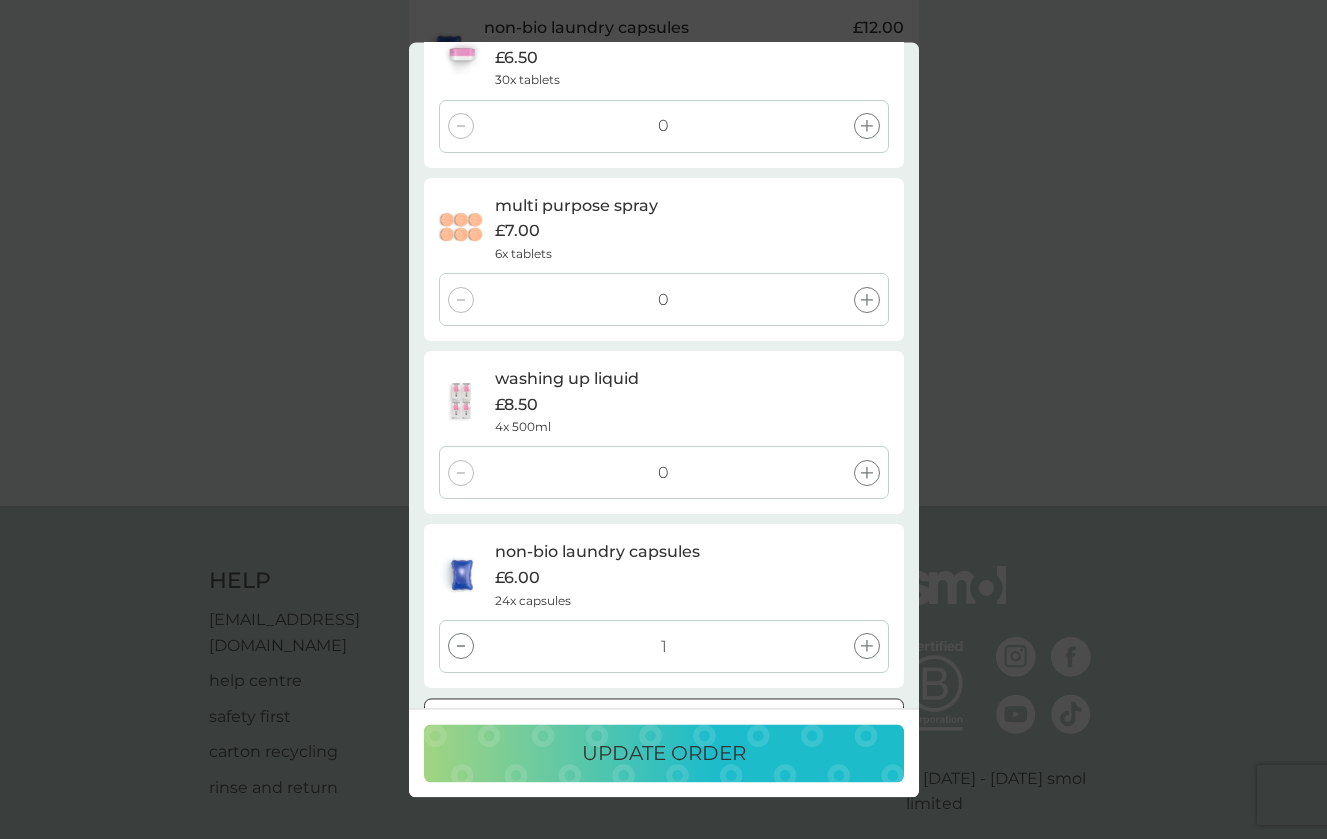 scroll, scrollTop: 781, scrollLeft: 0, axis: vertical 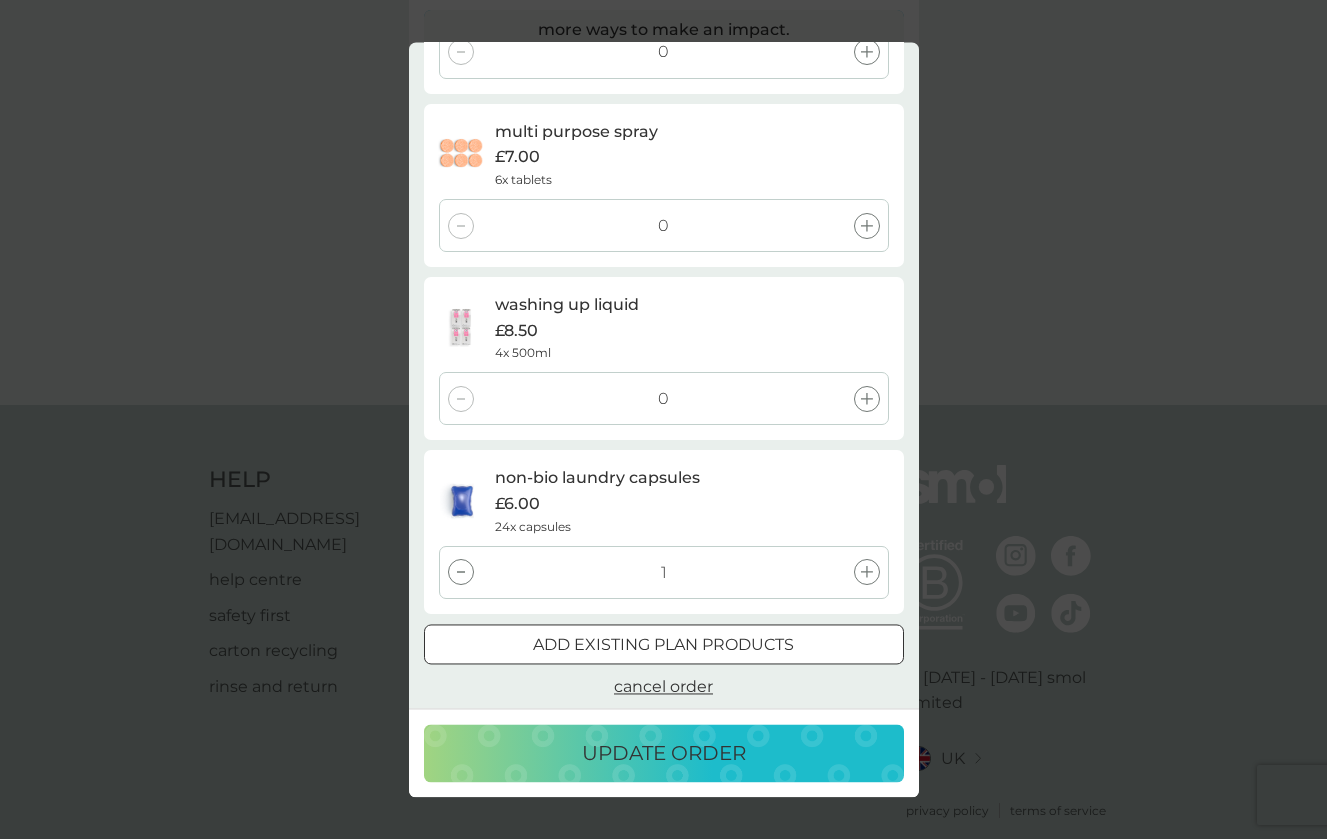 click on "add existing plan products" at bounding box center (663, 645) 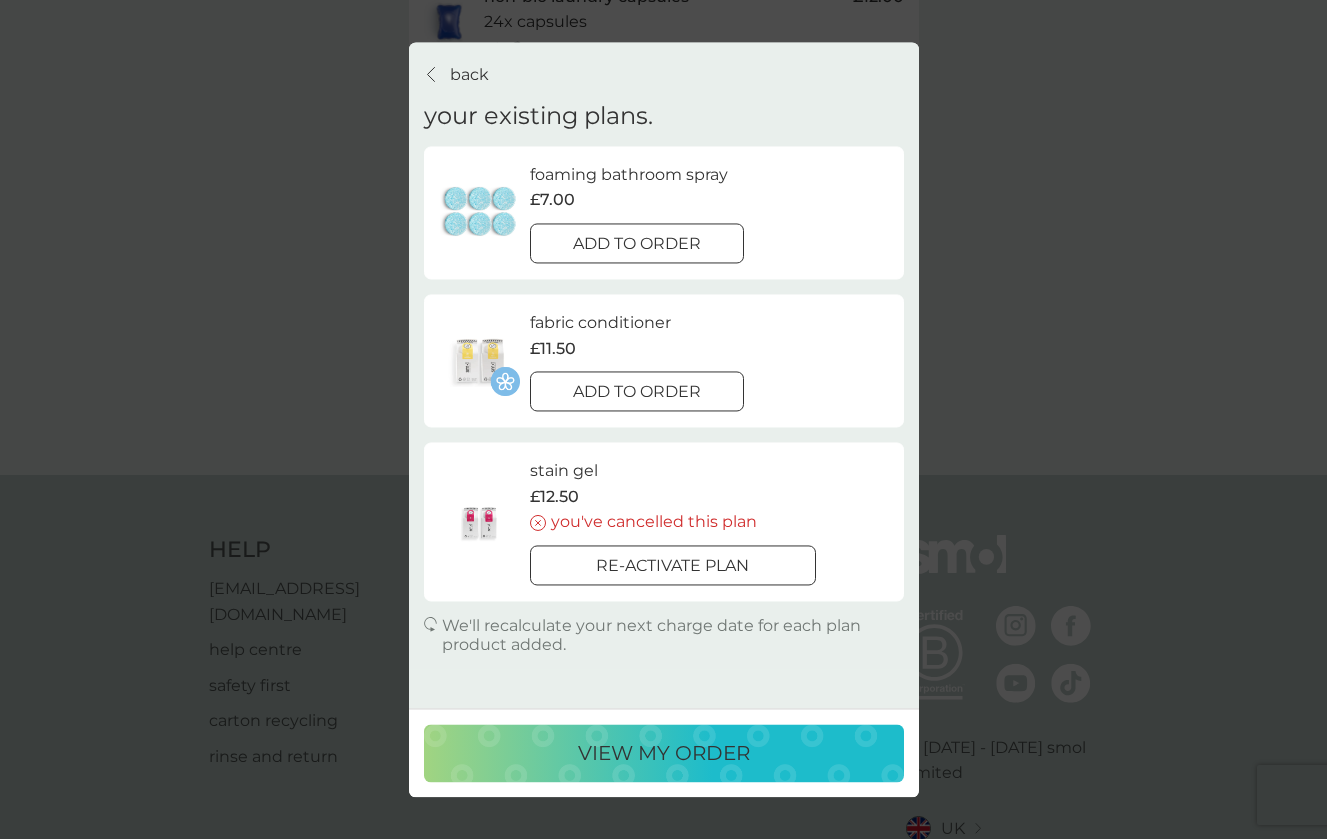 scroll, scrollTop: 773, scrollLeft: 0, axis: vertical 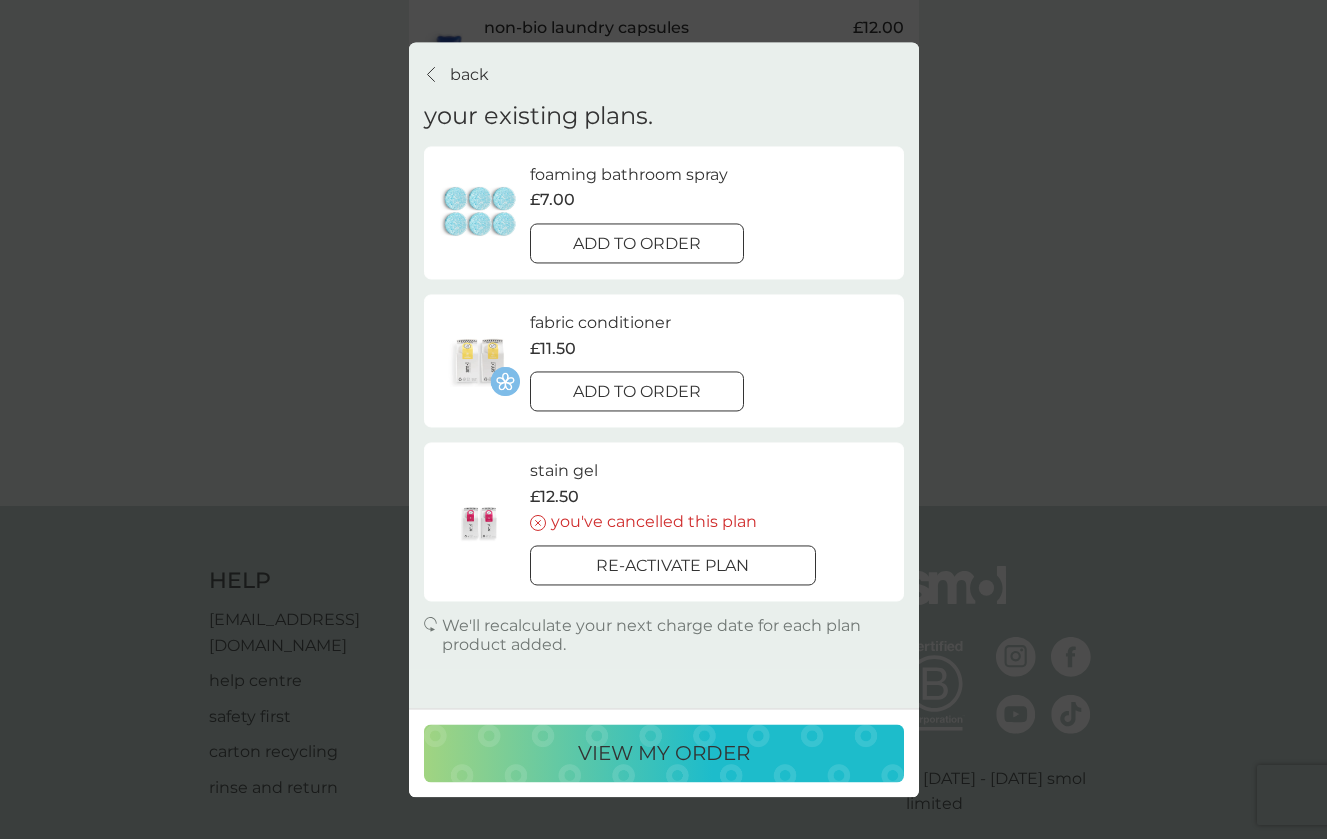 click on "add to order" at bounding box center [637, 393] 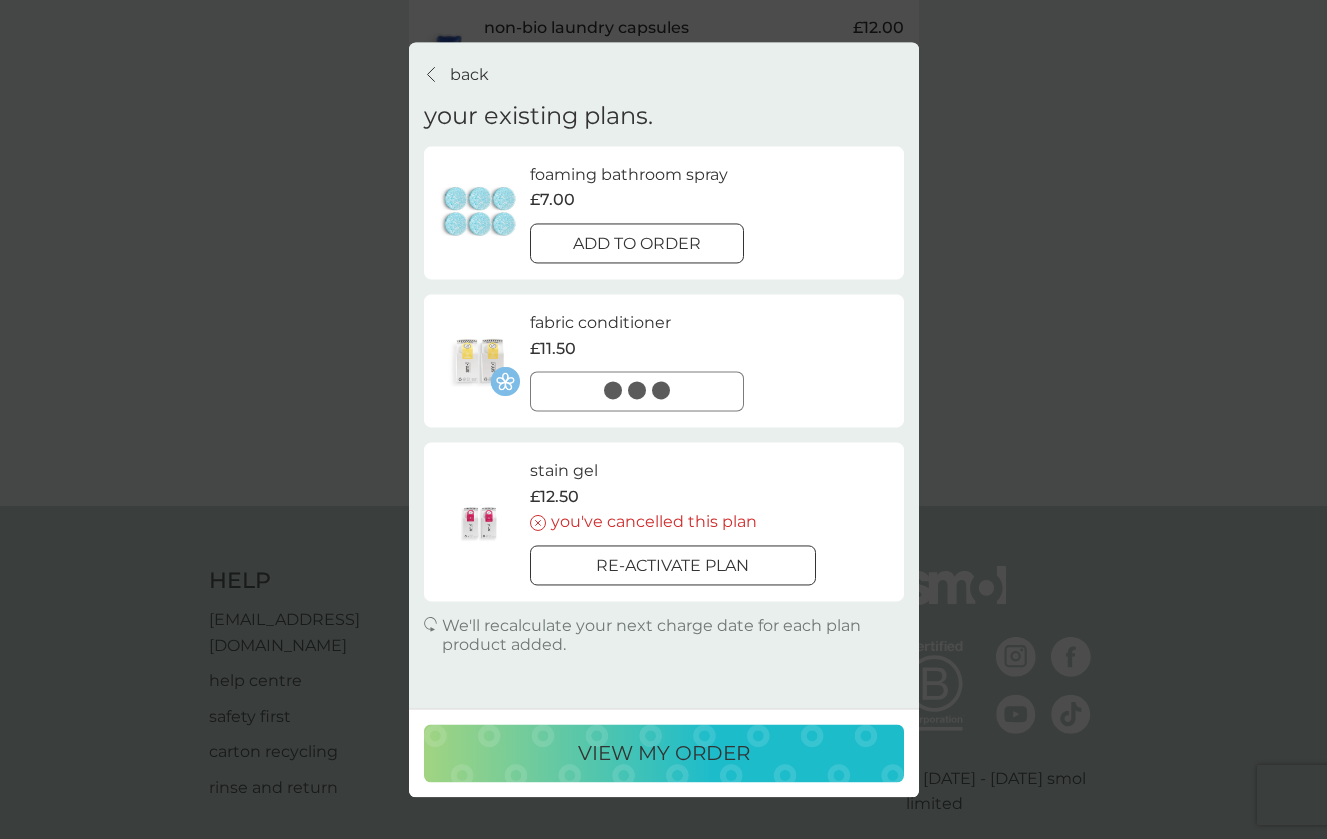 scroll, scrollTop: 0, scrollLeft: 0, axis: both 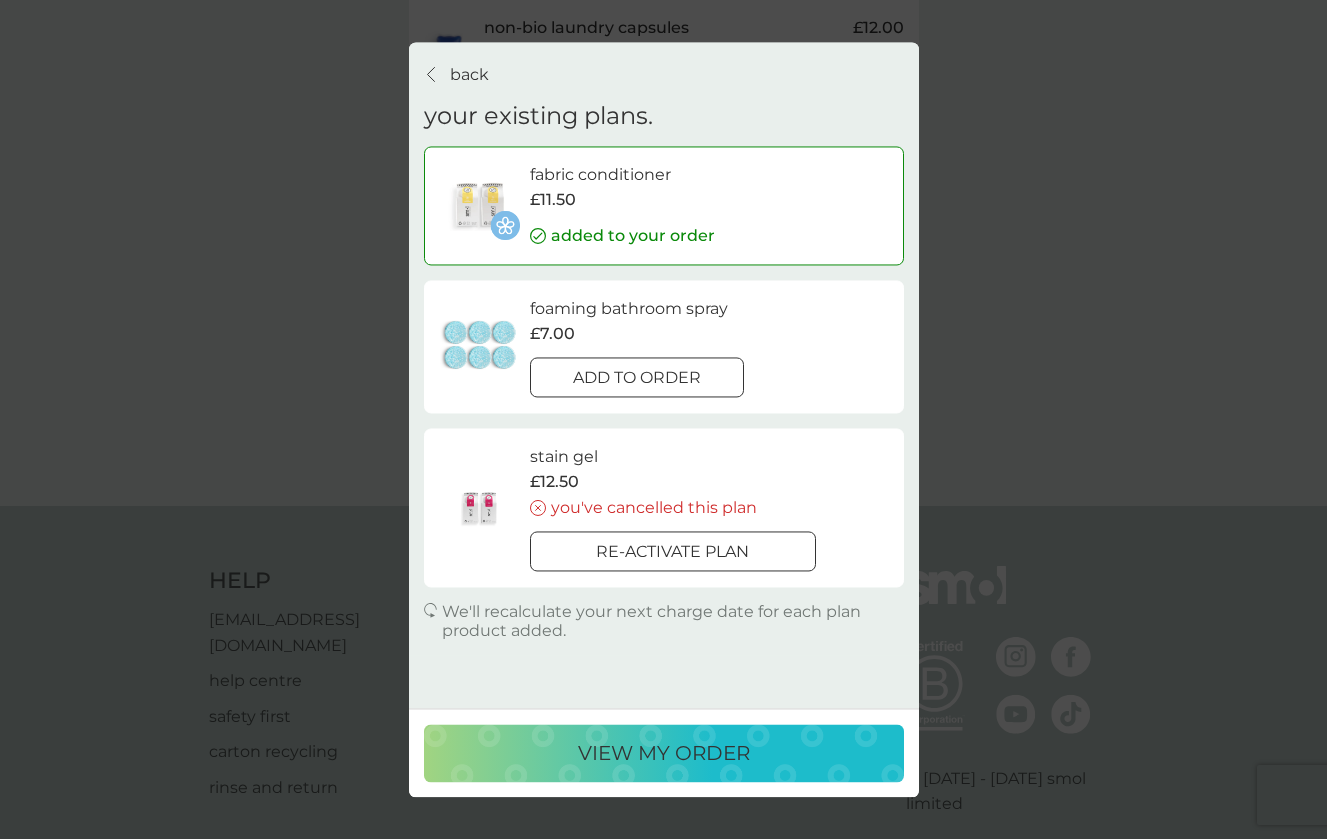 click on "view my order" at bounding box center (664, 753) 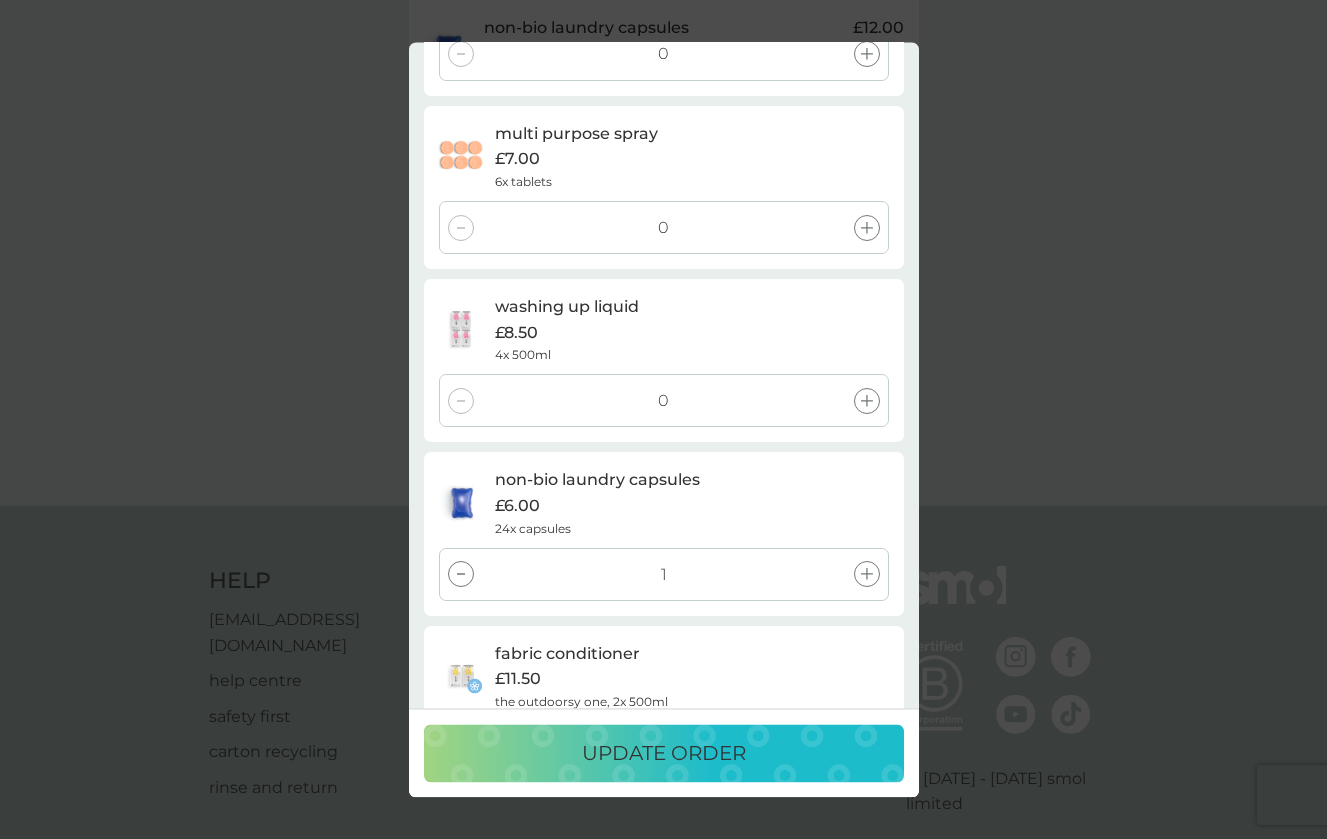scroll, scrollTop: 216, scrollLeft: 0, axis: vertical 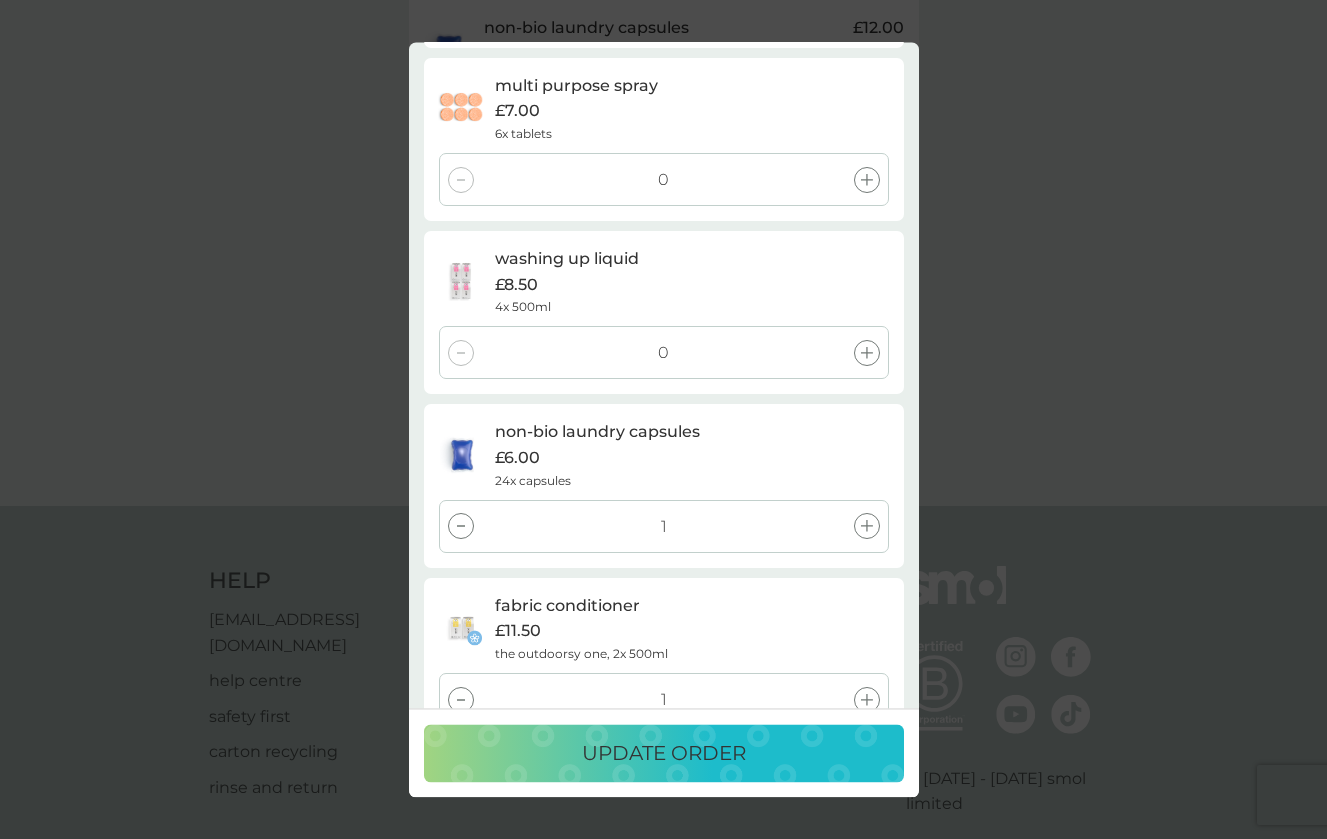 click at bounding box center [461, 527] 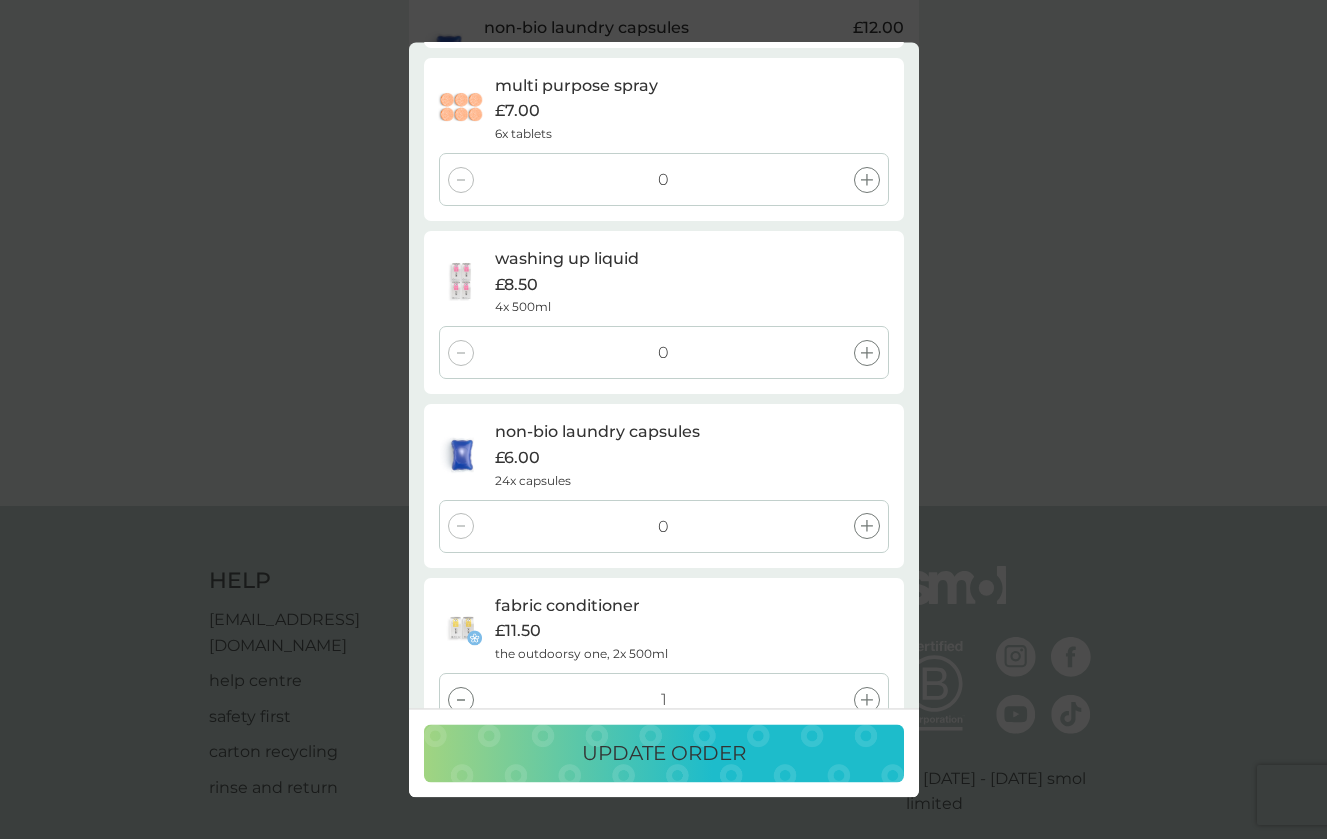 click on "update order" at bounding box center [664, 753] 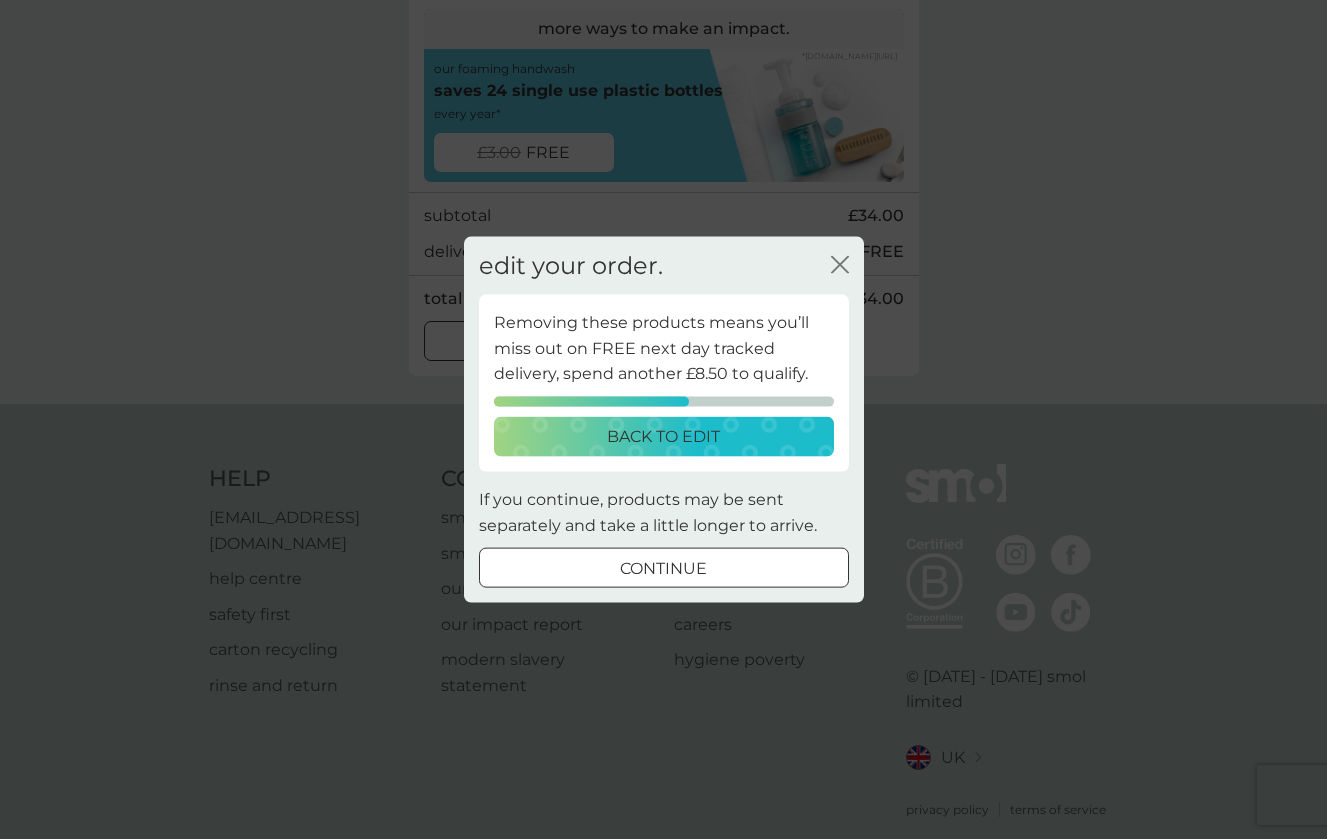 scroll, scrollTop: 874, scrollLeft: 0, axis: vertical 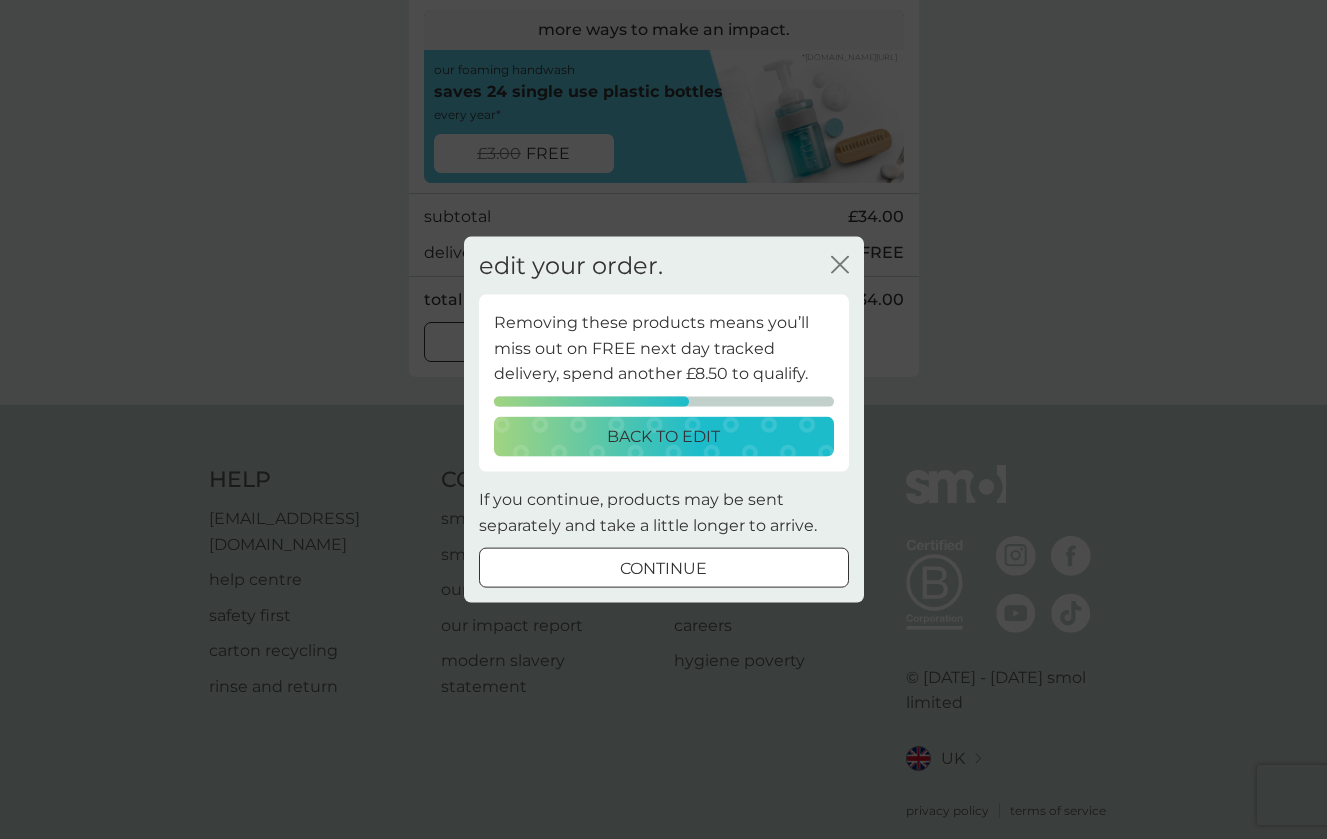 click on "back to edit" at bounding box center [664, 437] 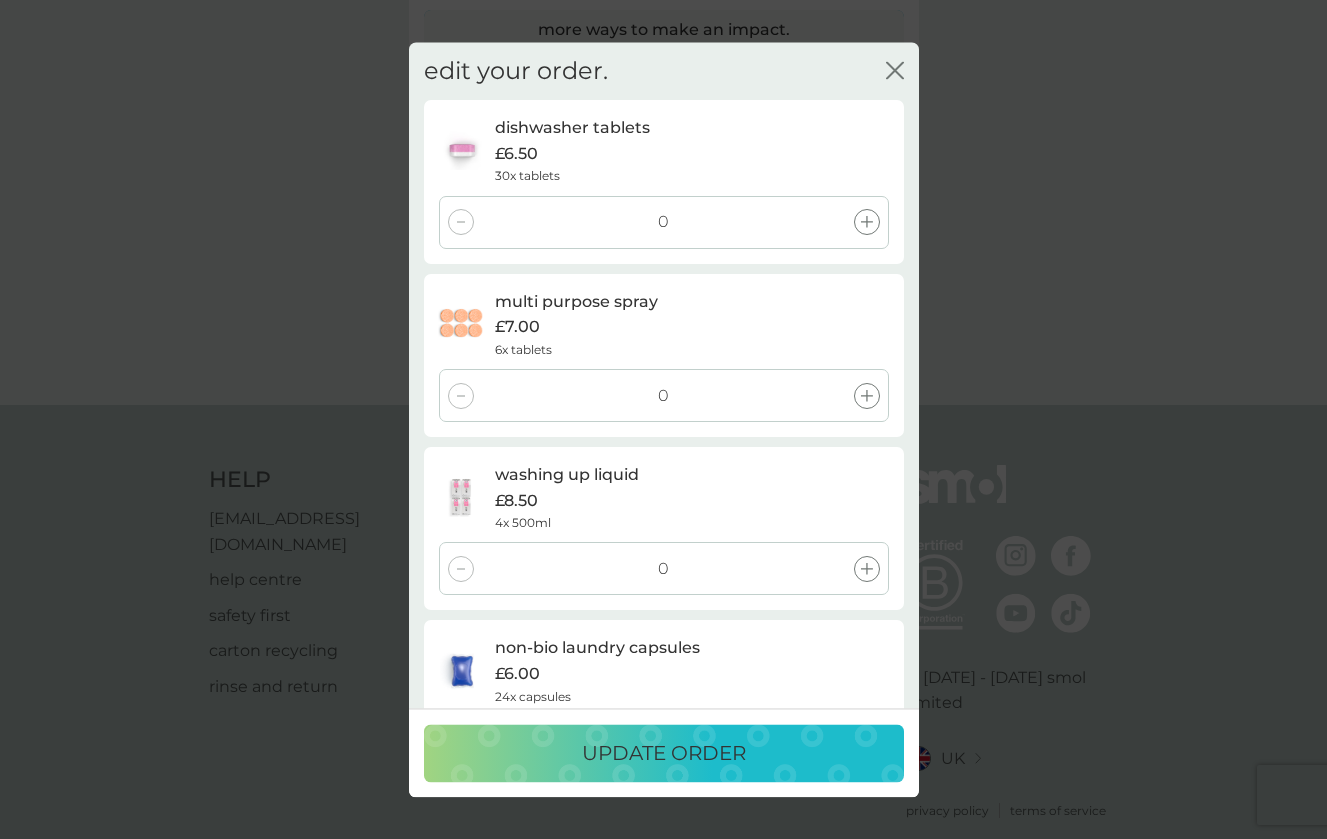 scroll, scrollTop: 0, scrollLeft: 0, axis: both 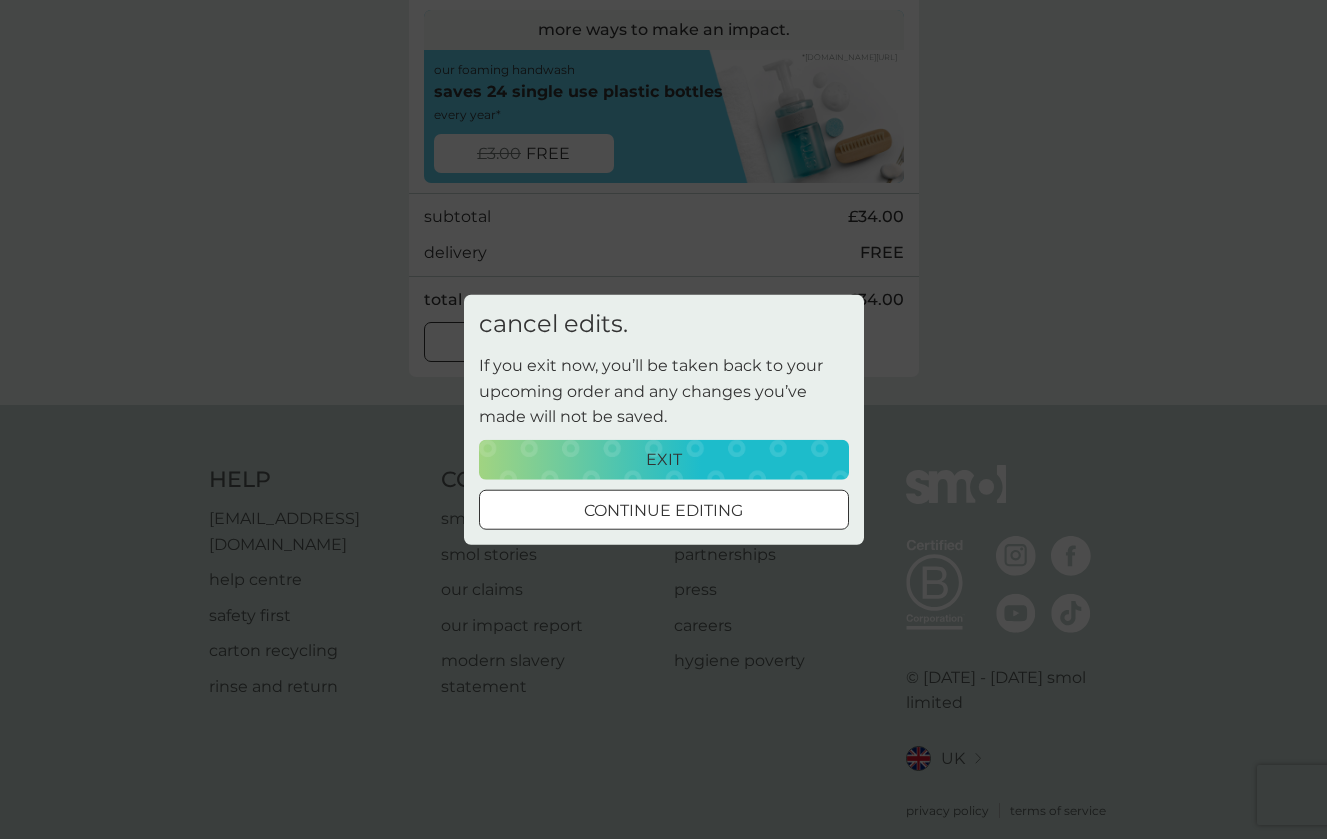 click on "exit" at bounding box center (664, 460) 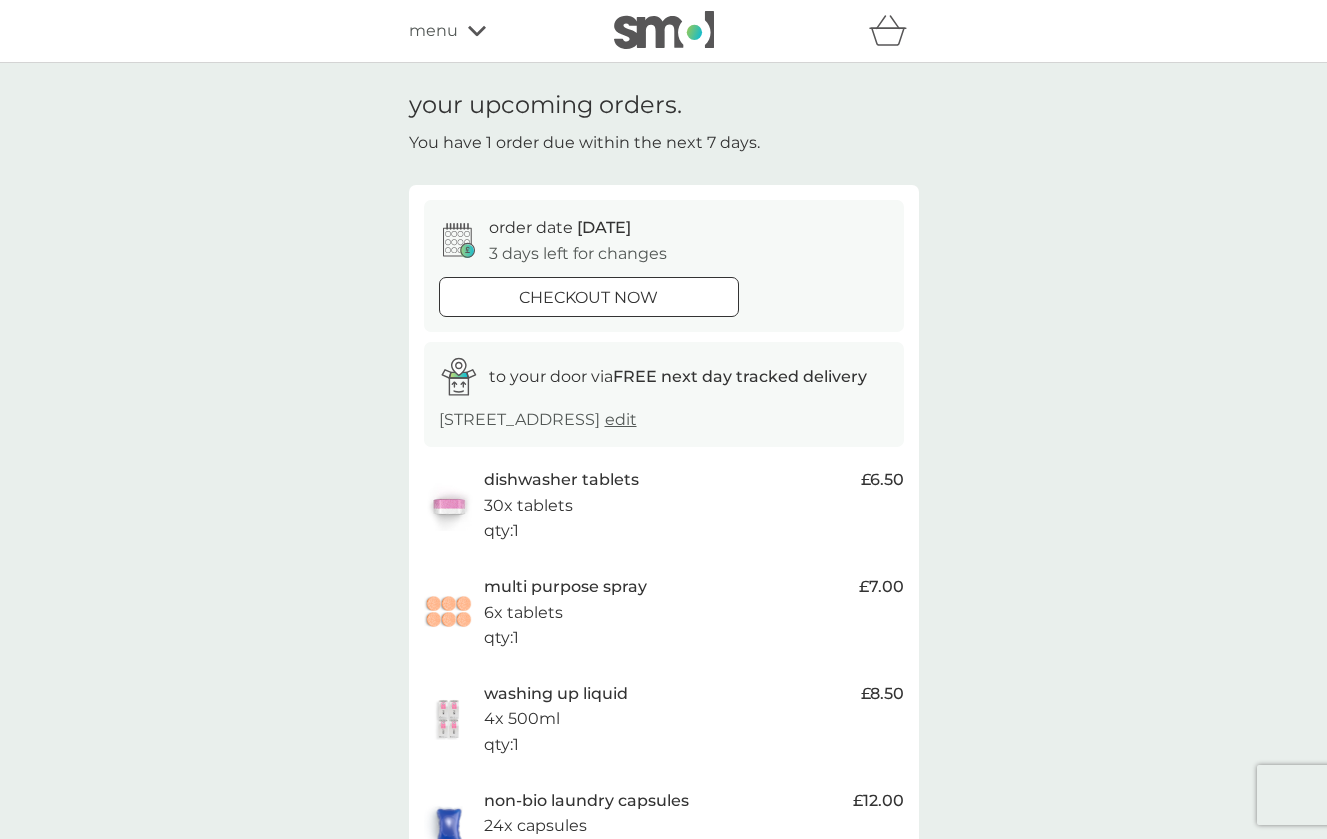 scroll, scrollTop: 0, scrollLeft: 0, axis: both 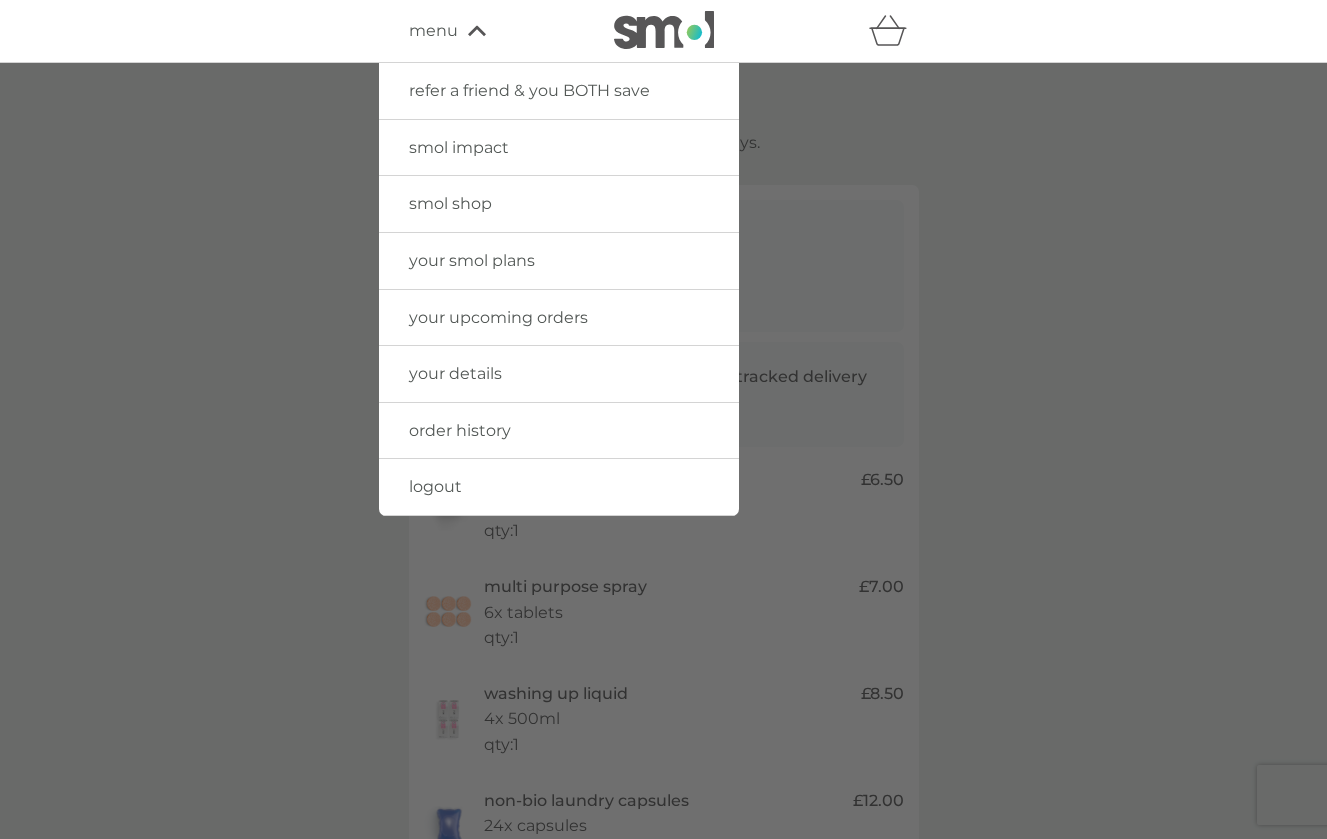 click at bounding box center [663, 482] 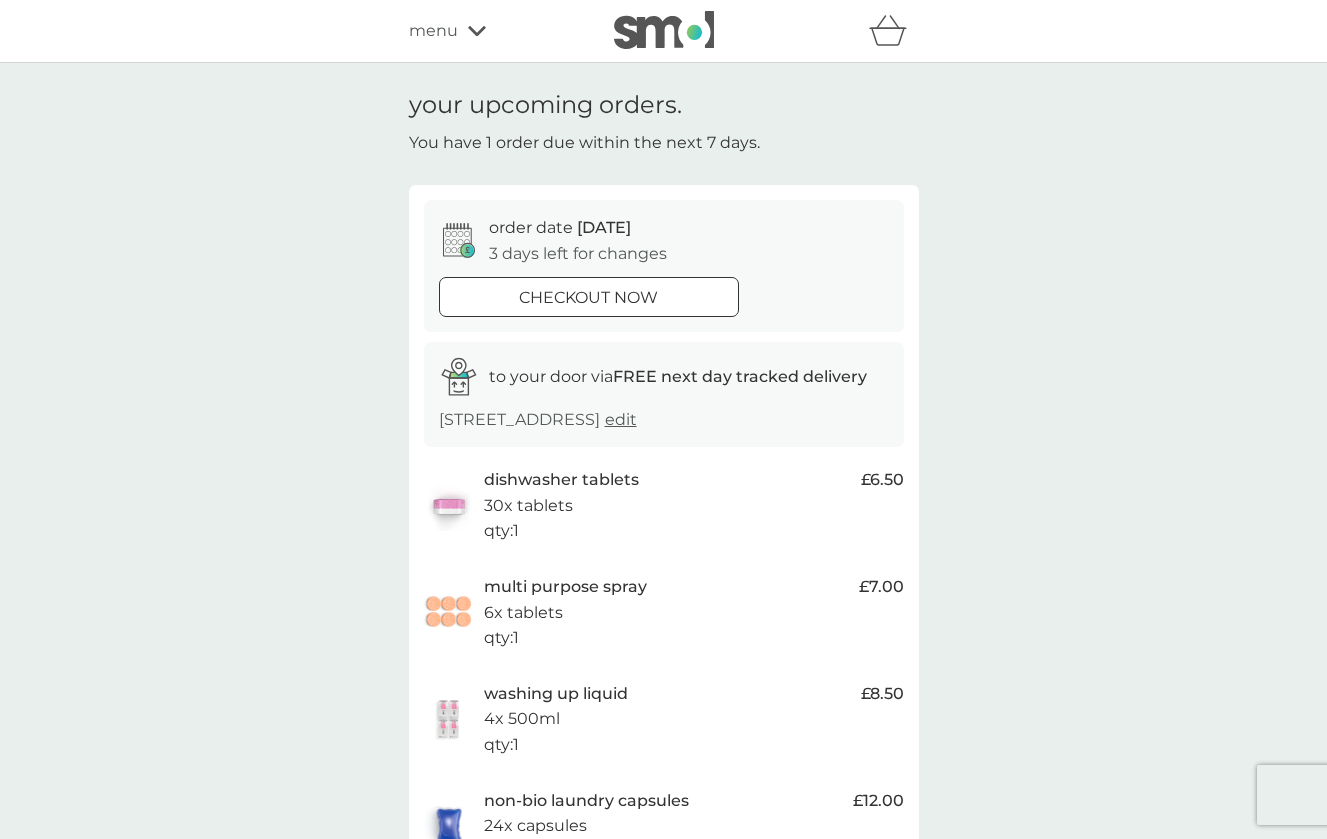 scroll, scrollTop: 0, scrollLeft: 0, axis: both 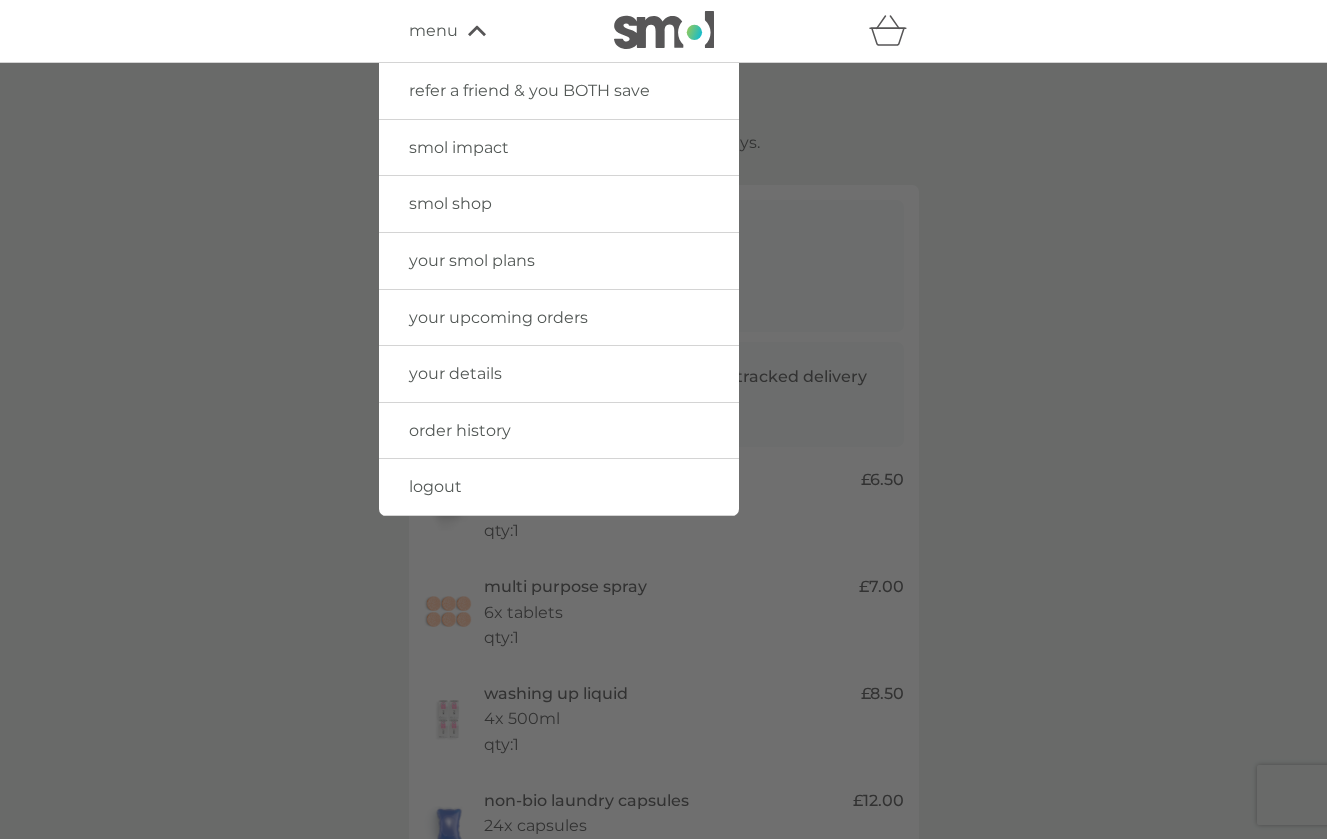 click on "your smol plans" at bounding box center (559, 261) 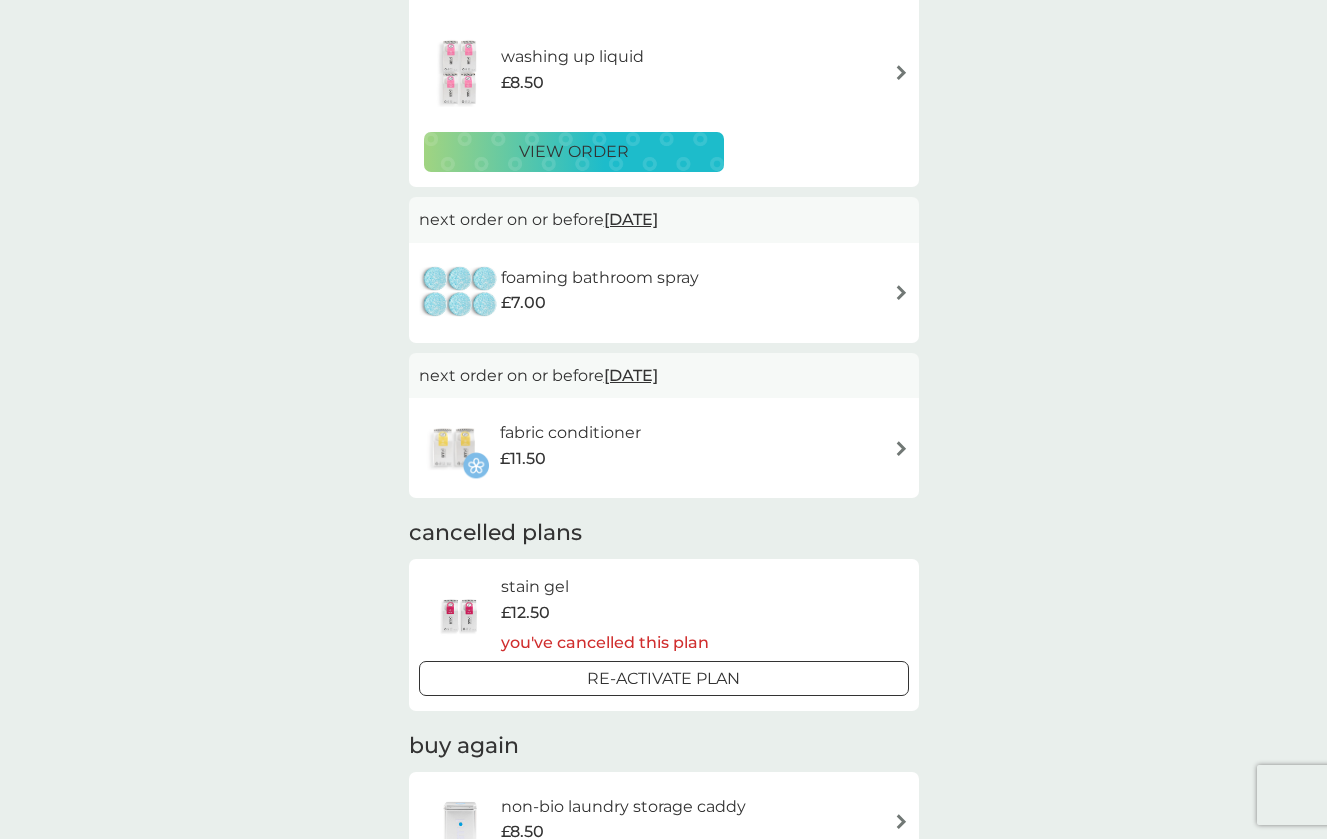 scroll, scrollTop: 505, scrollLeft: 0, axis: vertical 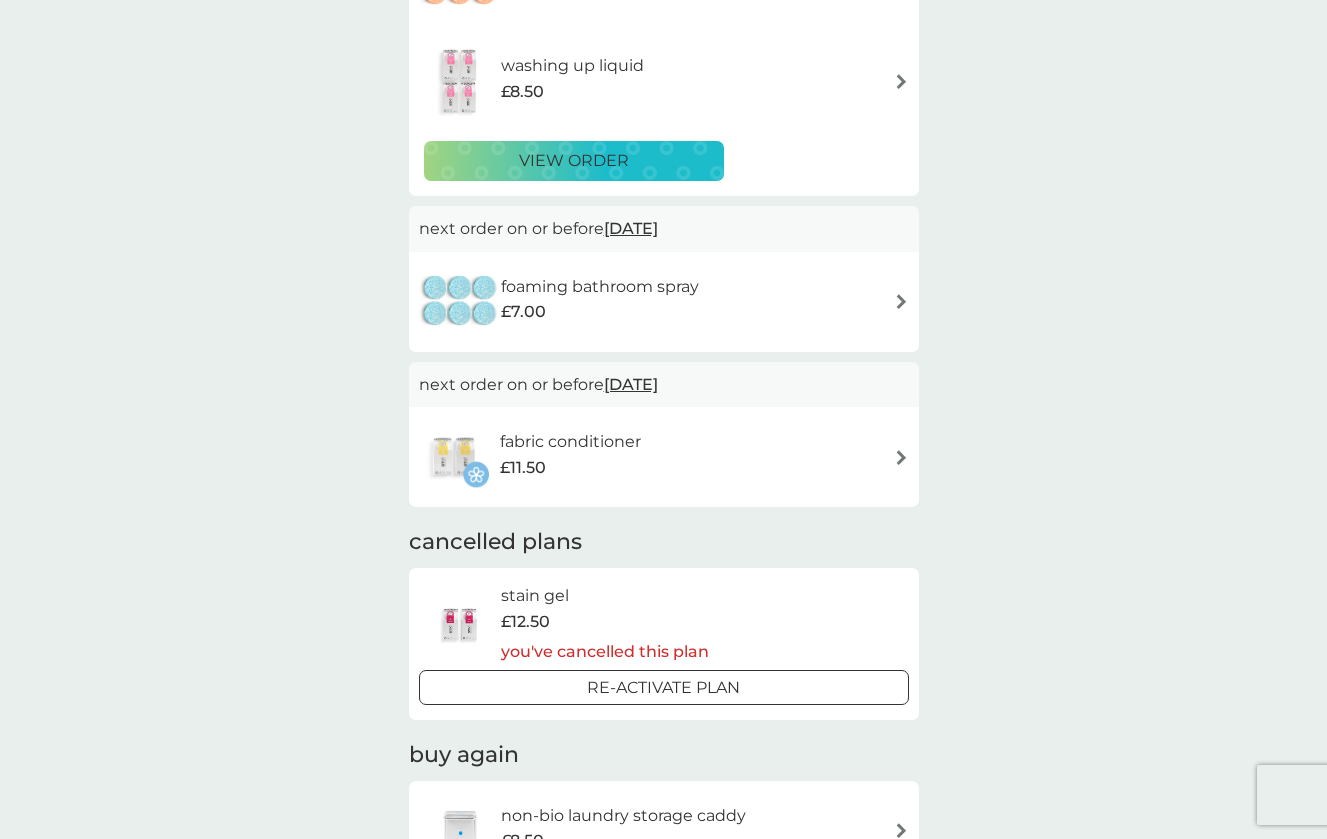 click on "fabric conditioner £11.50" at bounding box center (664, 457) 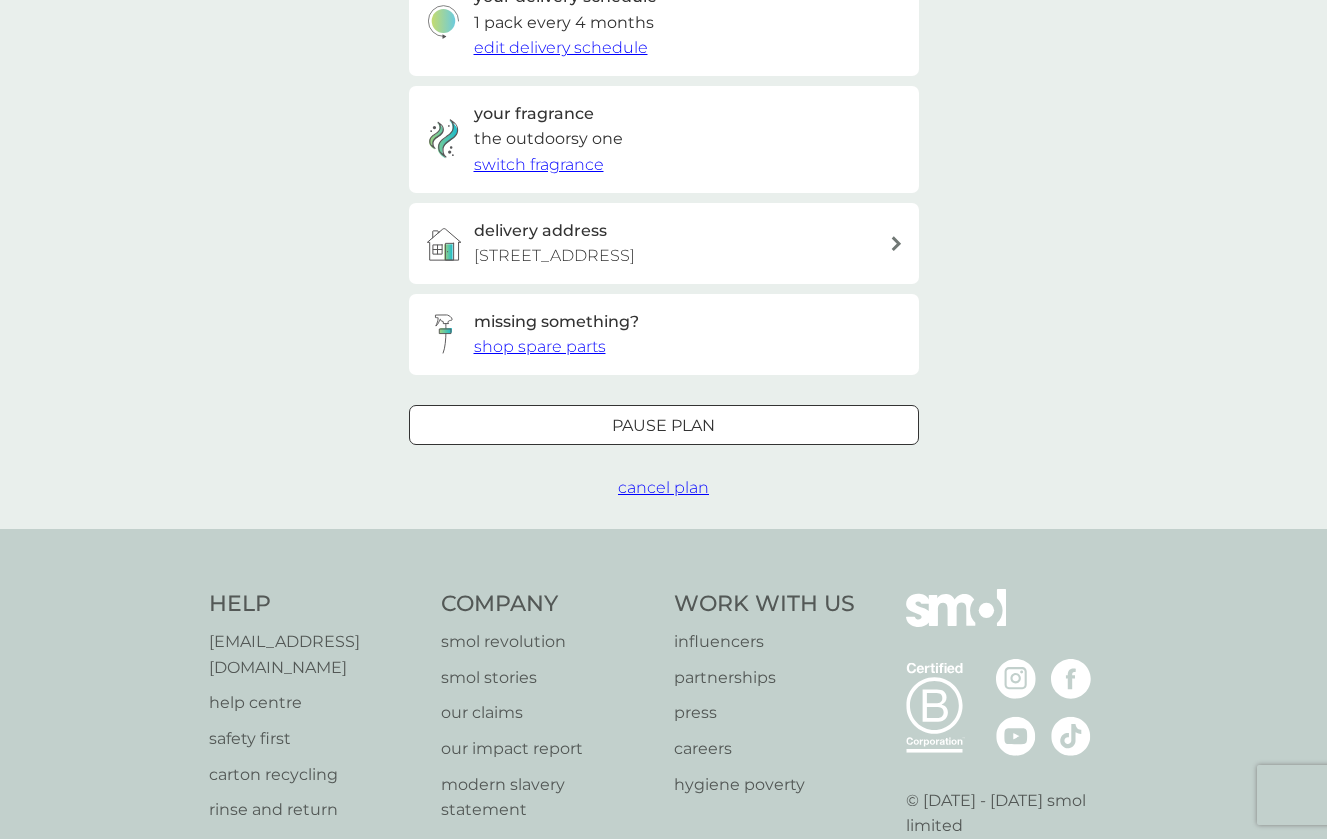scroll, scrollTop: 0, scrollLeft: 0, axis: both 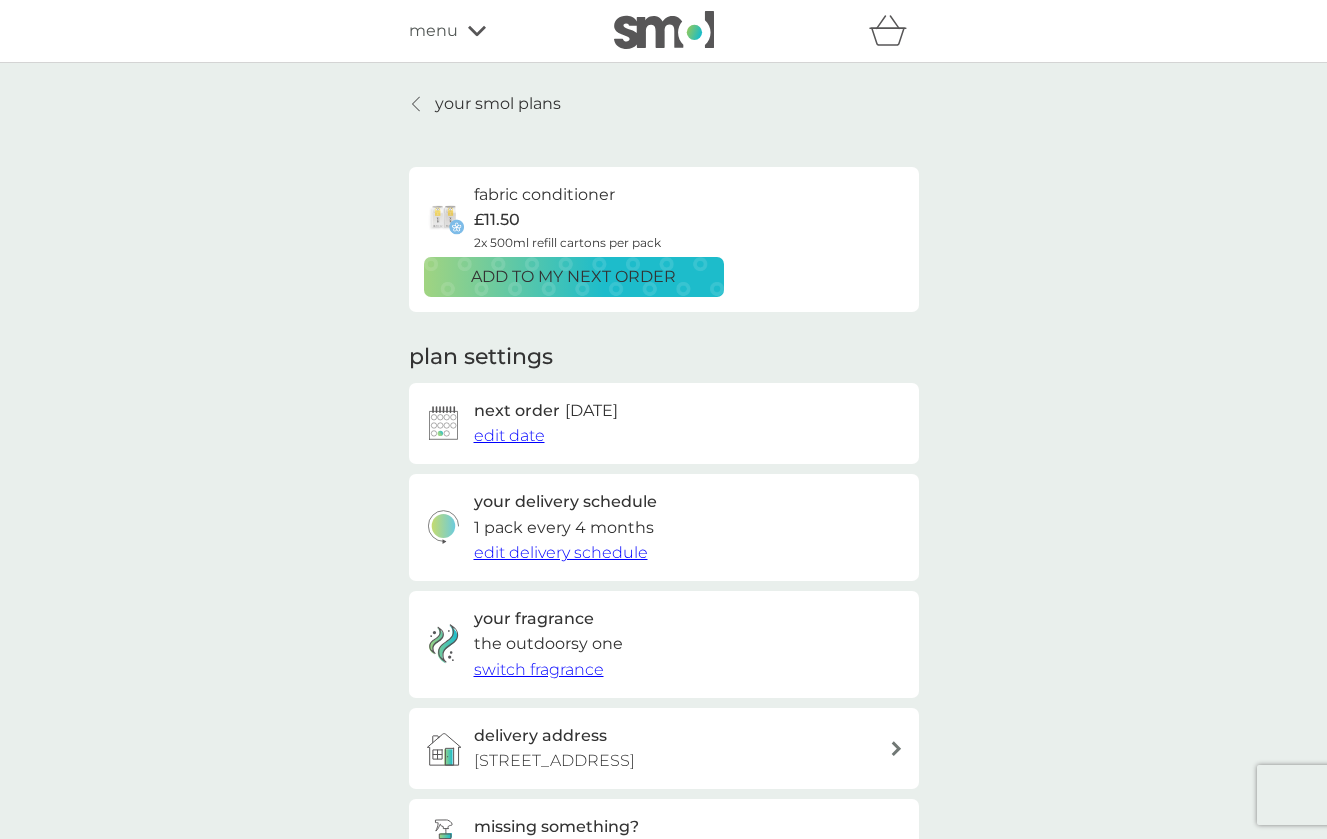 click on "add to my next order" at bounding box center (573, 277) 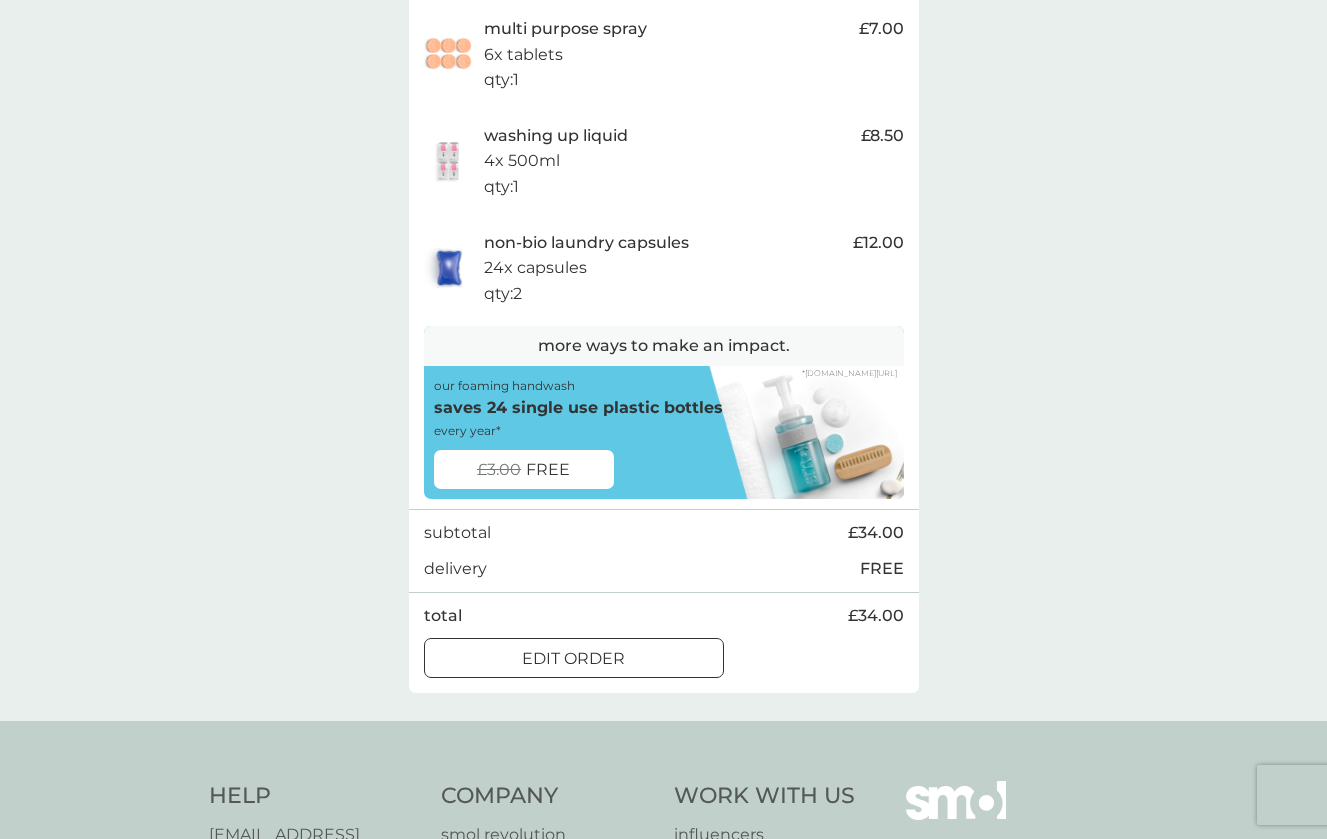 scroll, scrollTop: 571, scrollLeft: 0, axis: vertical 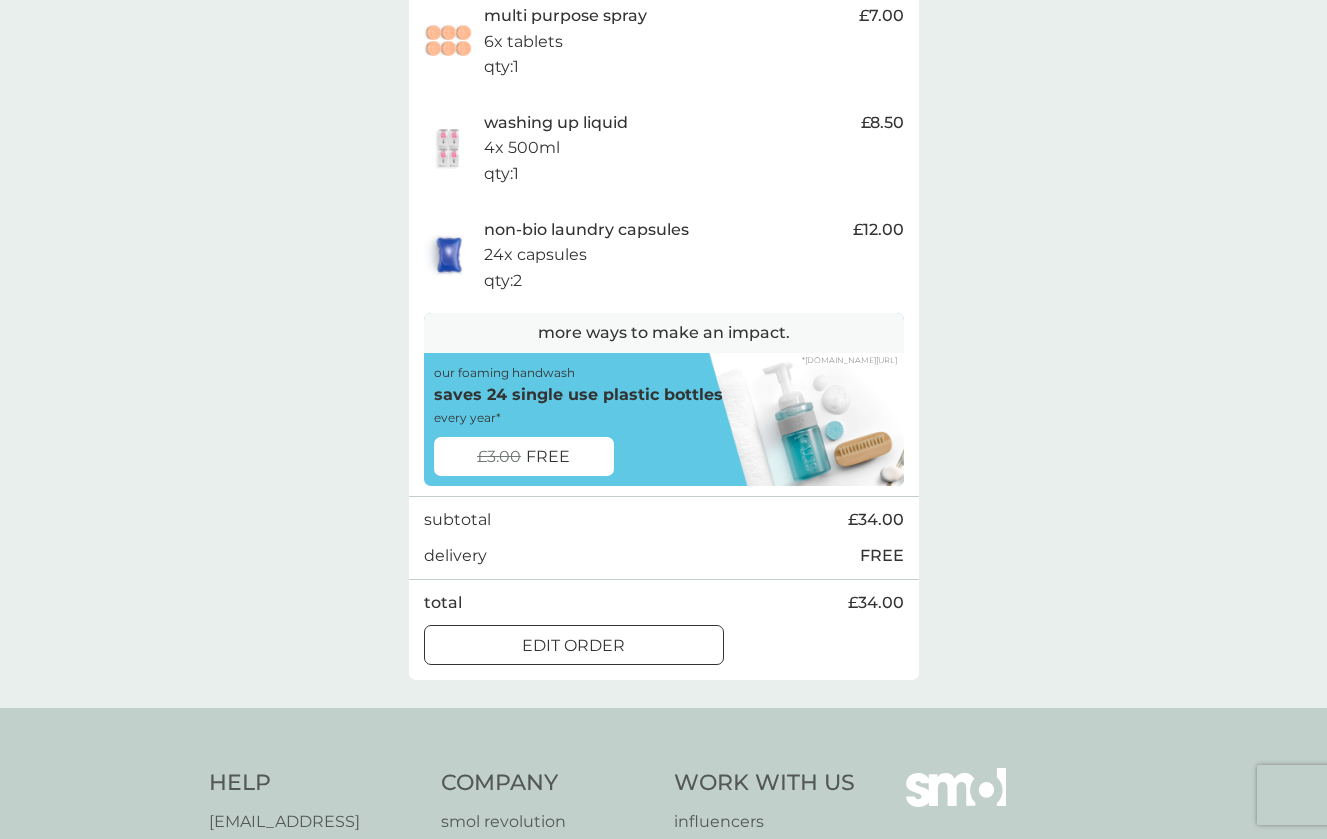 click on "edit order" at bounding box center [574, 646] 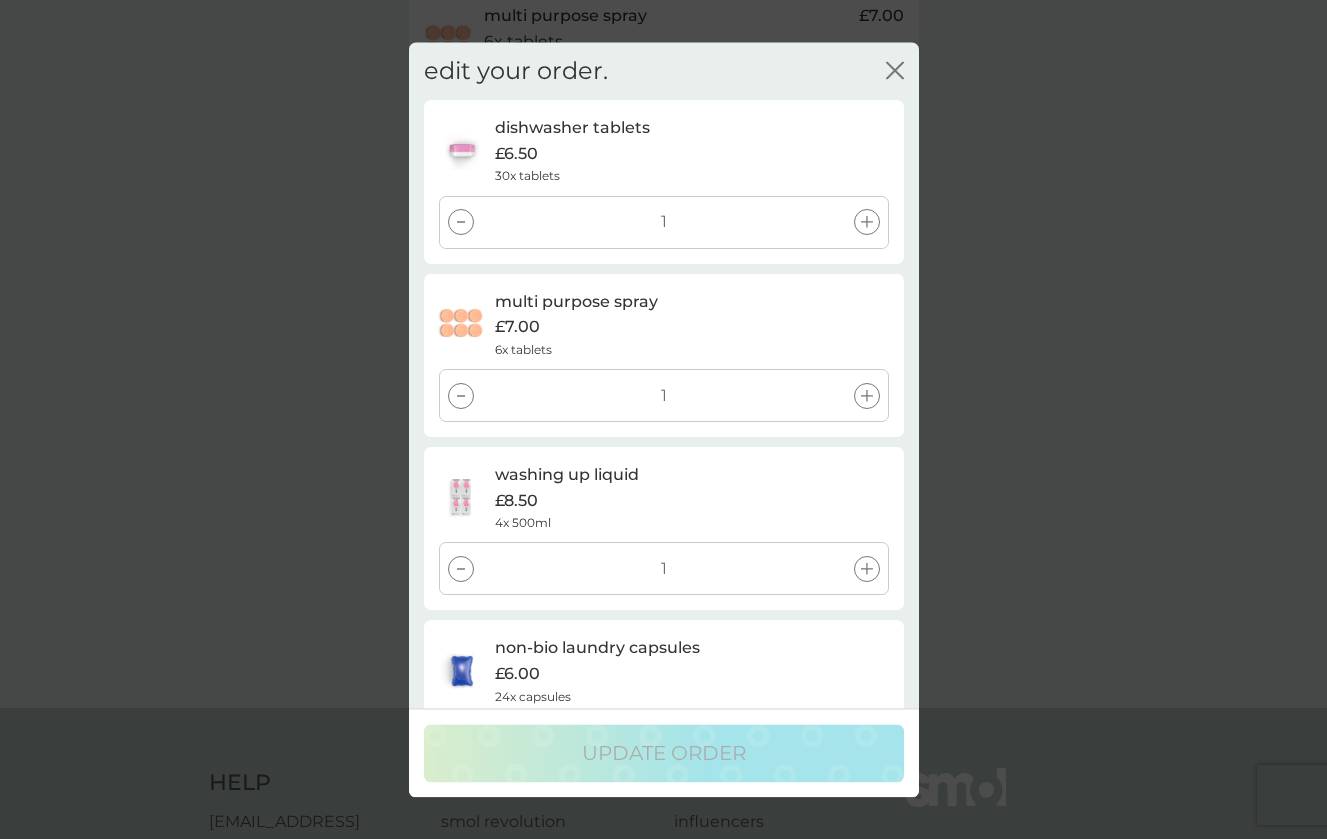 click at bounding box center (461, 396) 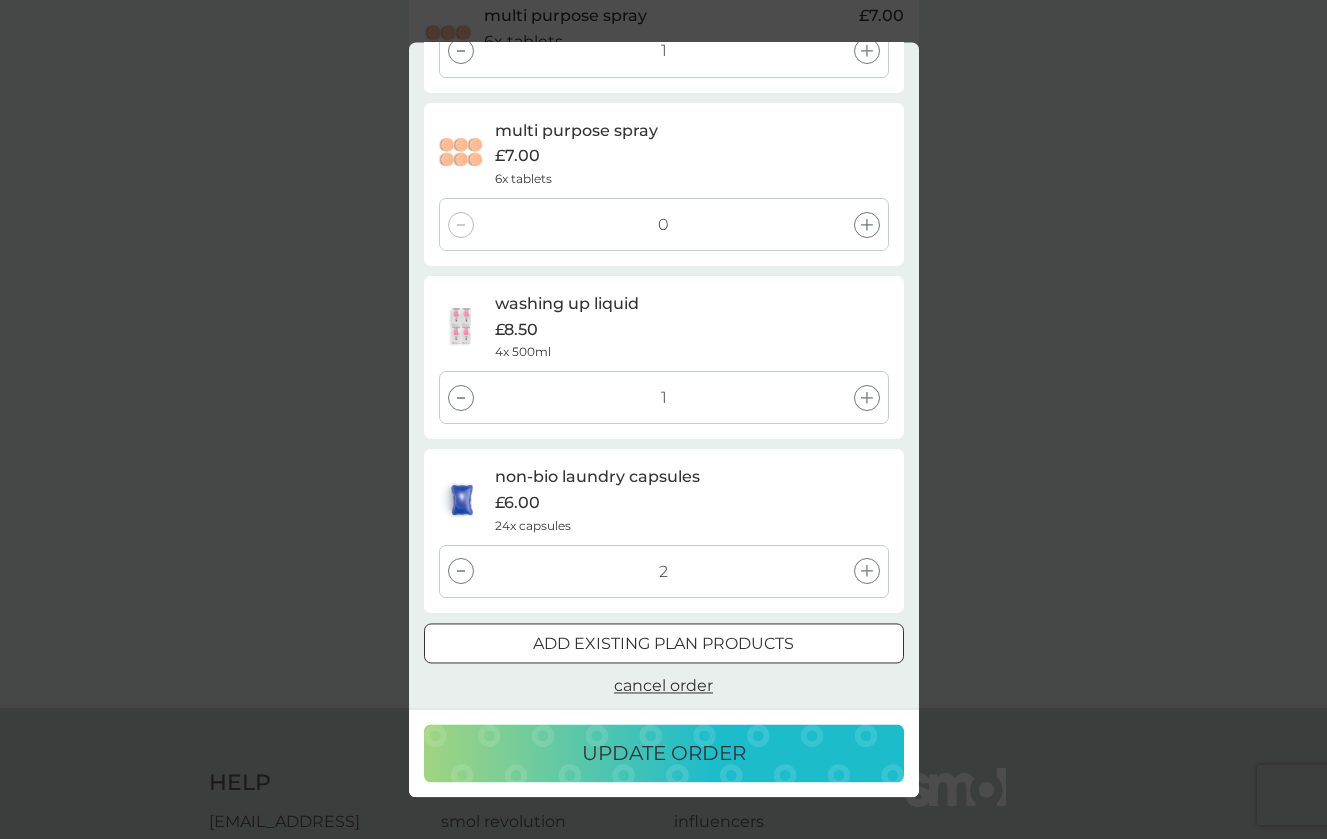 scroll, scrollTop: 170, scrollLeft: 0, axis: vertical 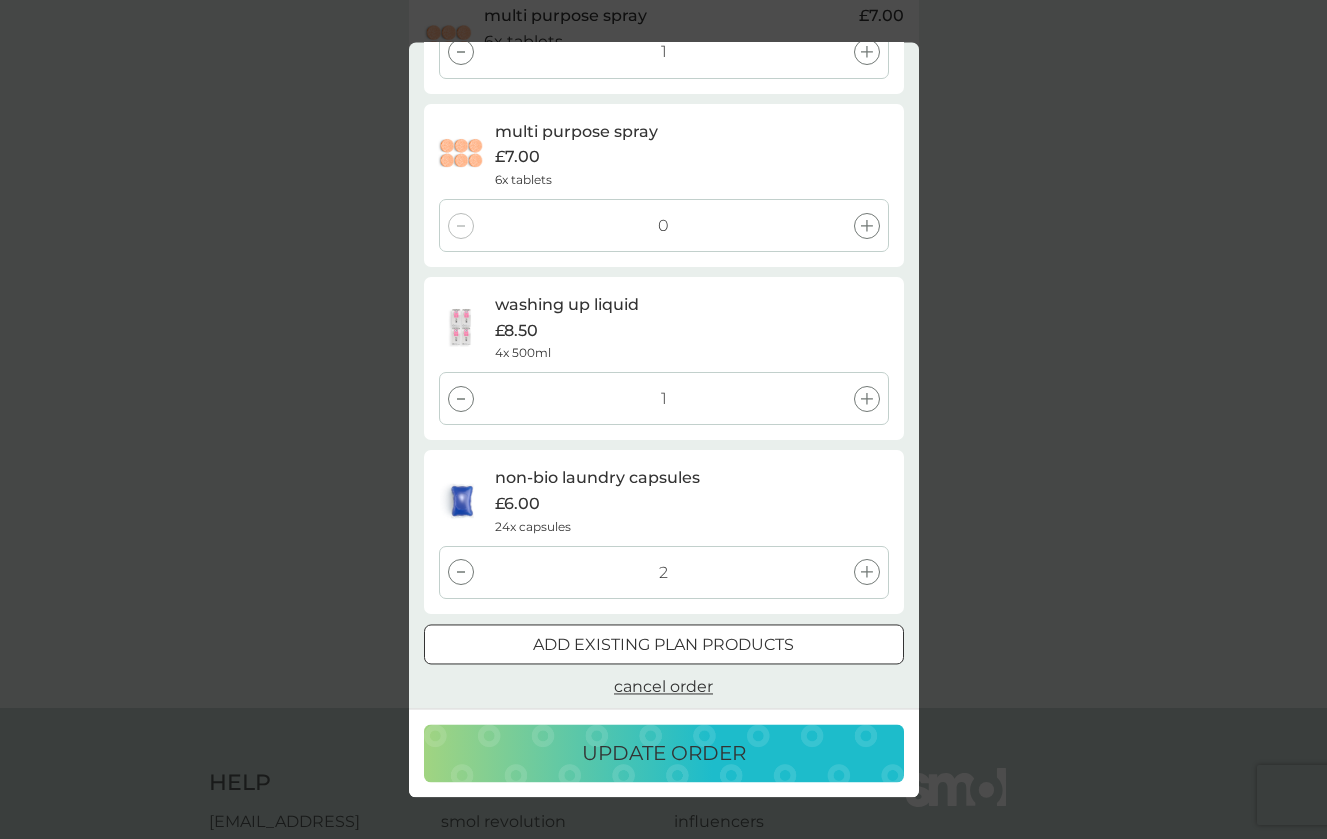 click at bounding box center (461, 573) 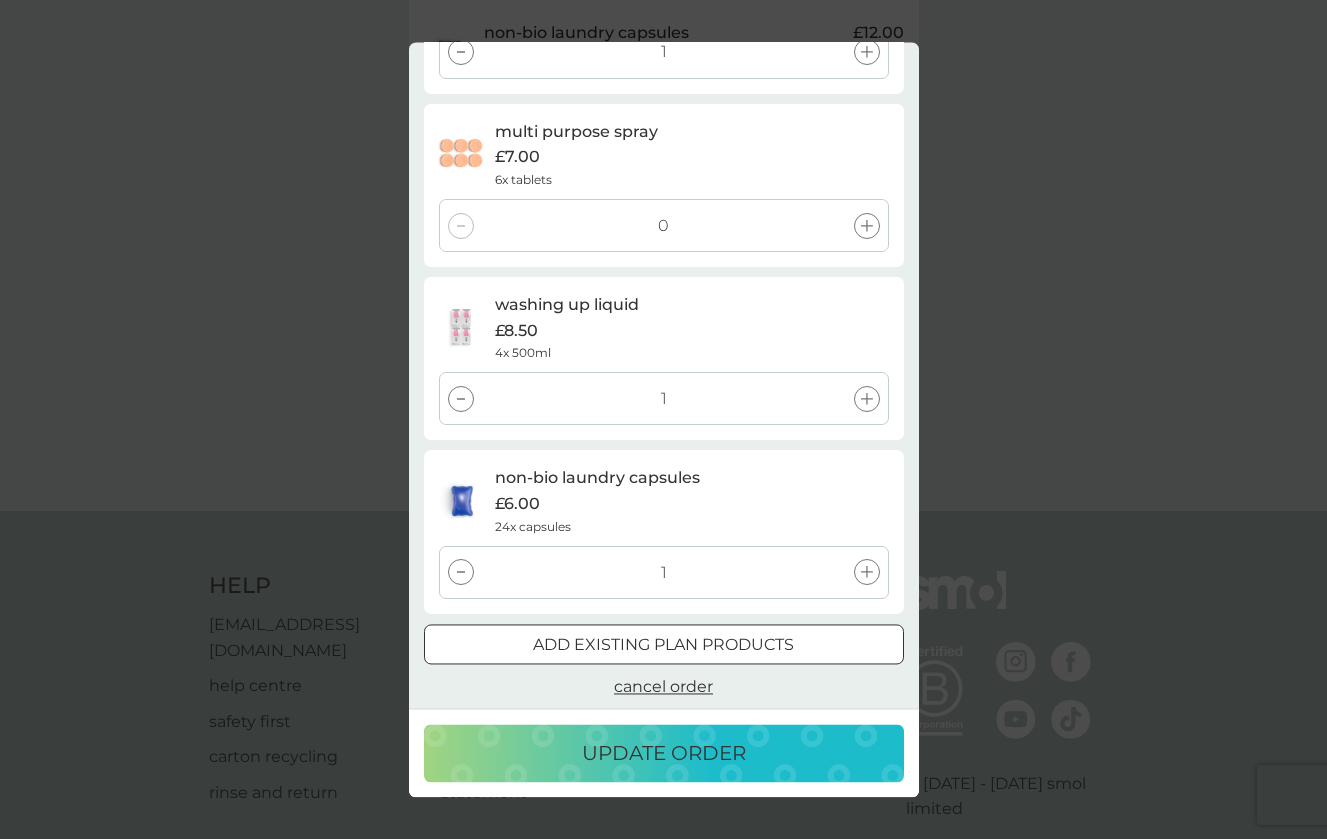 scroll, scrollTop: 770, scrollLeft: 0, axis: vertical 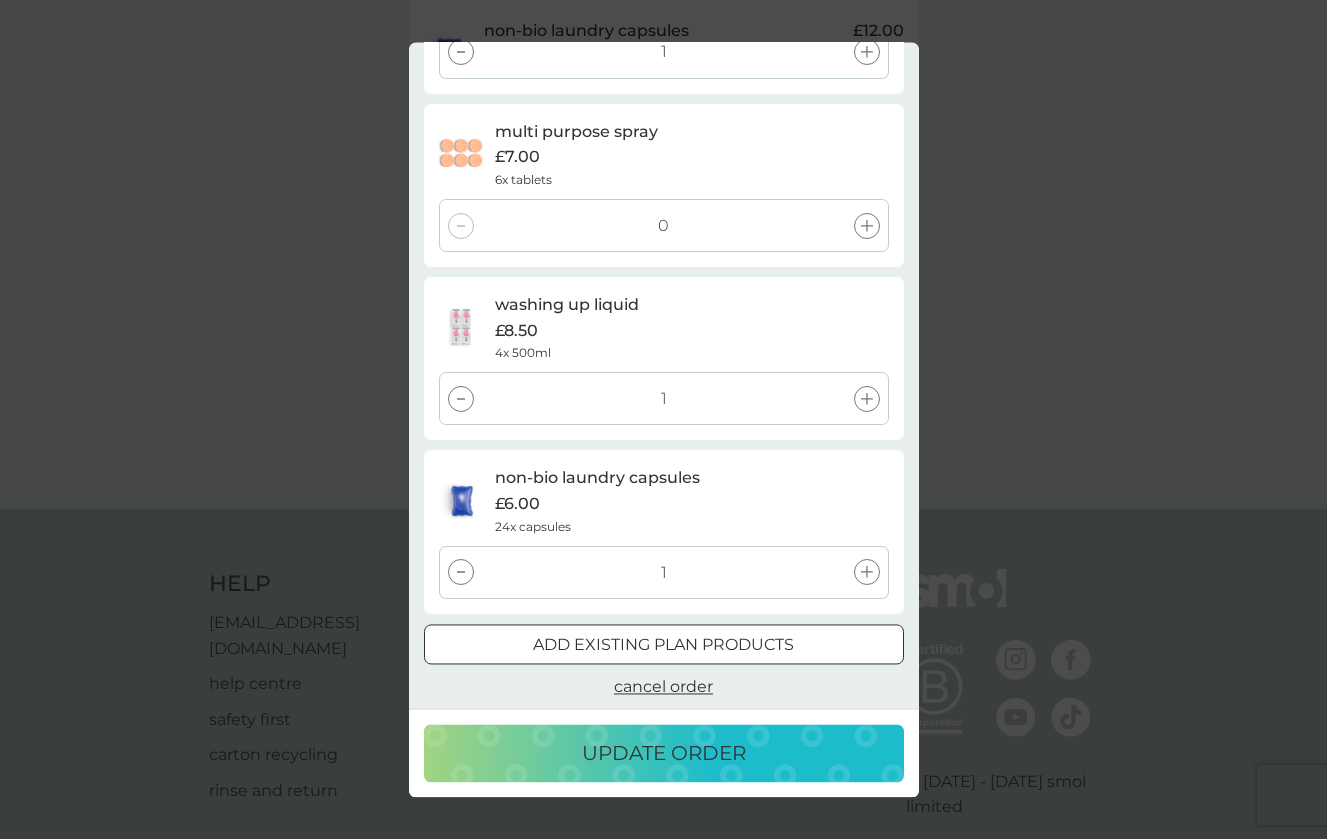 click on "update order" at bounding box center (664, 753) 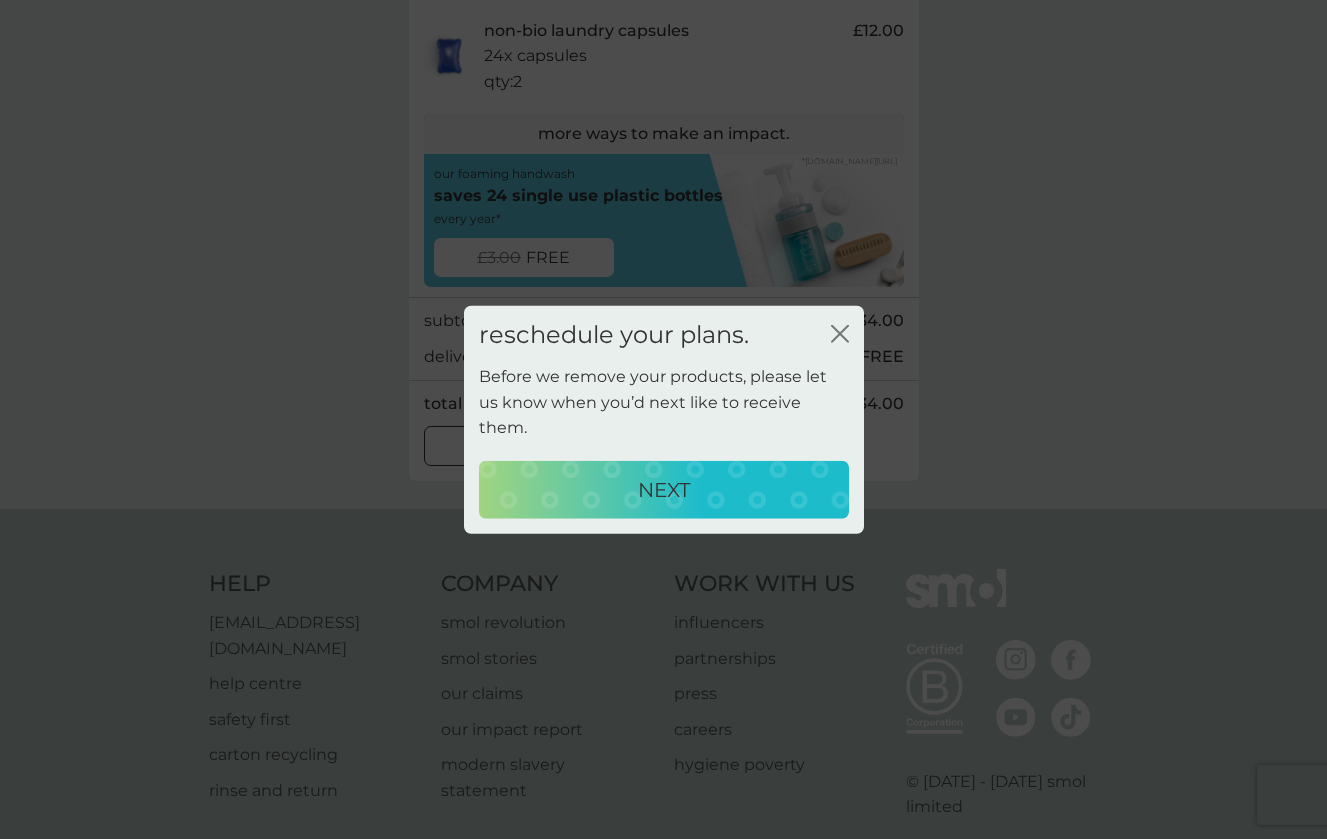 click on "NEXT" at bounding box center [664, 490] 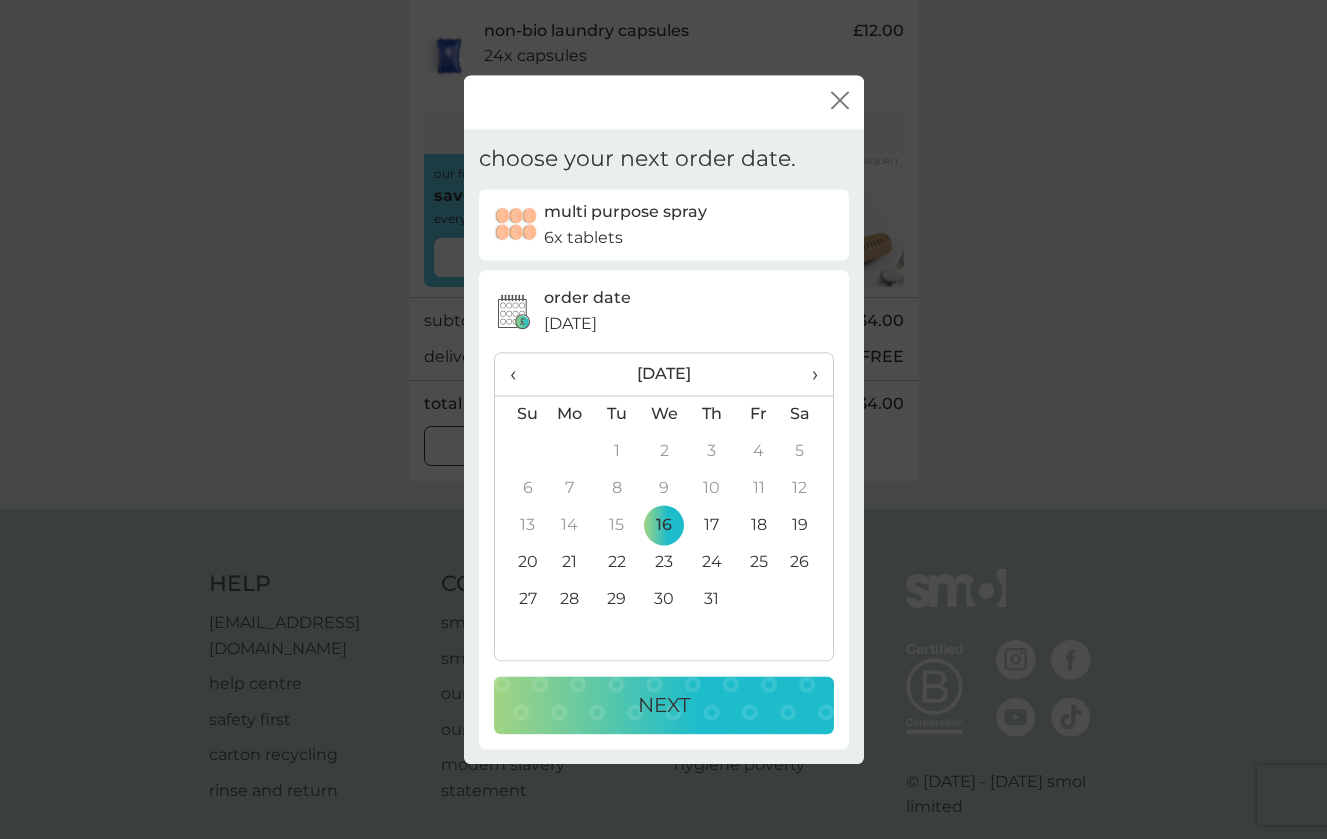 click on "›" at bounding box center (807, 374) 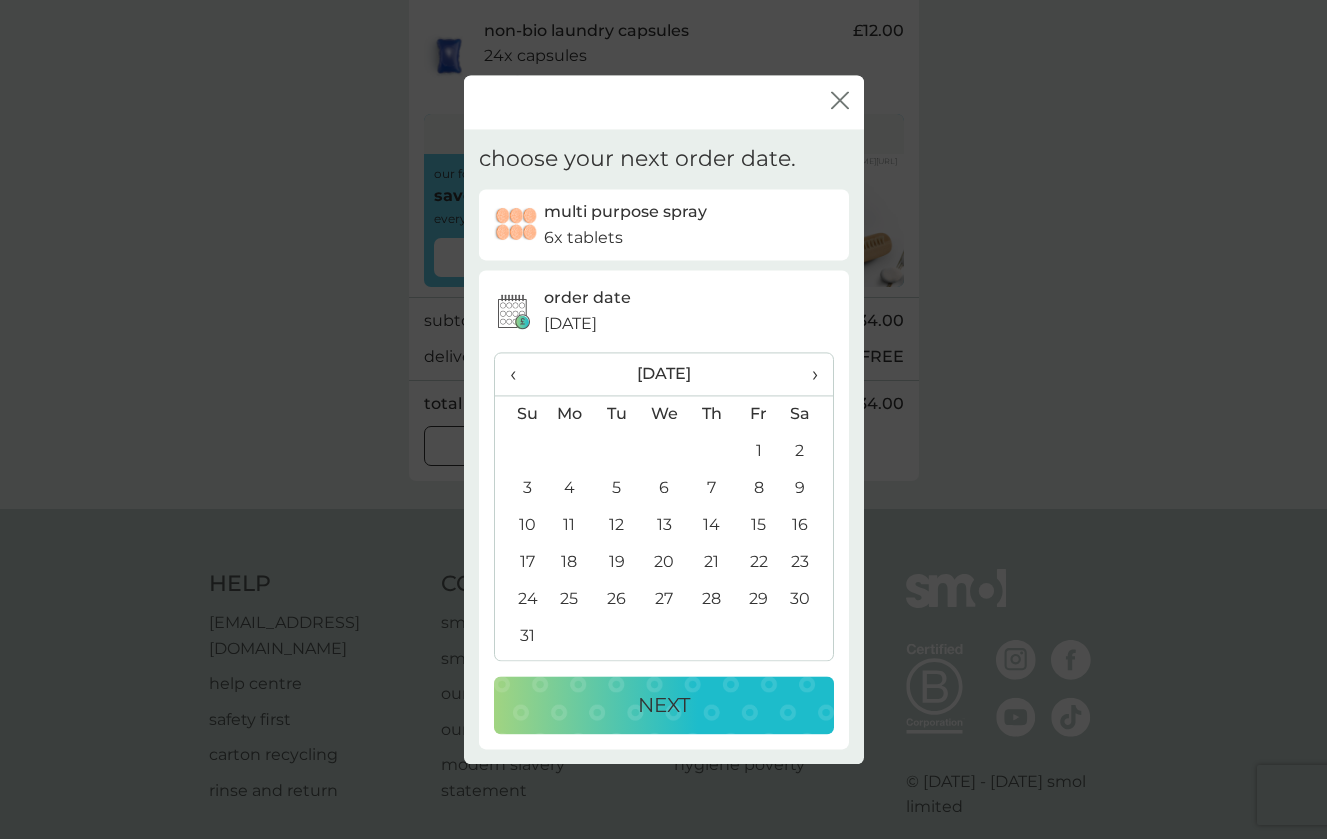 click on "›" at bounding box center [807, 374] 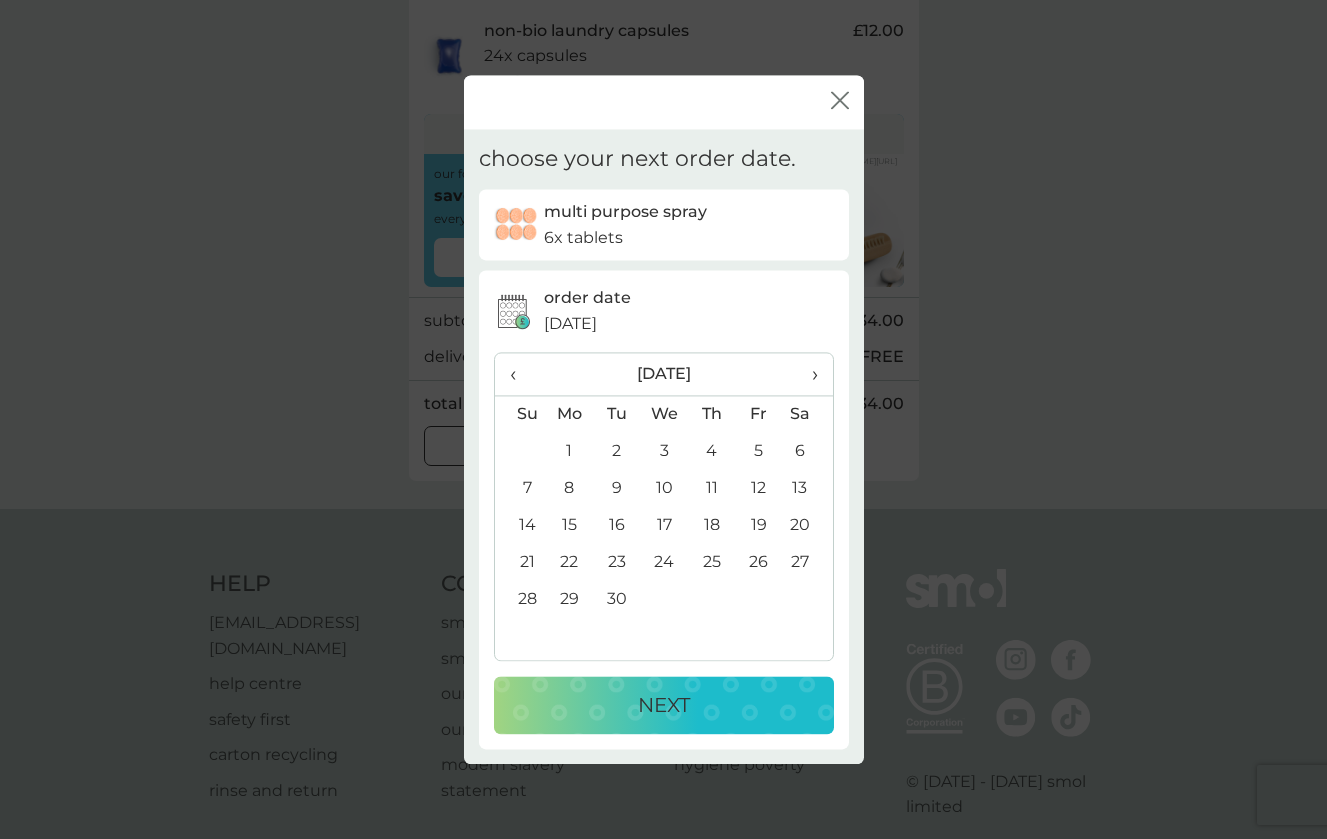 click on "1" at bounding box center [570, 451] 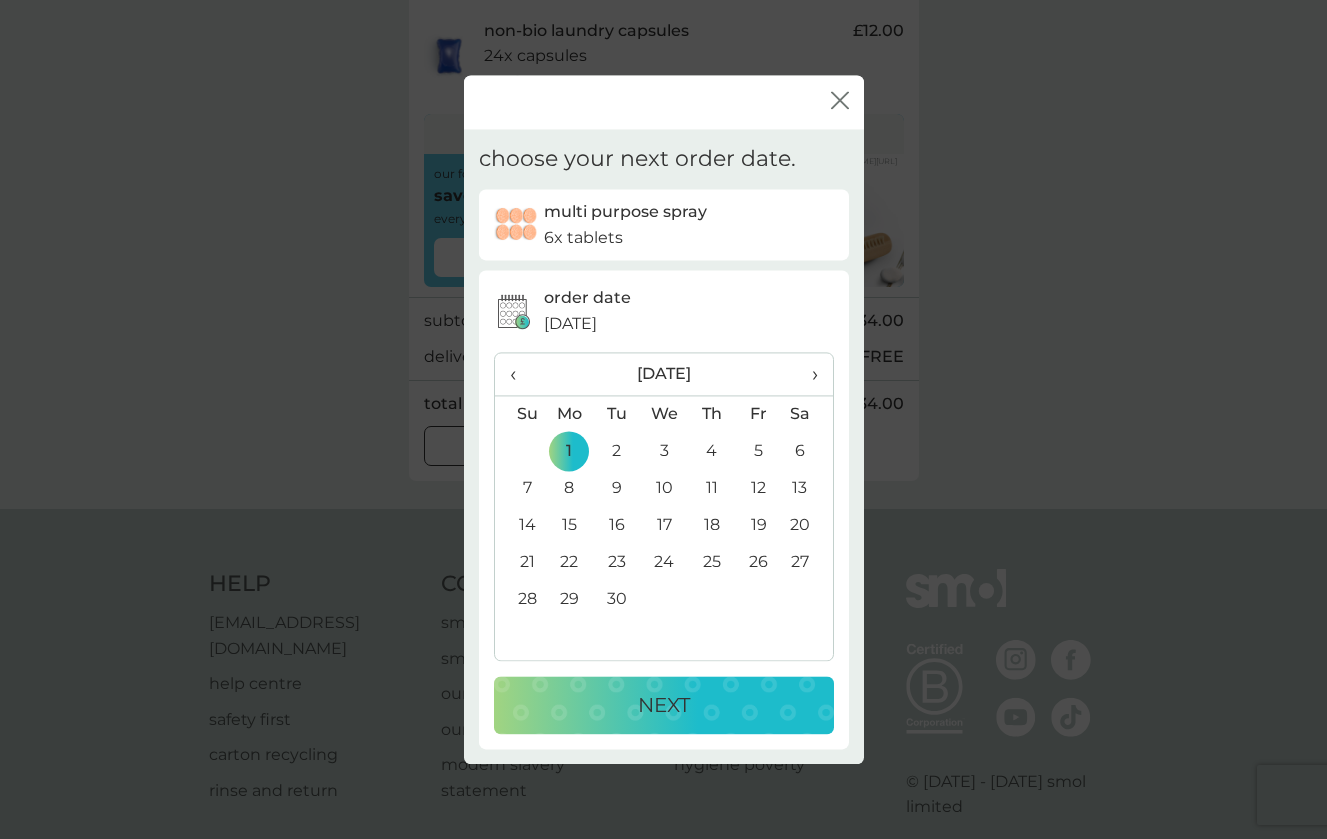 click on "NEXT" at bounding box center (664, 705) 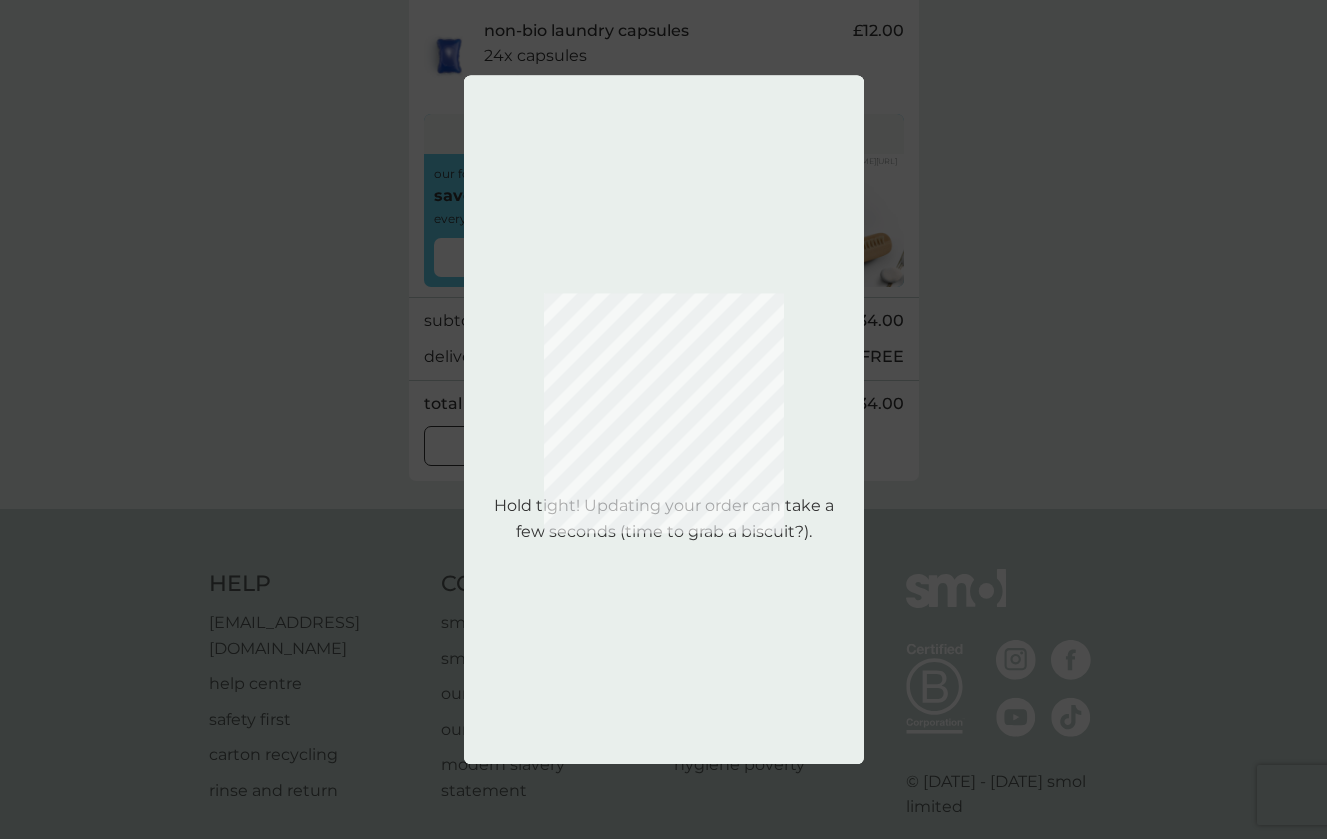 scroll, scrollTop: 0, scrollLeft: 0, axis: both 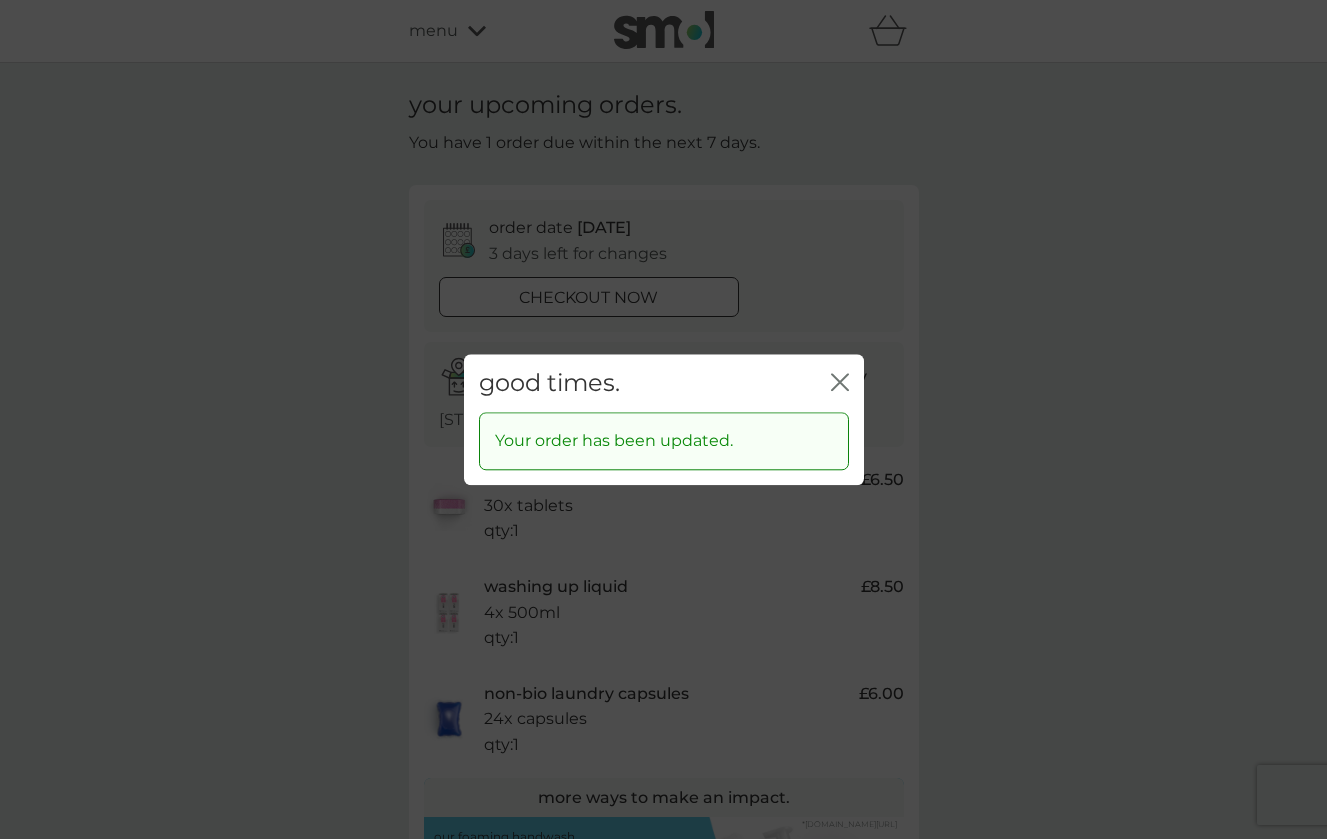 click on "close" 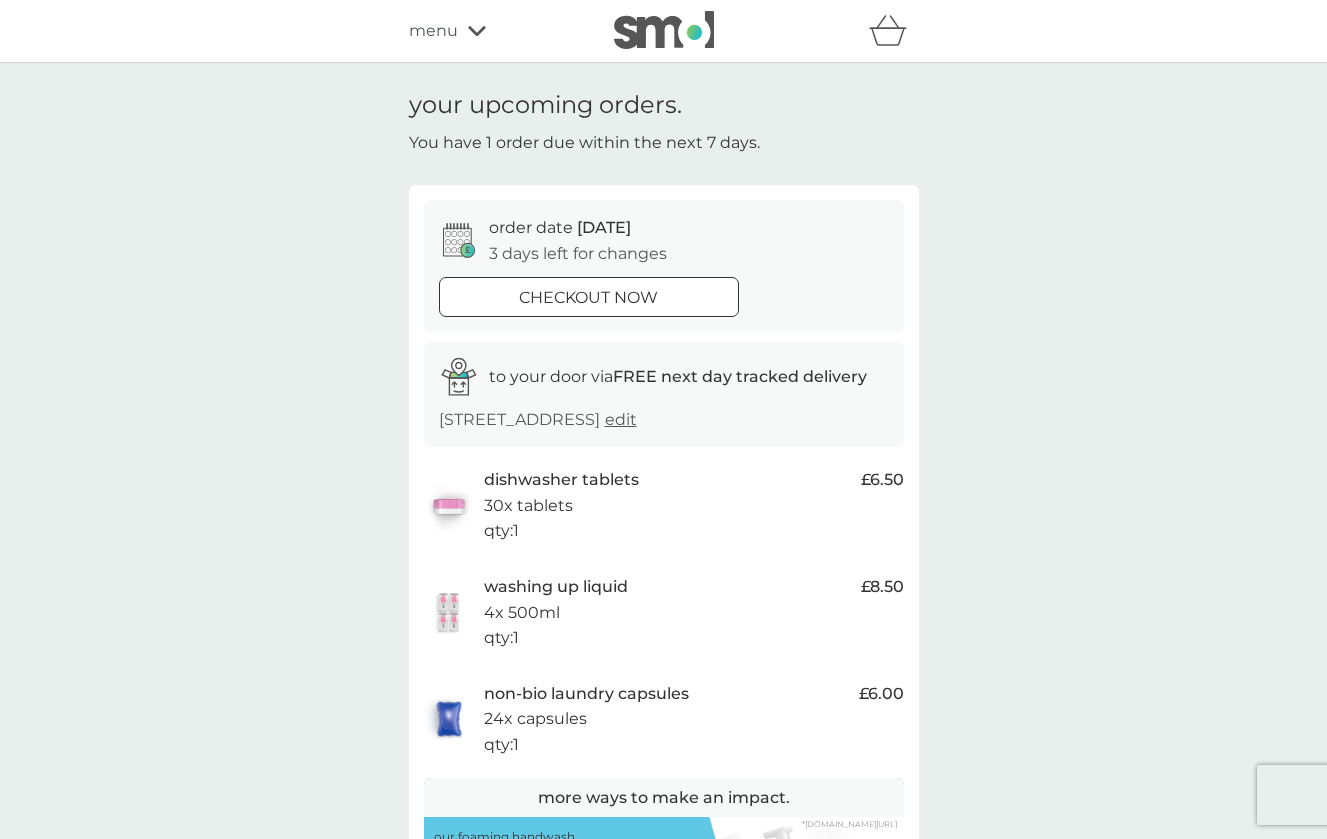 scroll, scrollTop: 0, scrollLeft: 0, axis: both 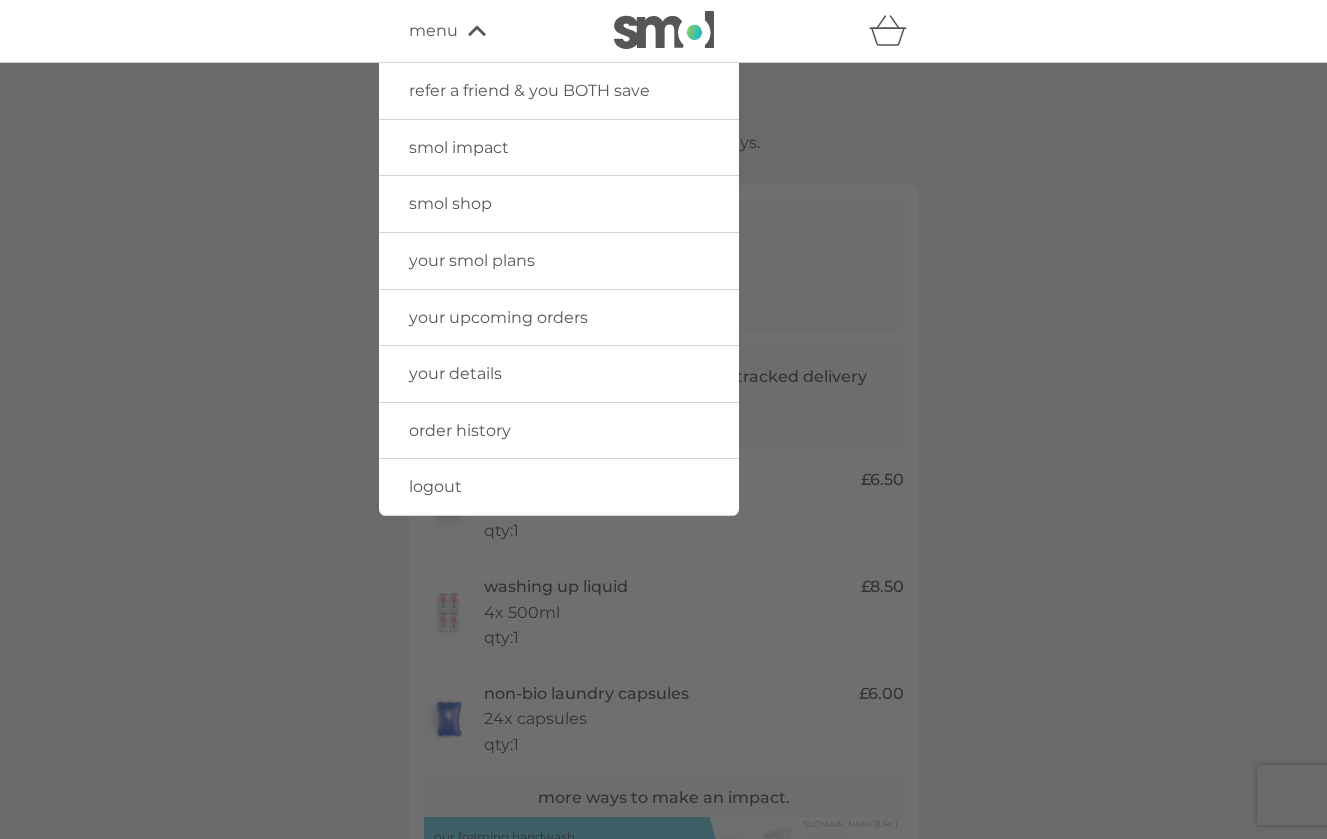 click on "your smol plans" at bounding box center [559, 261] 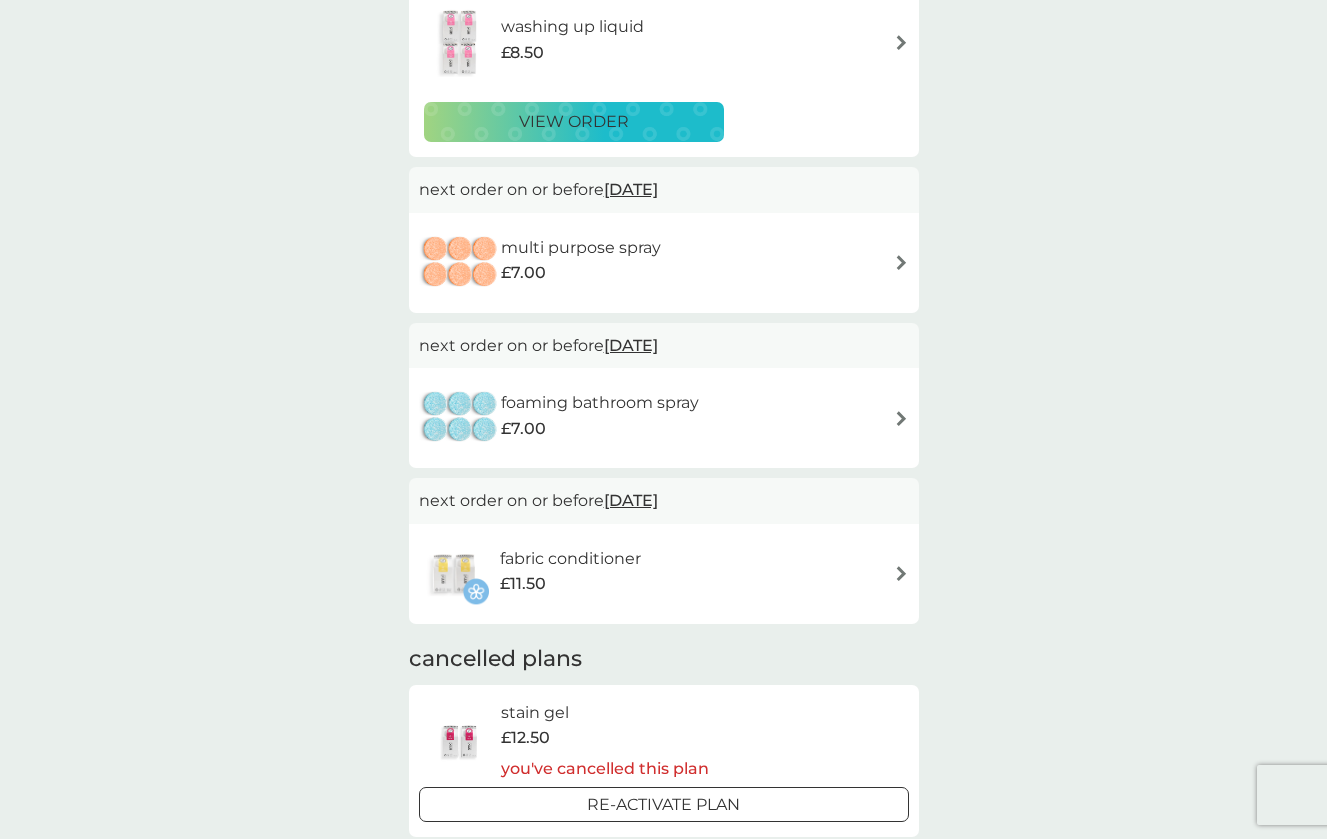scroll, scrollTop: 446, scrollLeft: 0, axis: vertical 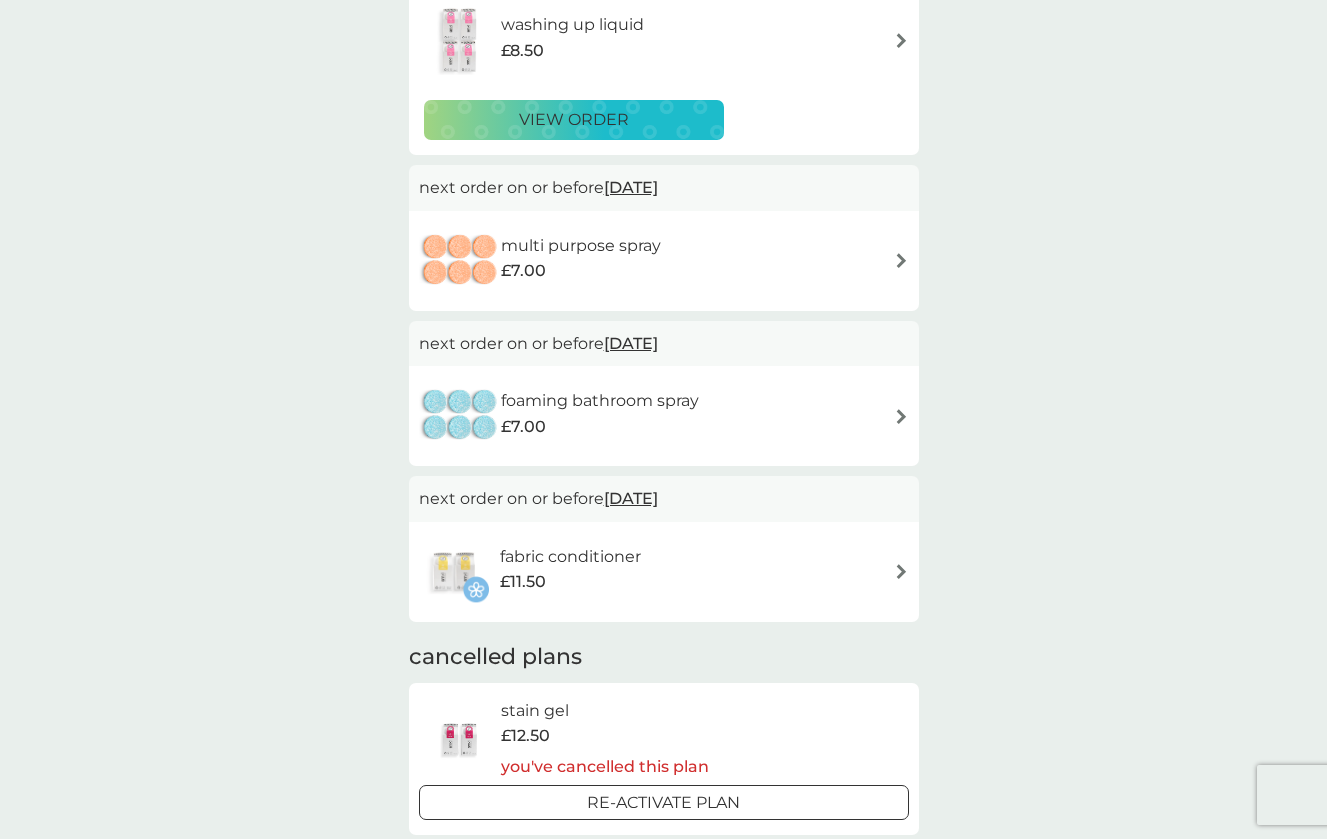 click on "fabric conditioner £11.50" at bounding box center [664, 572] 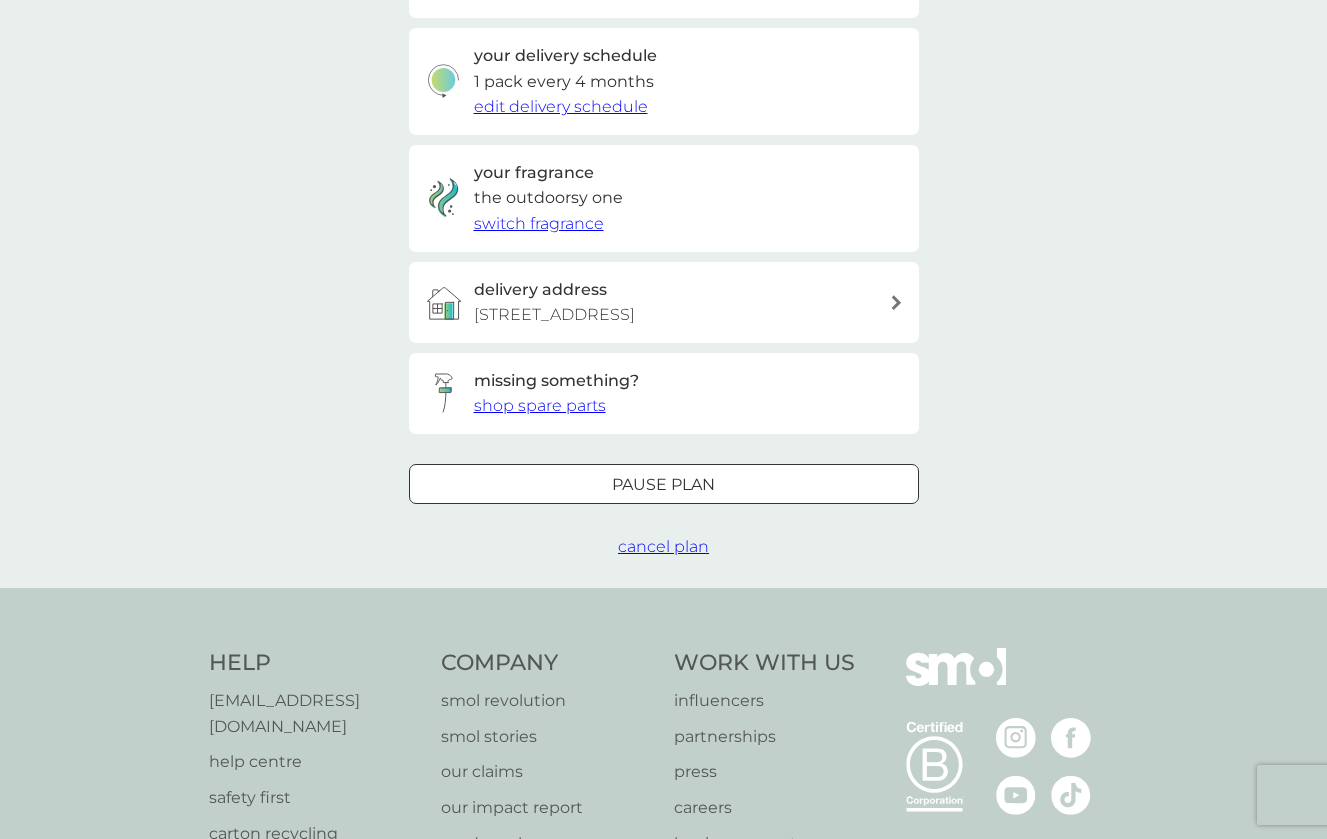 scroll, scrollTop: 0, scrollLeft: 0, axis: both 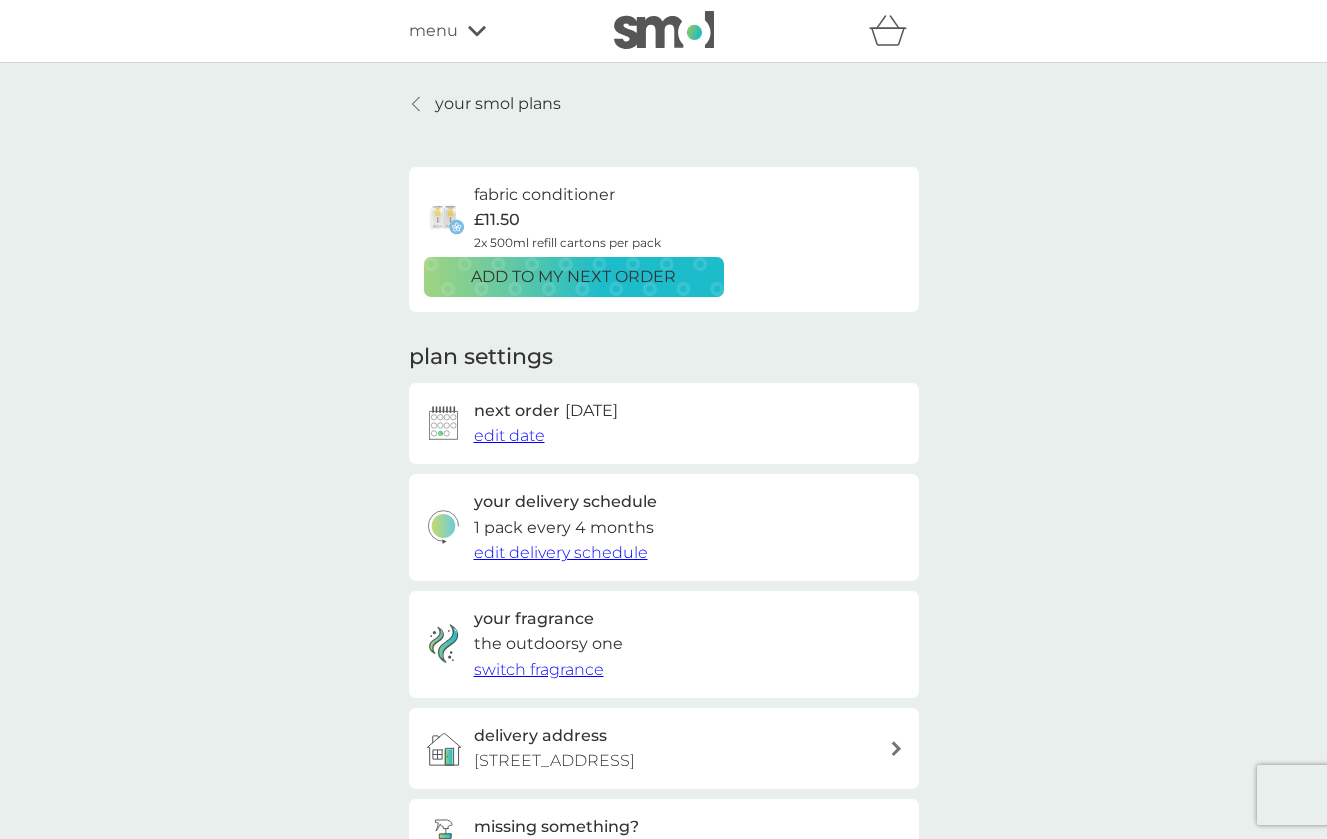 click on "add to my next order" at bounding box center [573, 277] 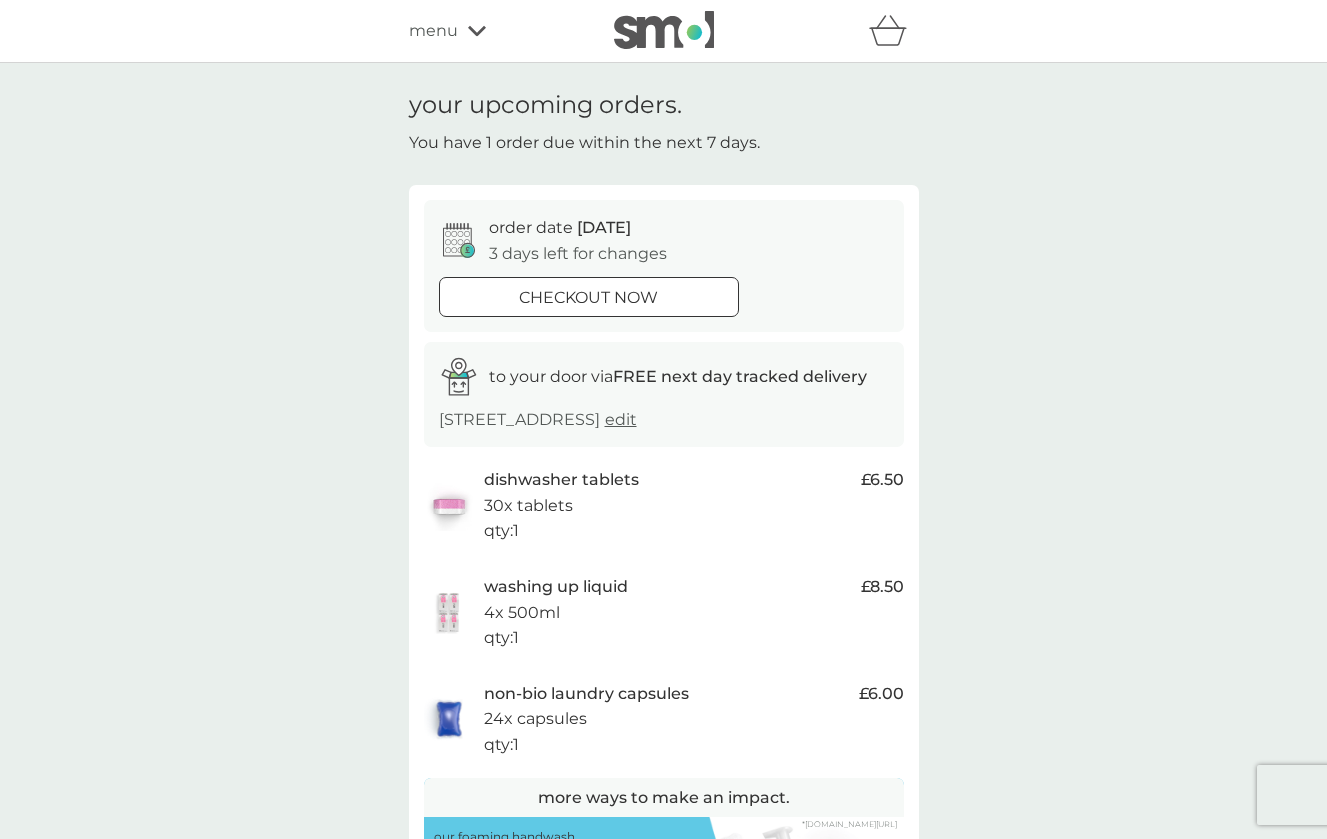 scroll, scrollTop: 0, scrollLeft: 0, axis: both 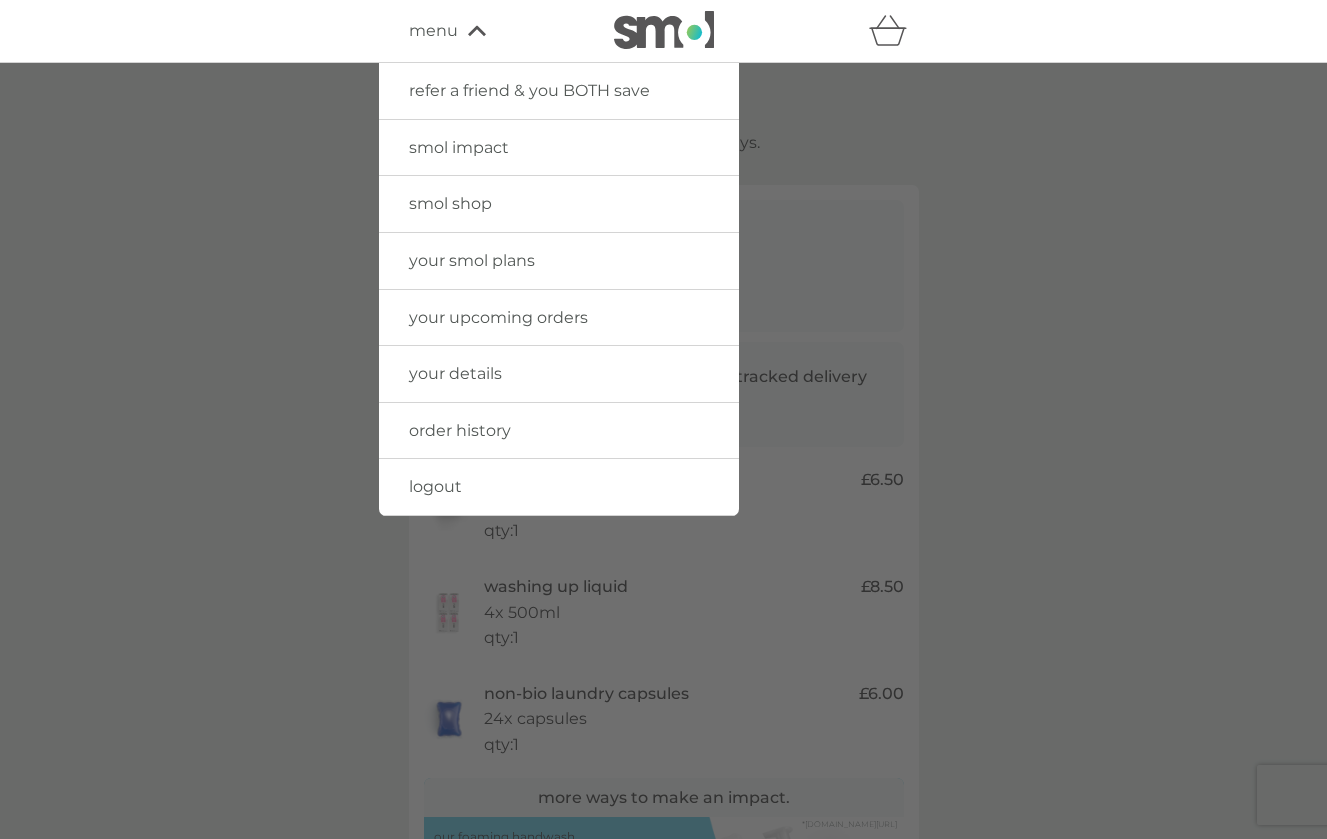 click on "your smol plans" at bounding box center [472, 260] 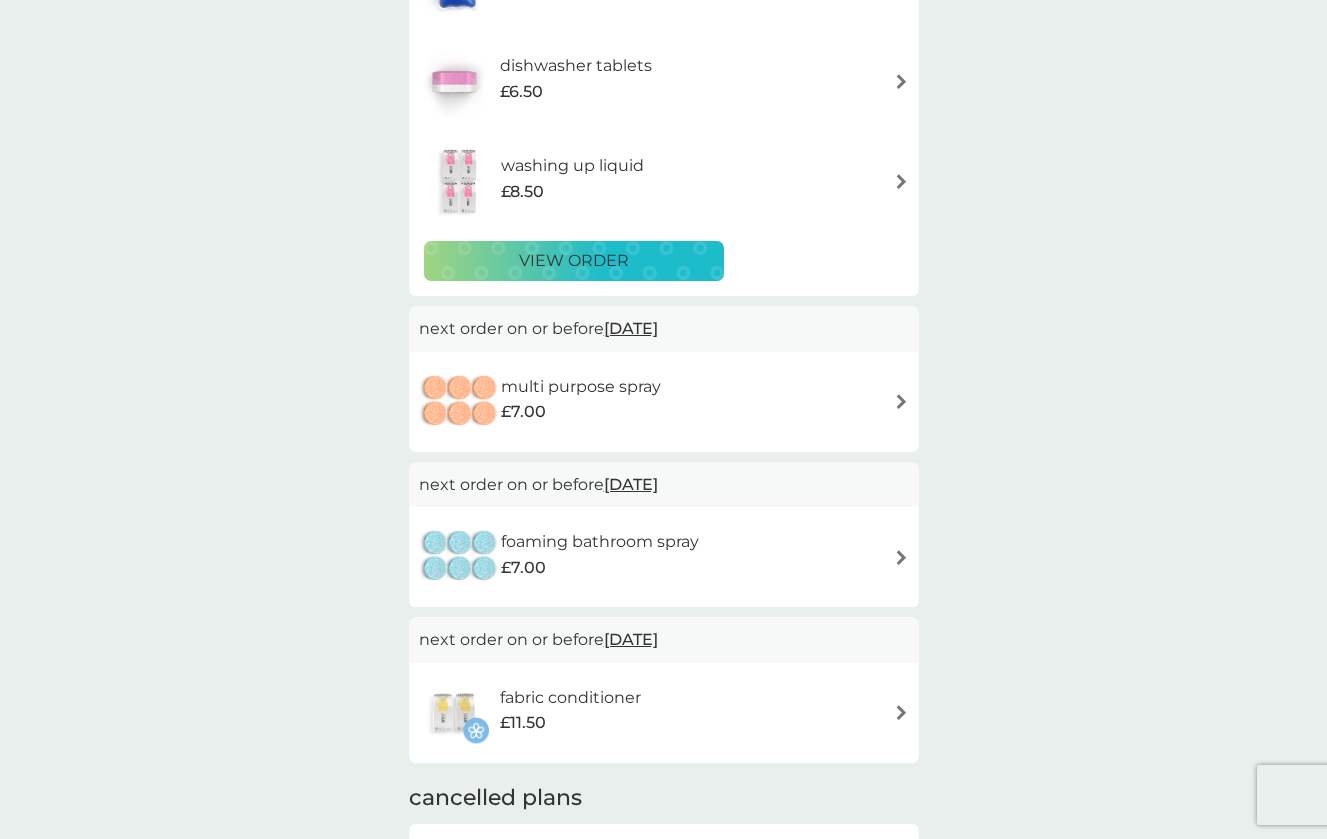 scroll, scrollTop: 307, scrollLeft: 0, axis: vertical 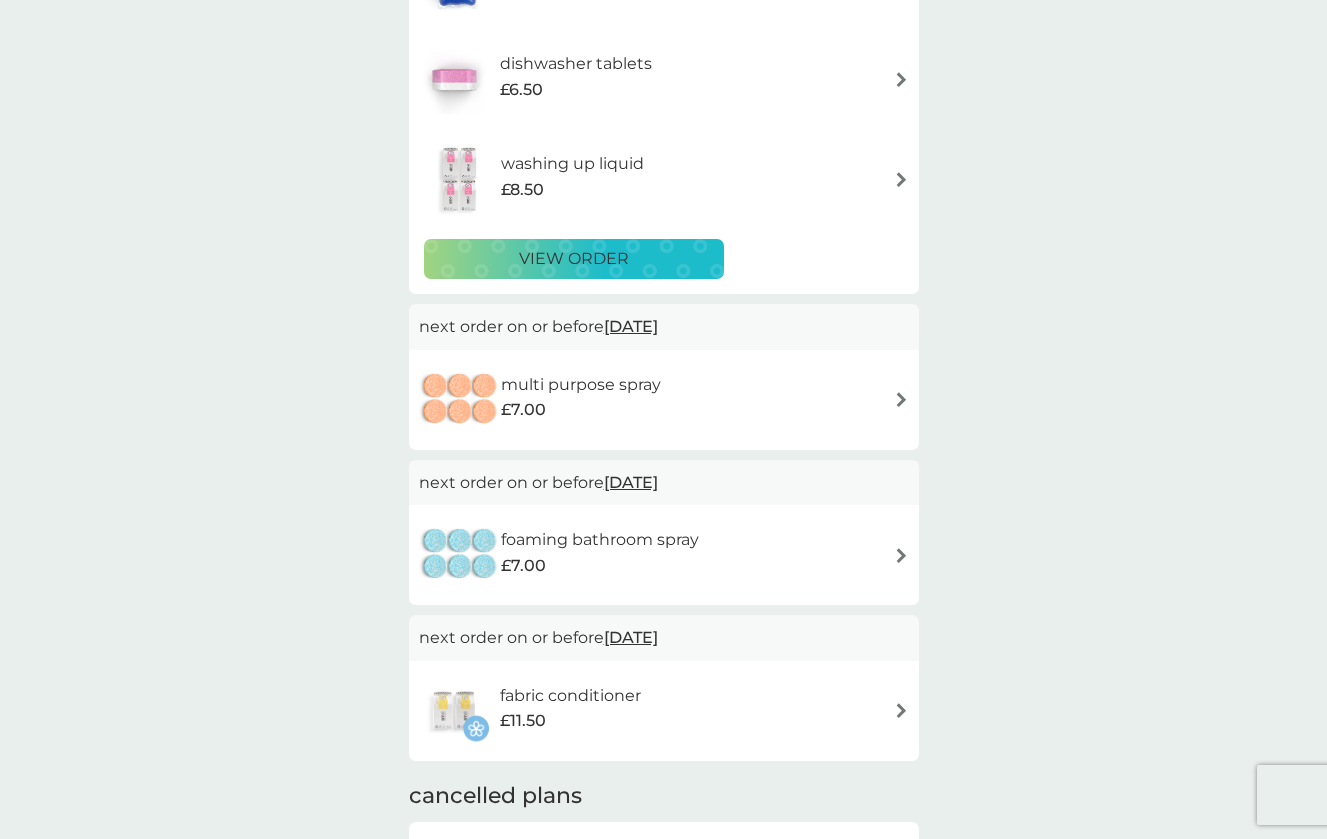 click on "fabric conditioner £11.50" at bounding box center [664, 711] 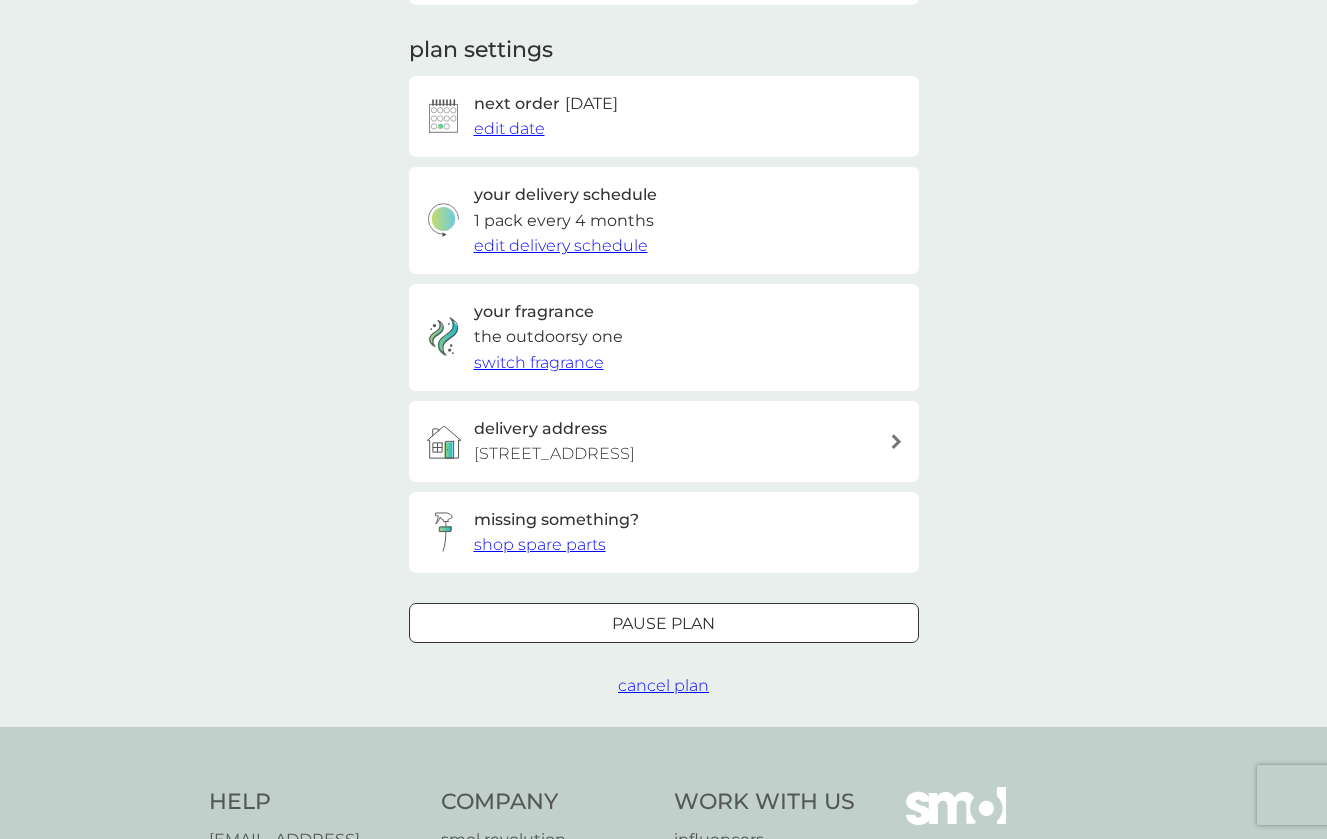scroll, scrollTop: 0, scrollLeft: 0, axis: both 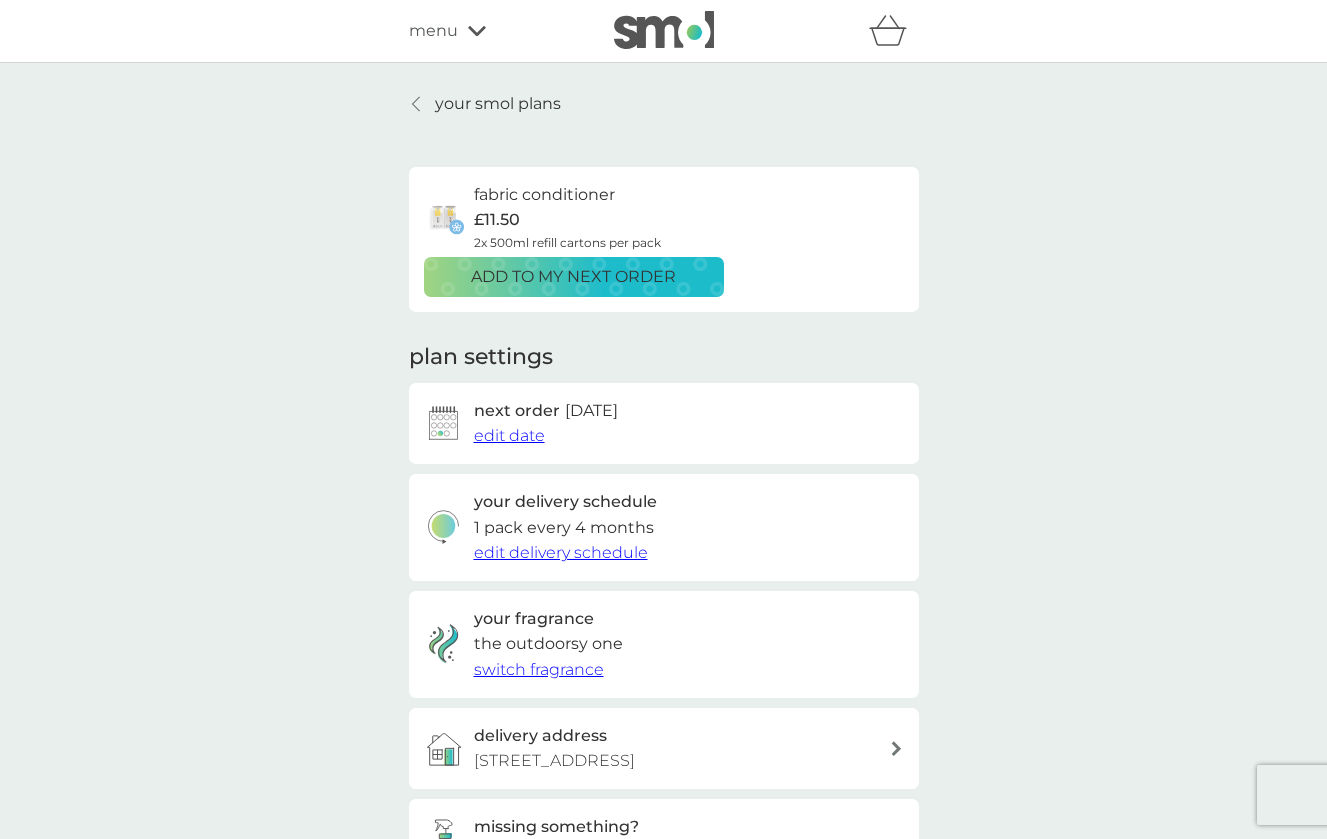 click on "edit date" at bounding box center [509, 435] 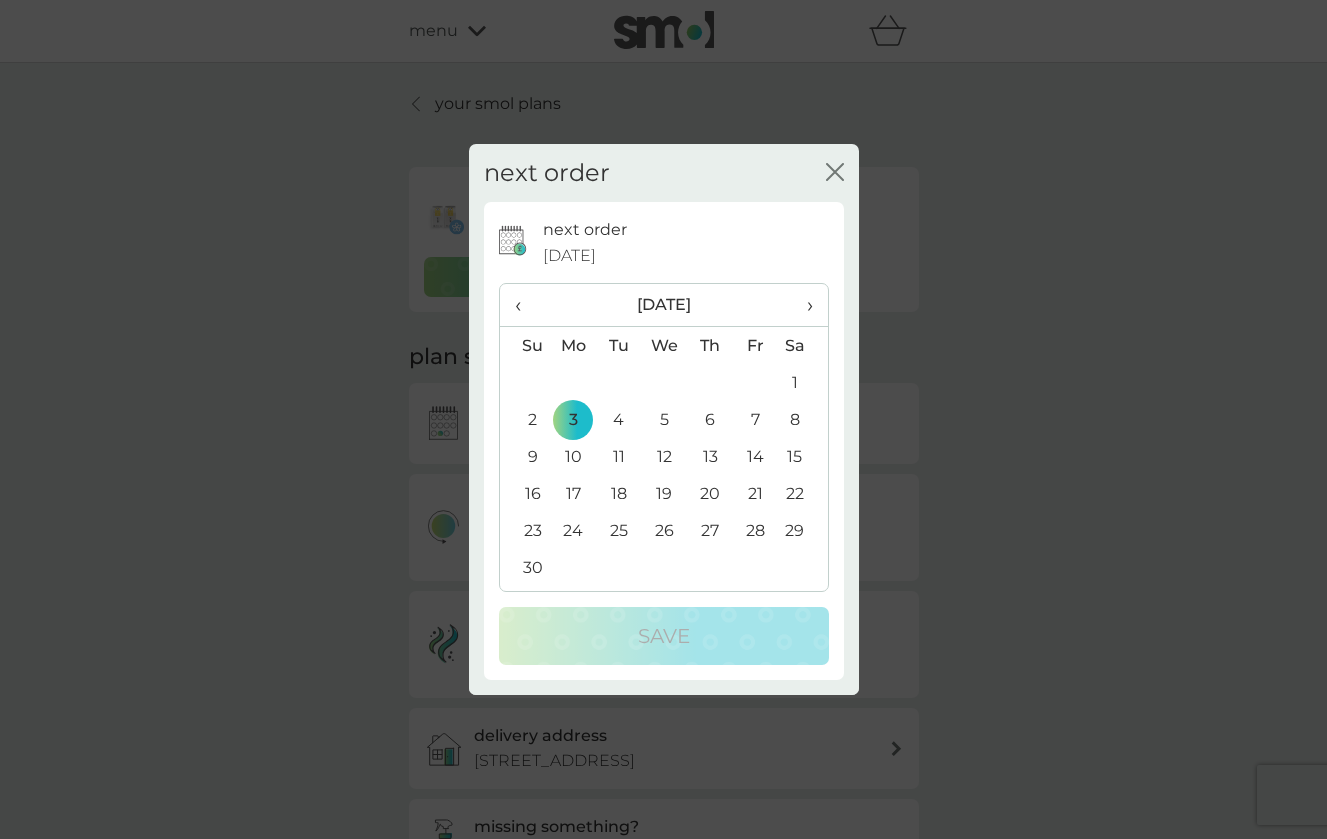 click on "‹" at bounding box center [525, 305] 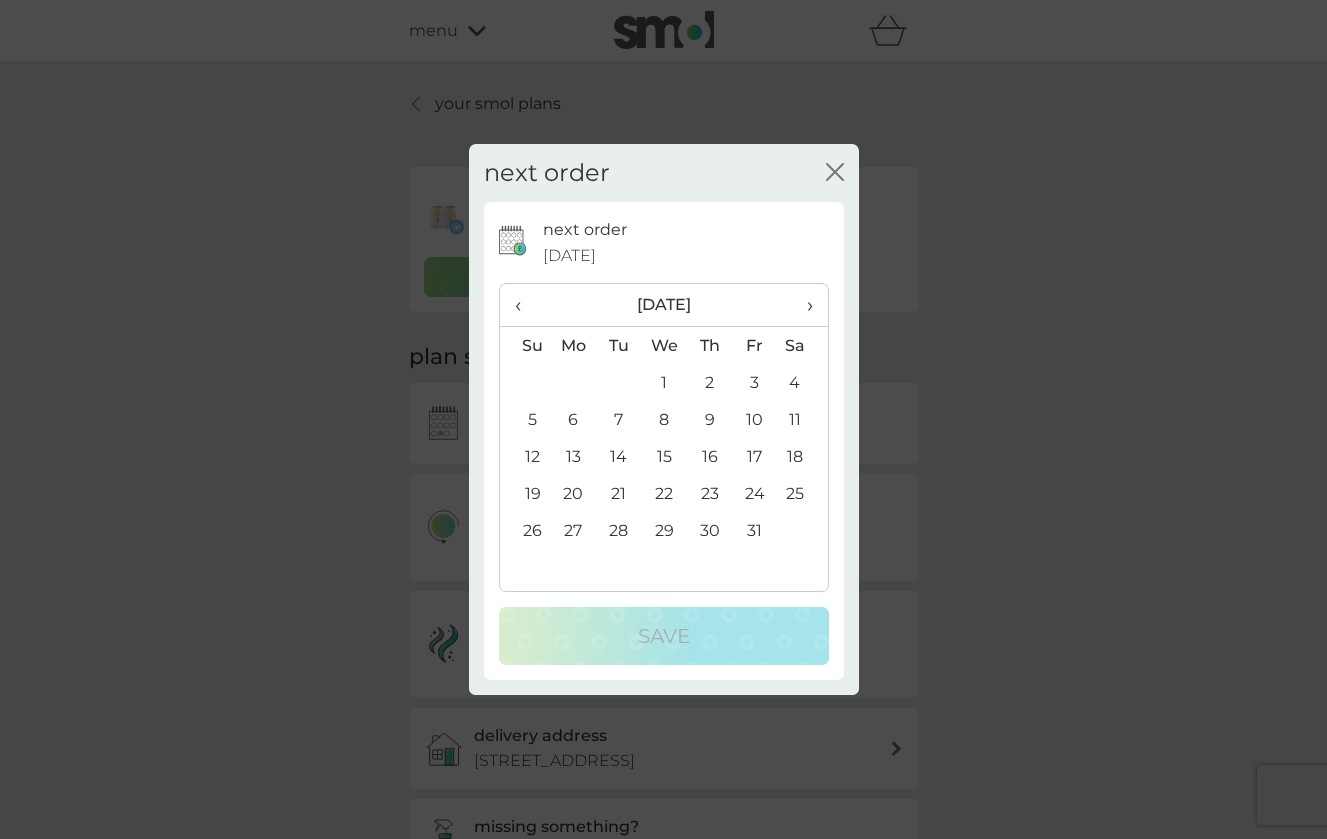 click on "‹" at bounding box center (525, 305) 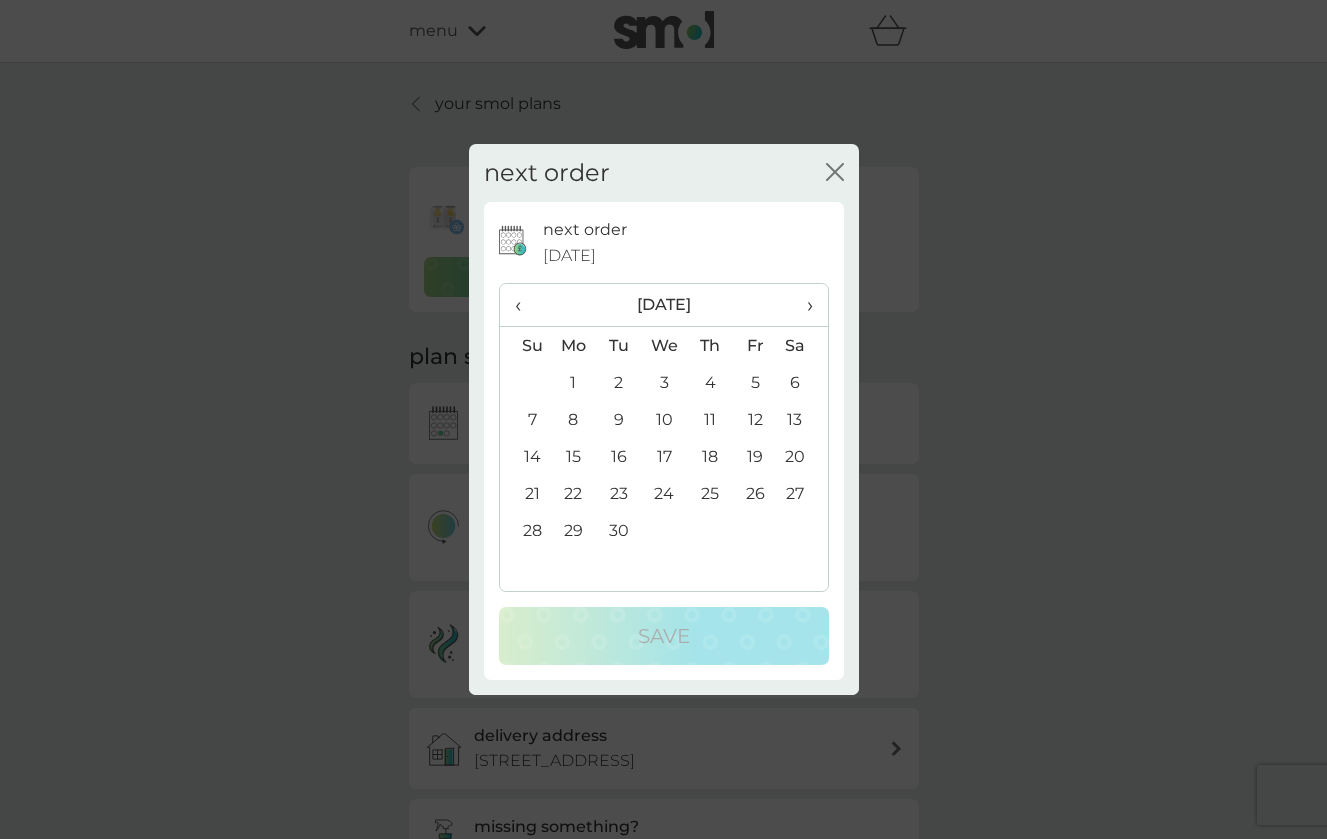 click on "‹" at bounding box center [525, 305] 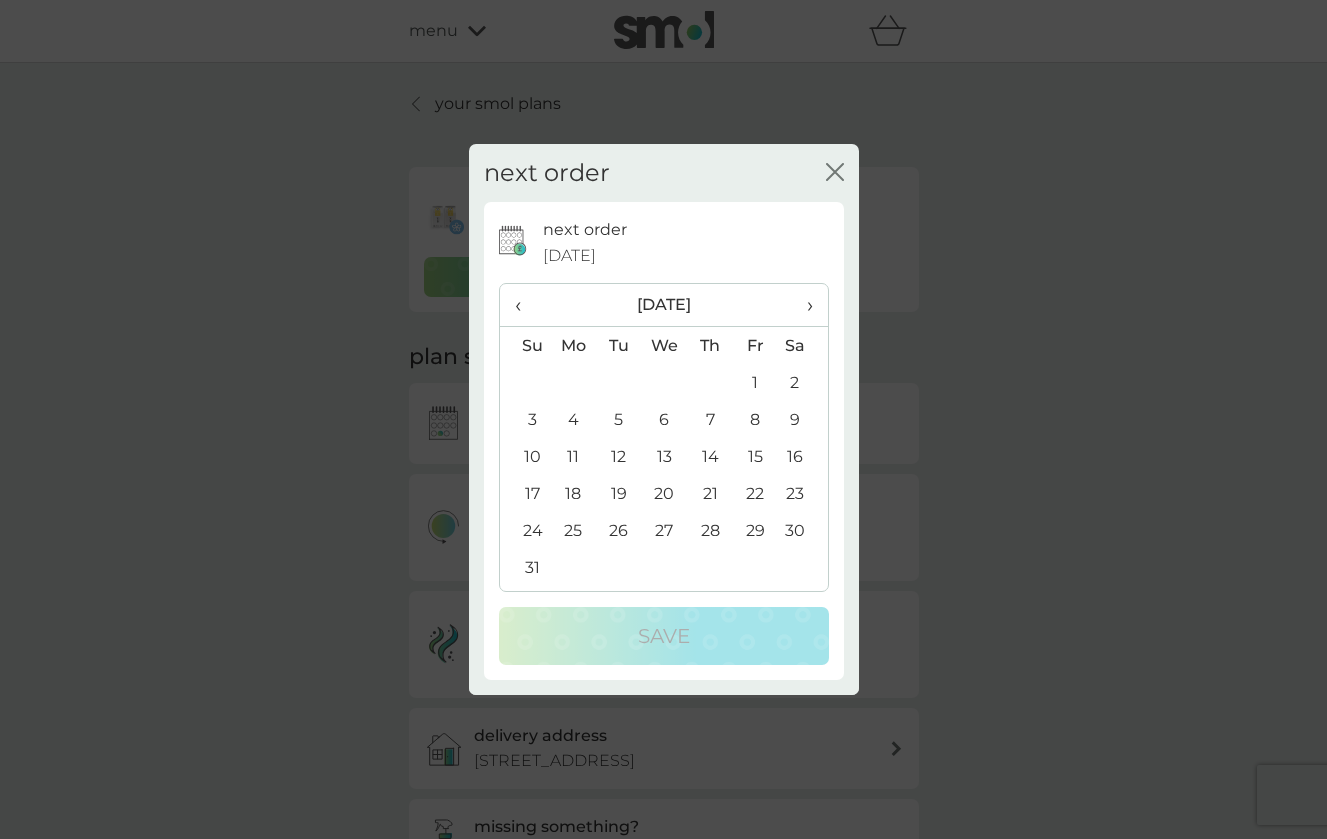 click on "‹" at bounding box center (525, 305) 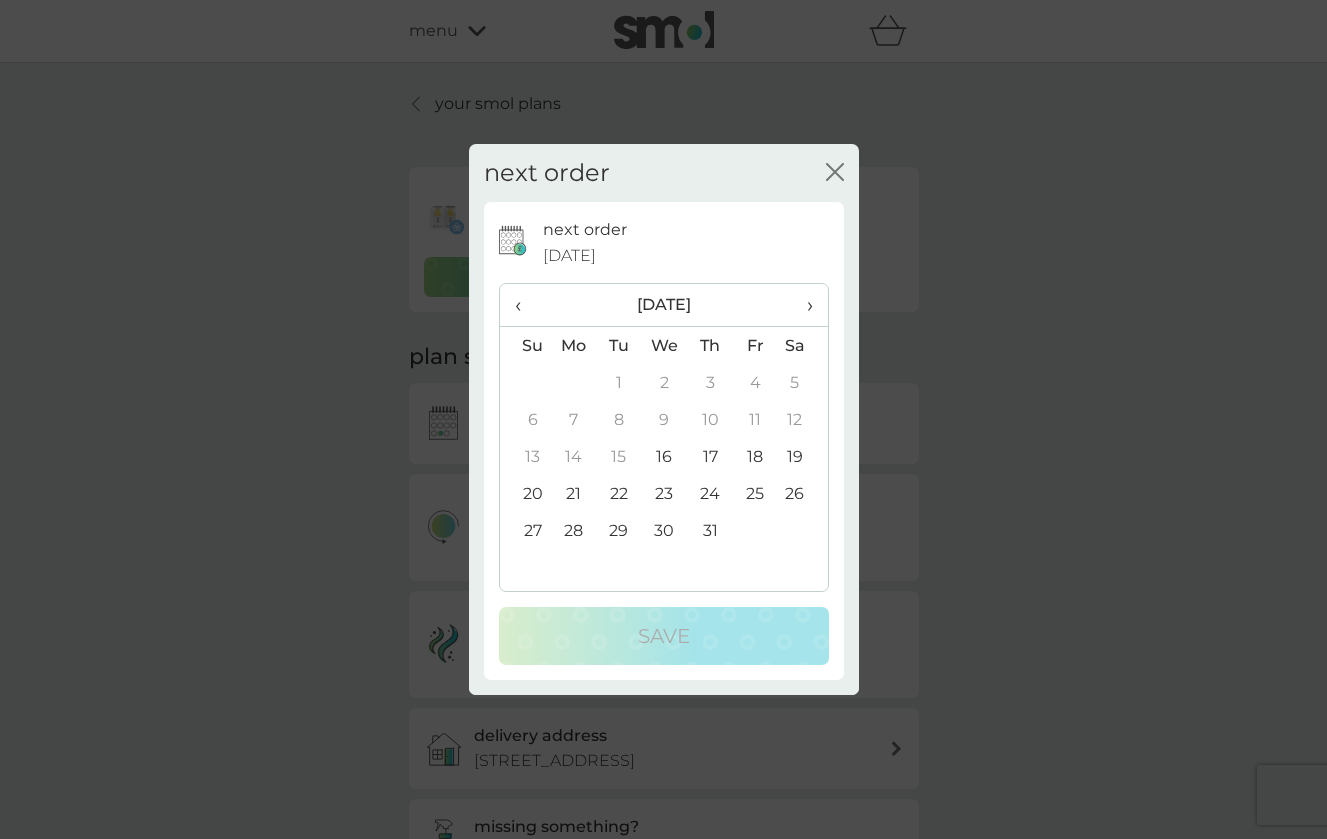 click on "21" at bounding box center [574, 493] 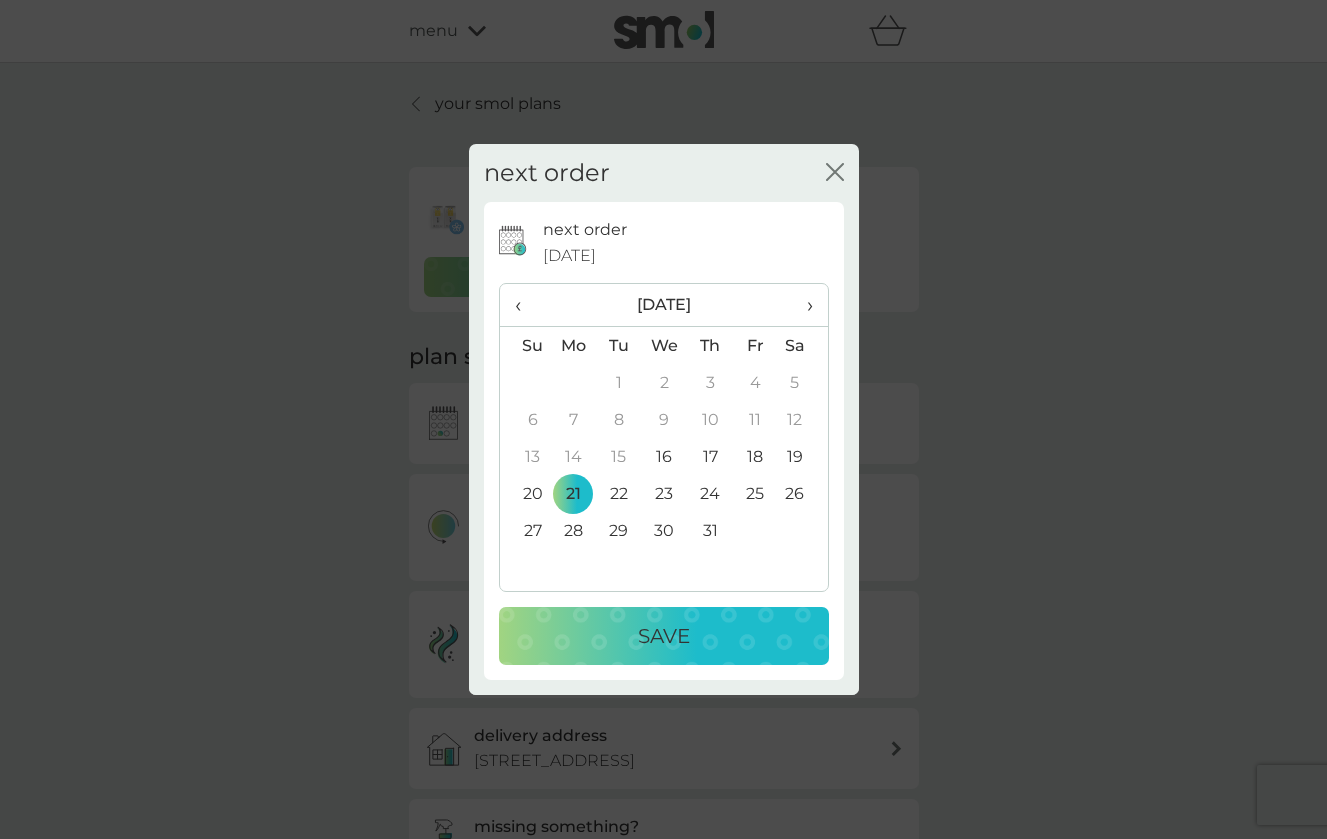 click on "Save" at bounding box center [664, 636] 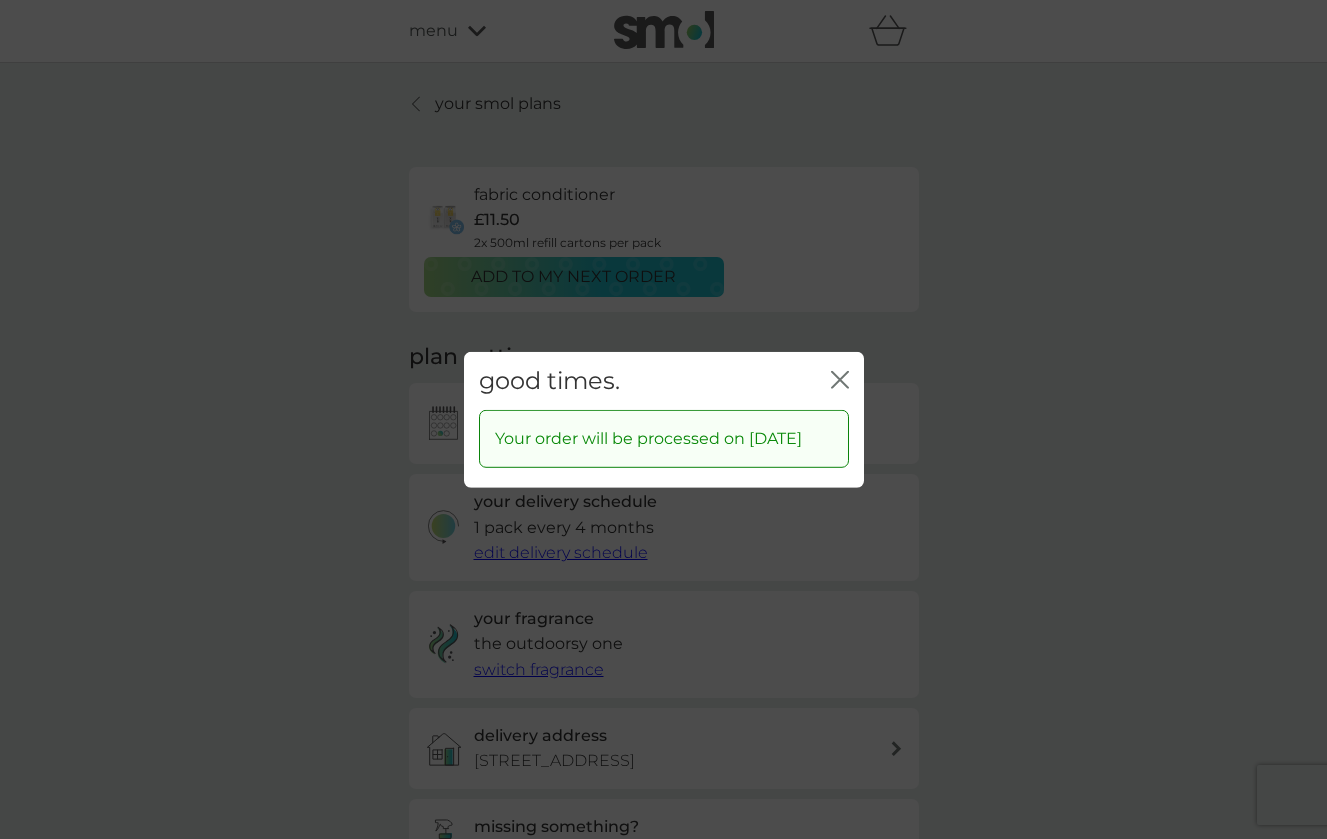 click 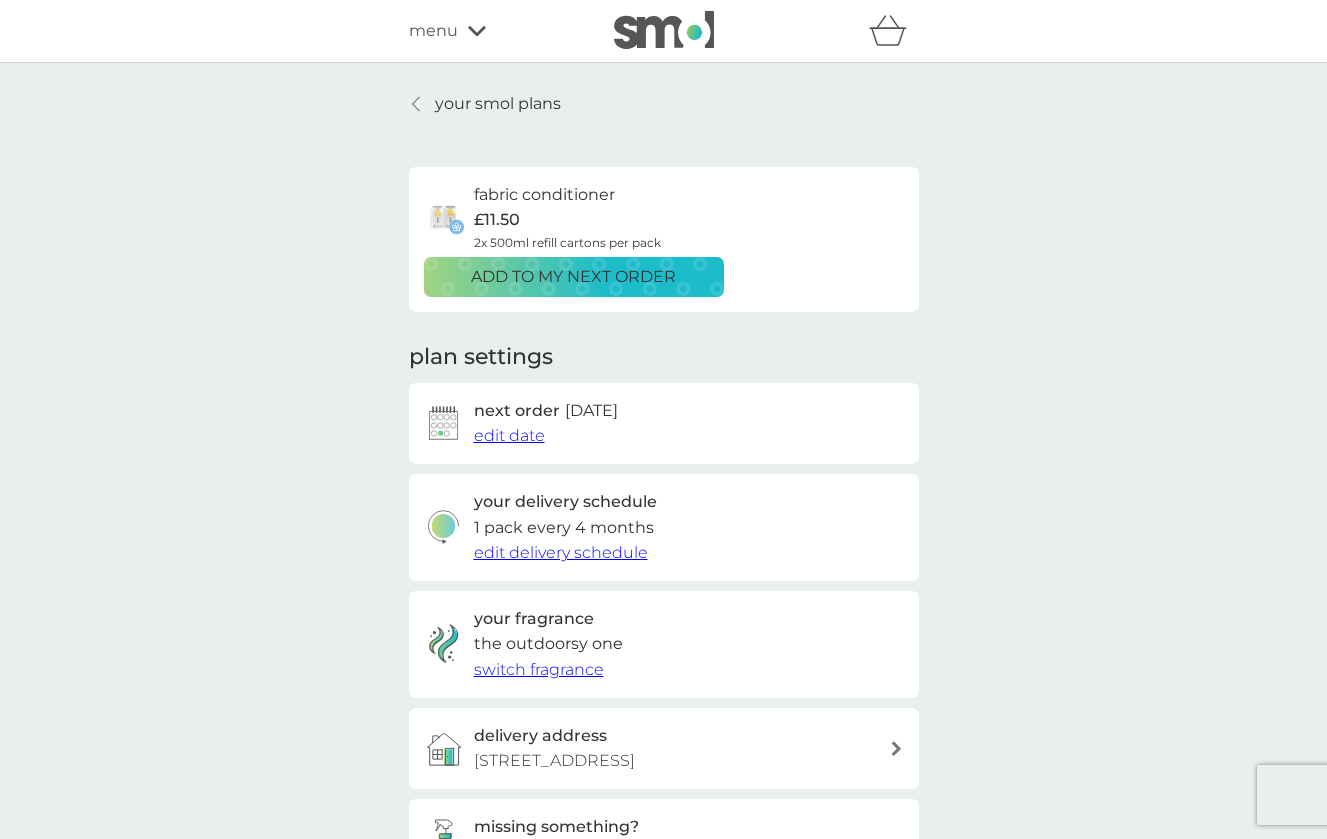 scroll, scrollTop: 0, scrollLeft: 0, axis: both 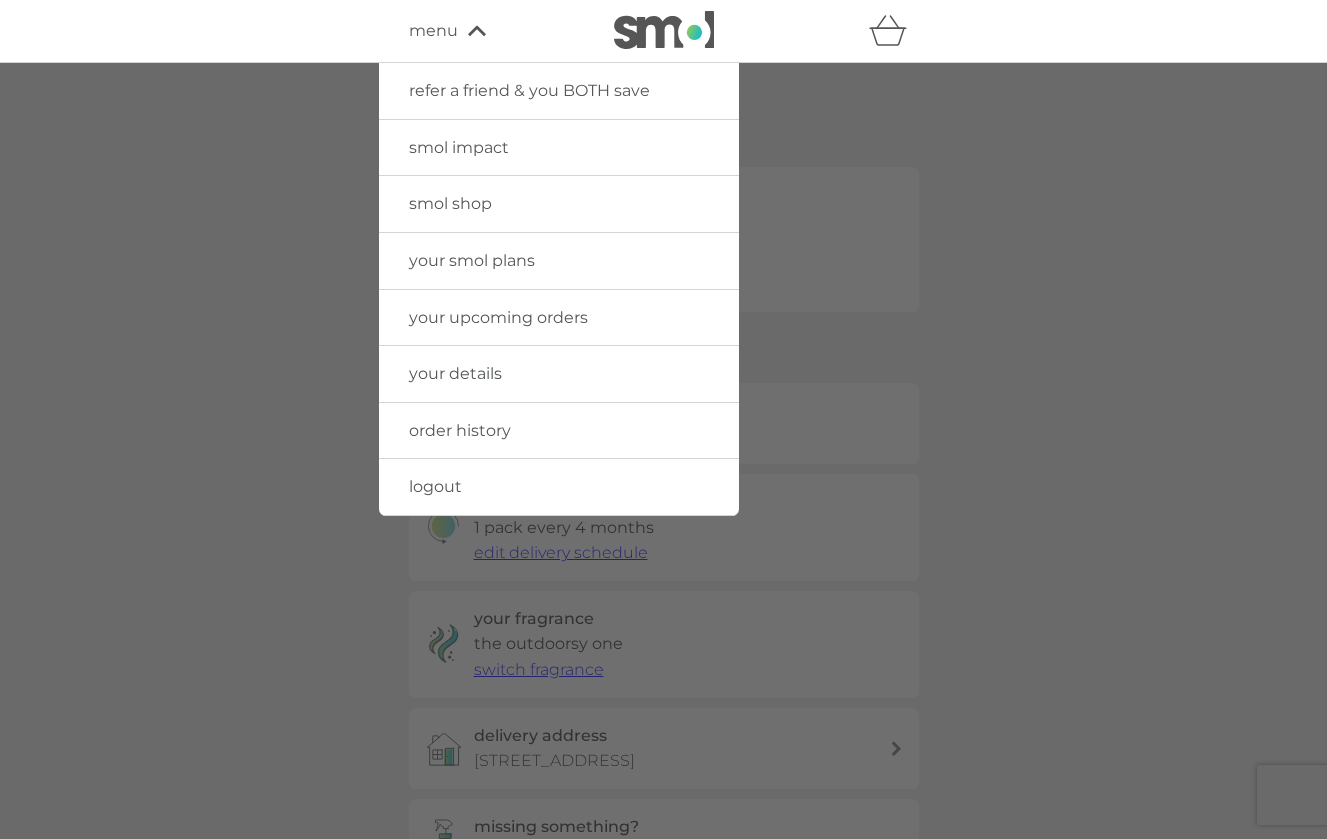 click on "your upcoming orders" at bounding box center [559, 318] 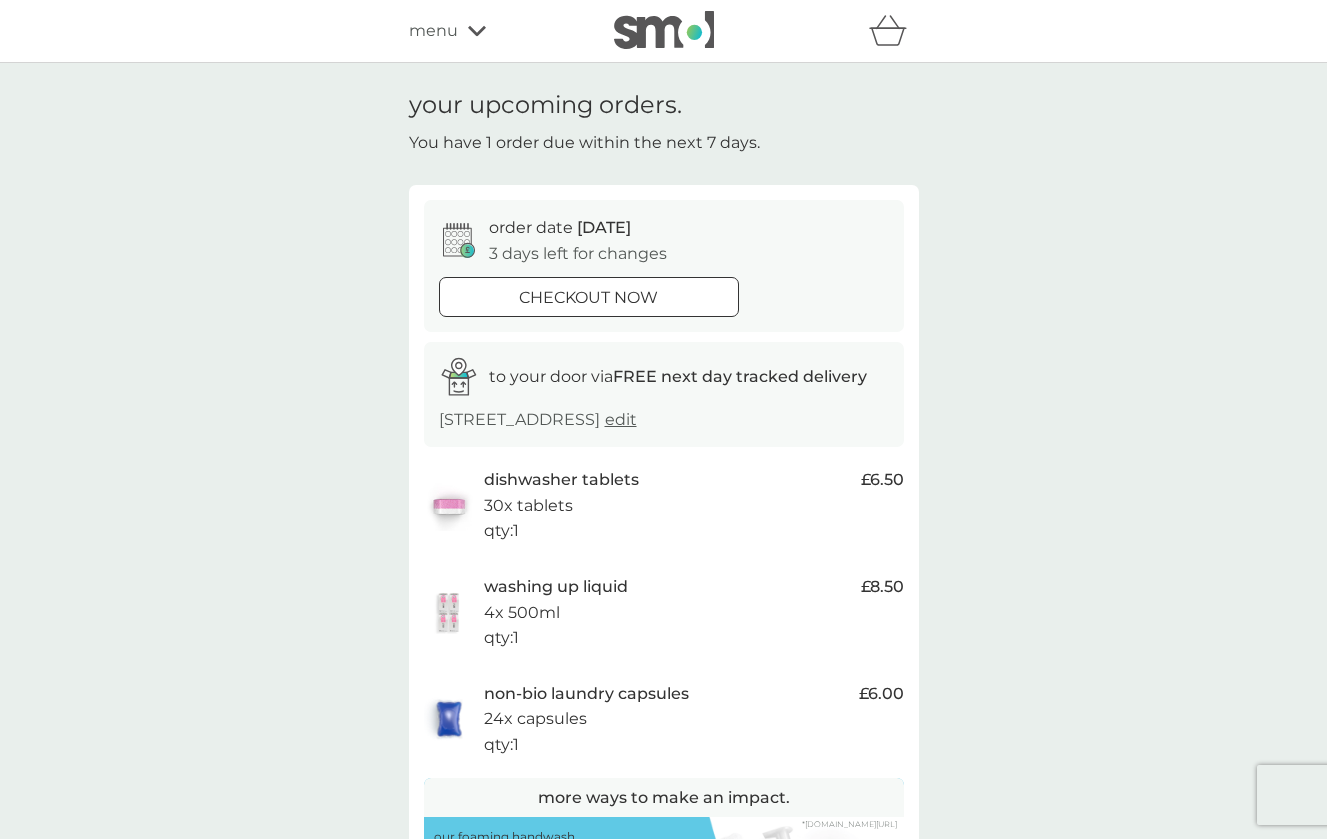 scroll, scrollTop: 0, scrollLeft: 0, axis: both 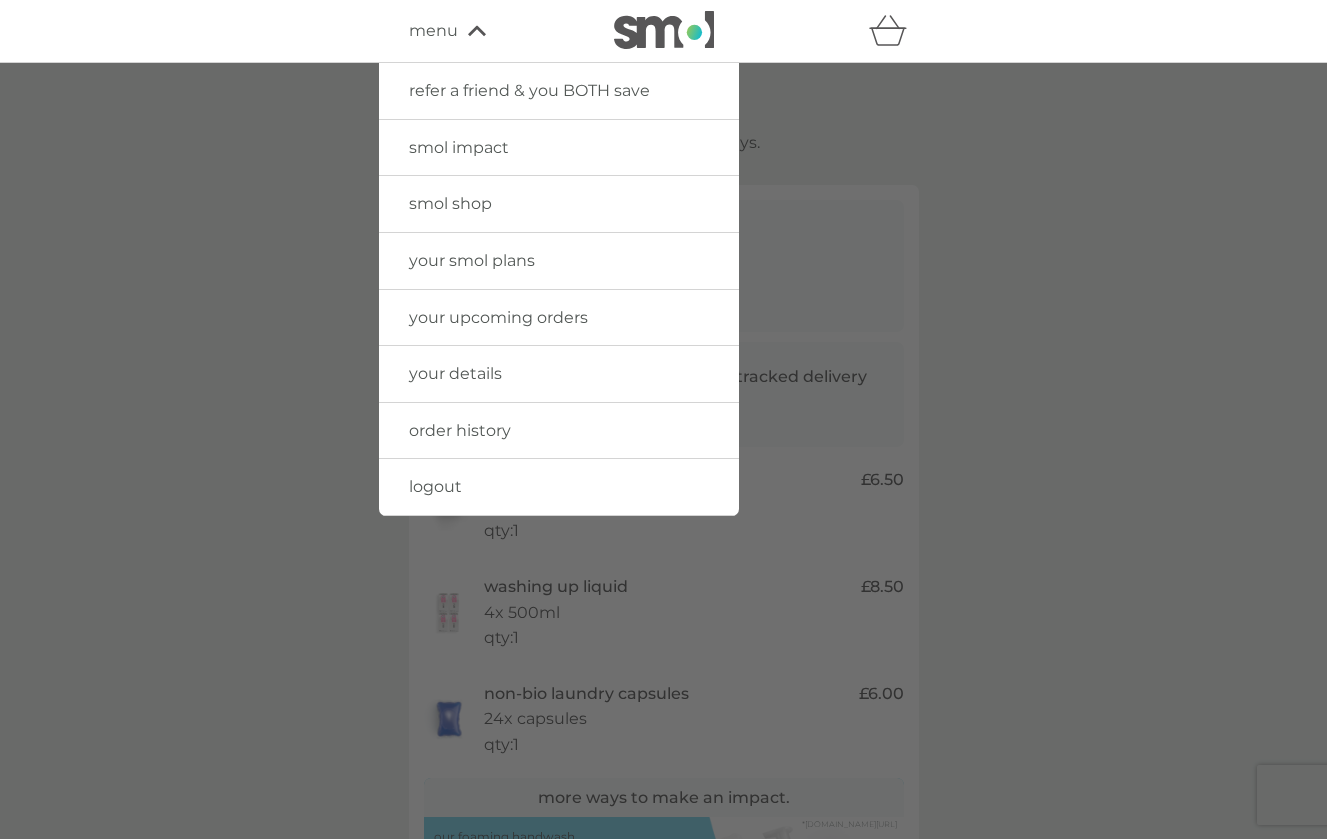 click on "your smol plans" at bounding box center [559, 261] 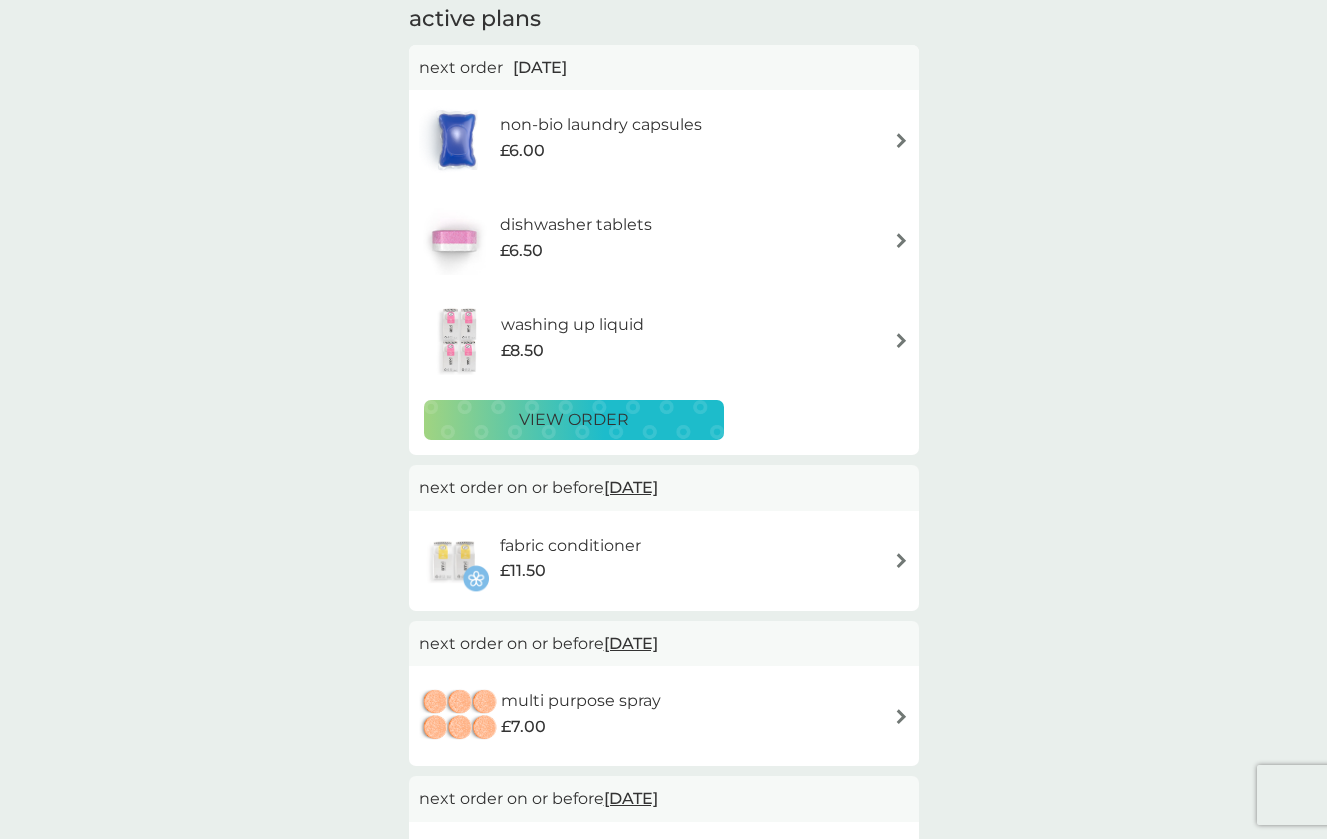 scroll, scrollTop: 244, scrollLeft: 0, axis: vertical 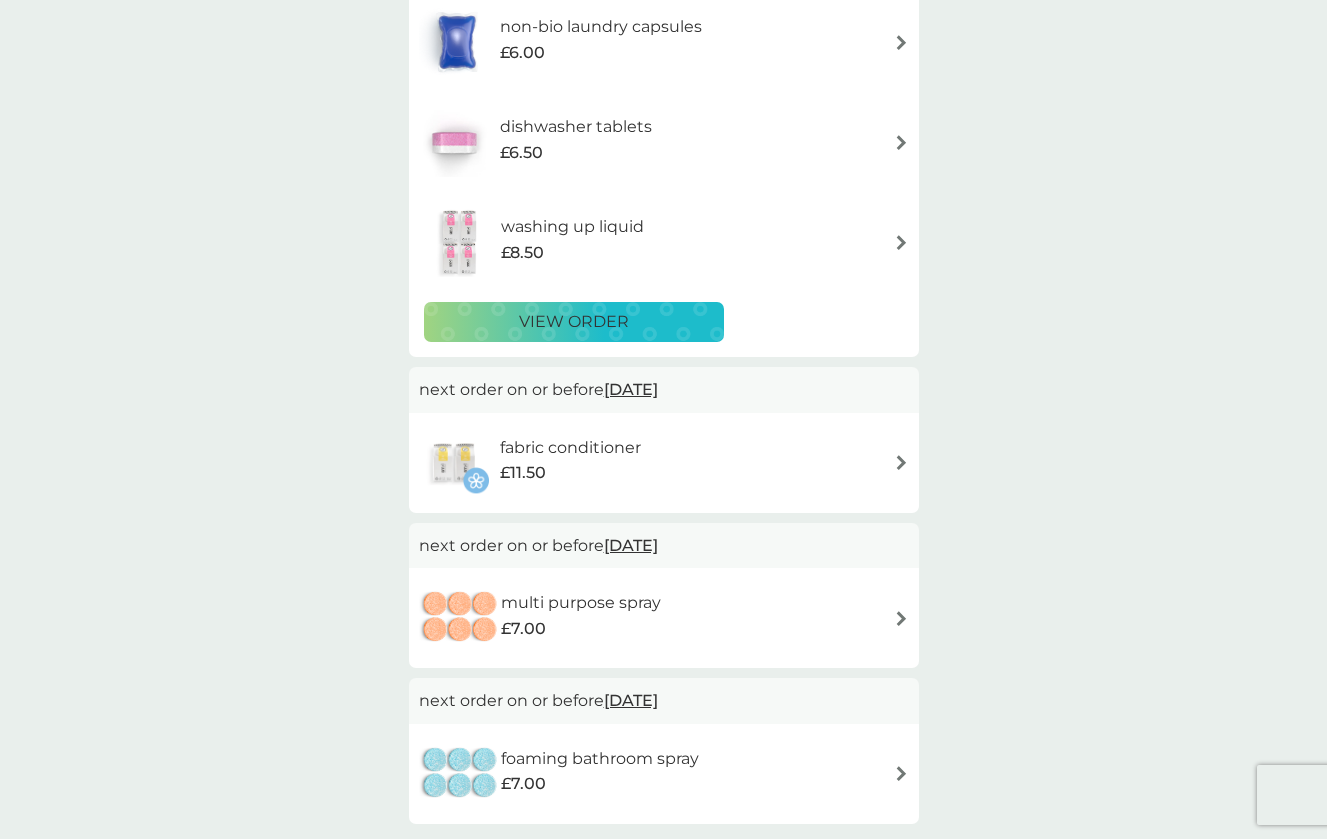 click on "fabric conditioner £11.50" at bounding box center [664, 463] 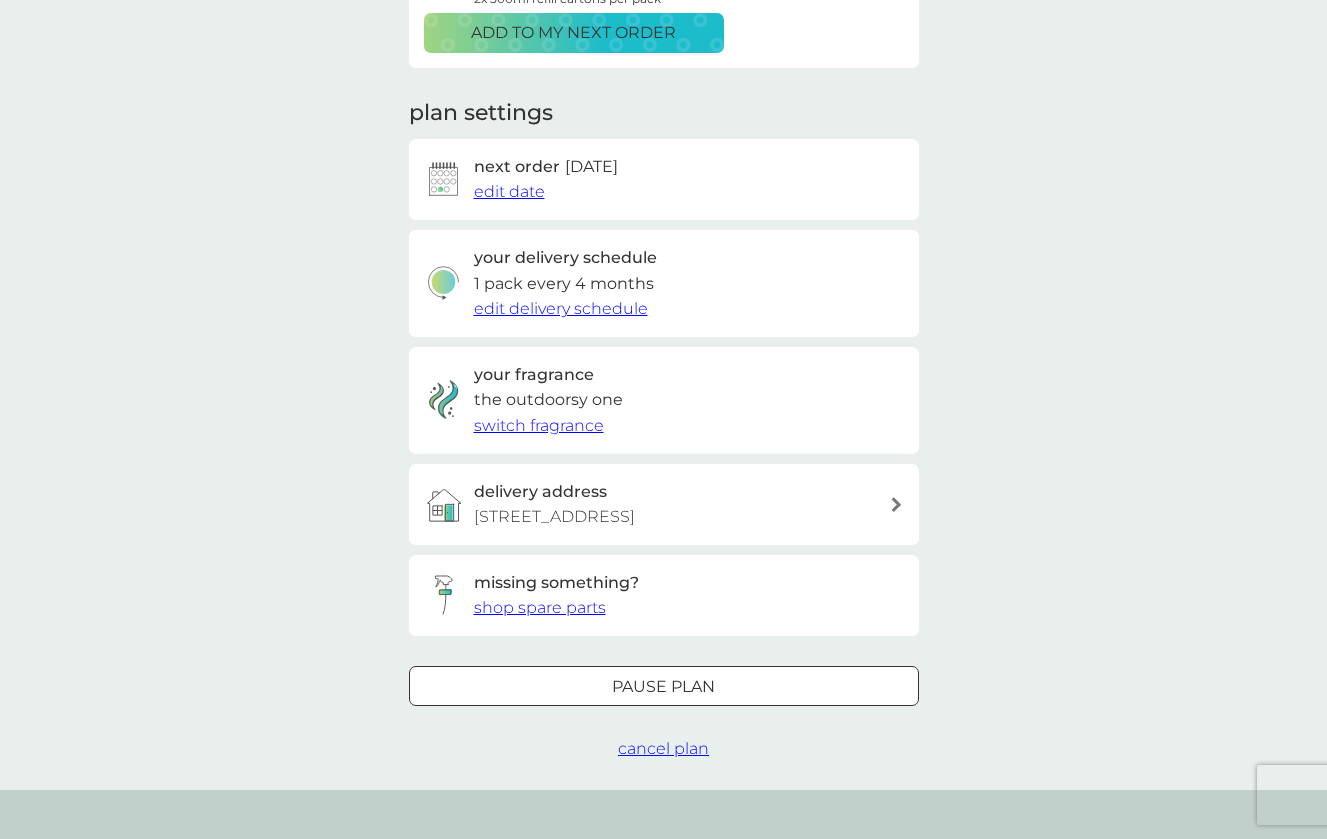 scroll, scrollTop: 0, scrollLeft: 0, axis: both 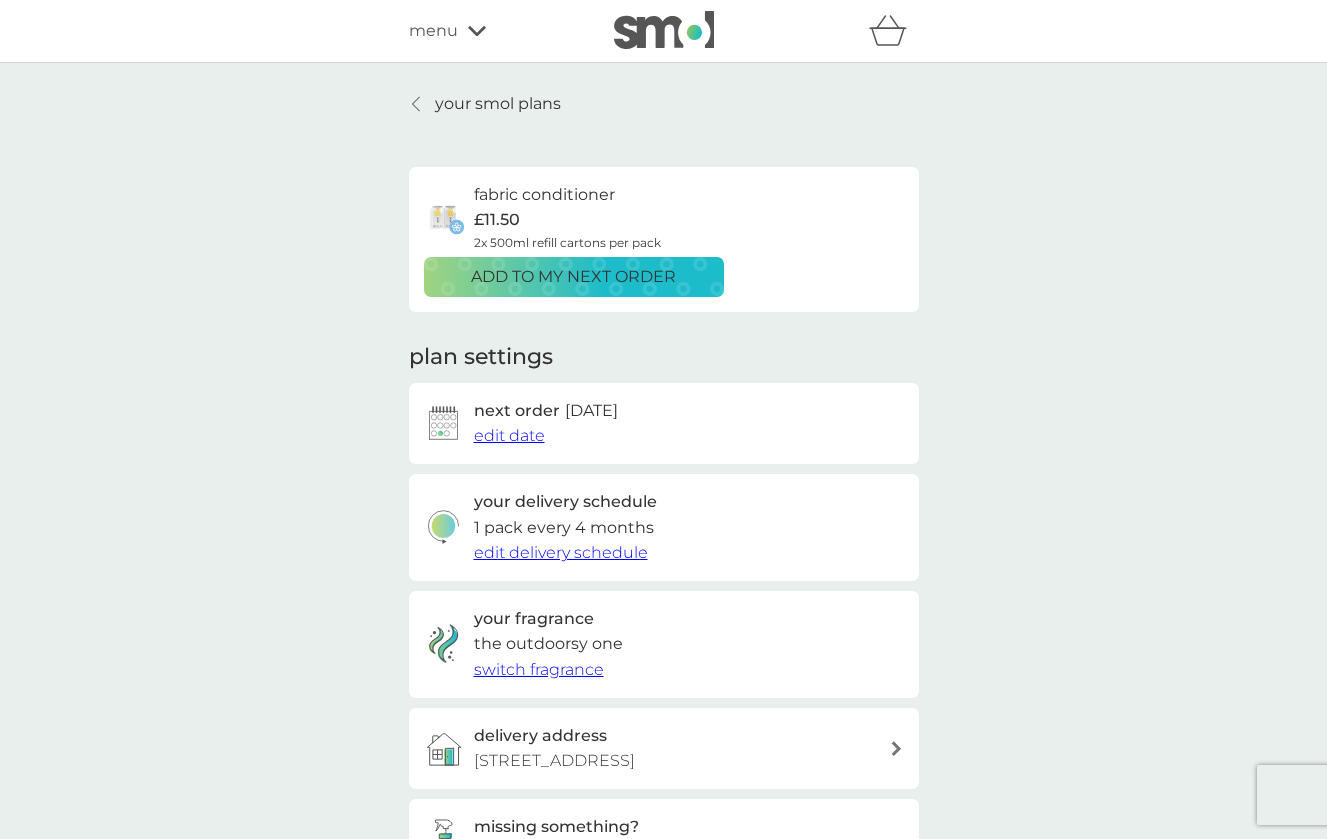 click on "edit date" at bounding box center [509, 435] 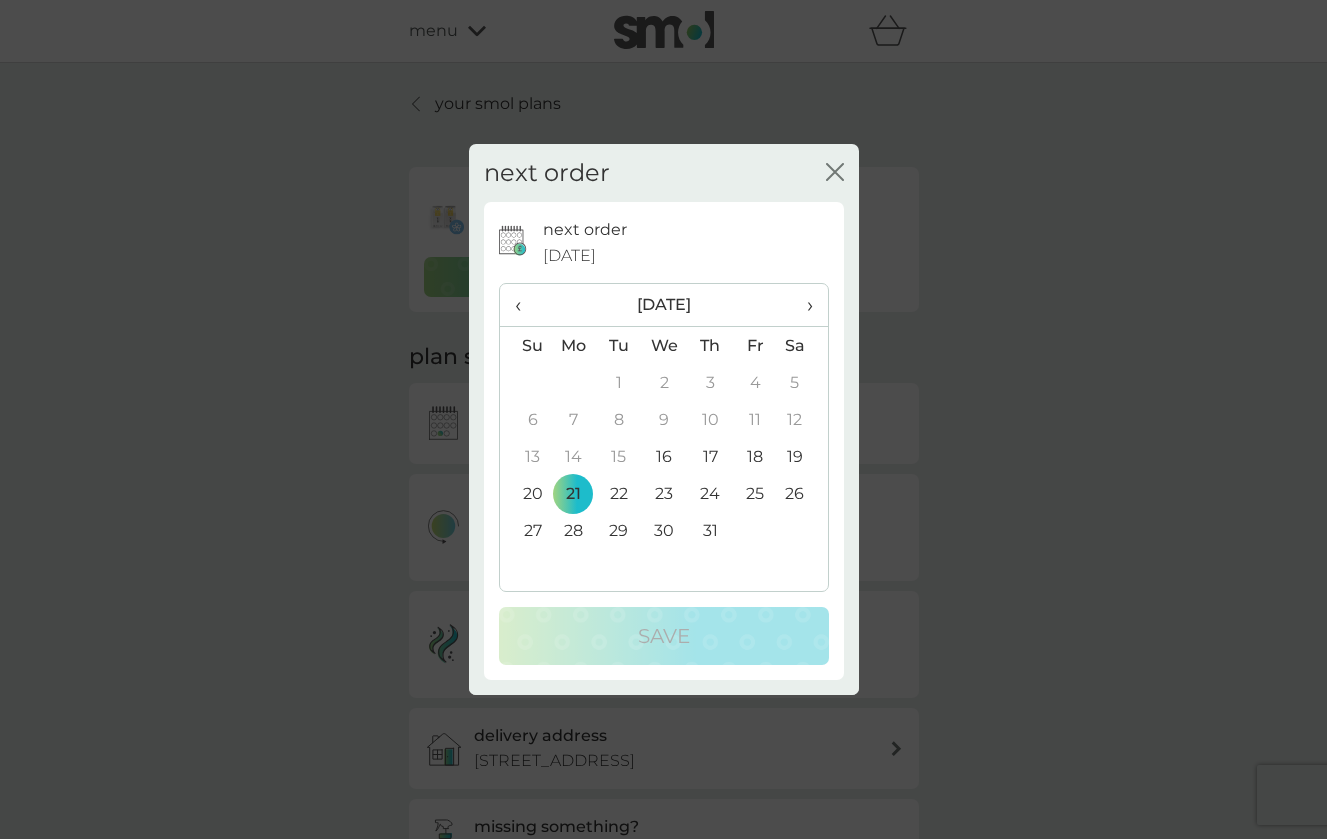 click on "16" at bounding box center (664, 456) 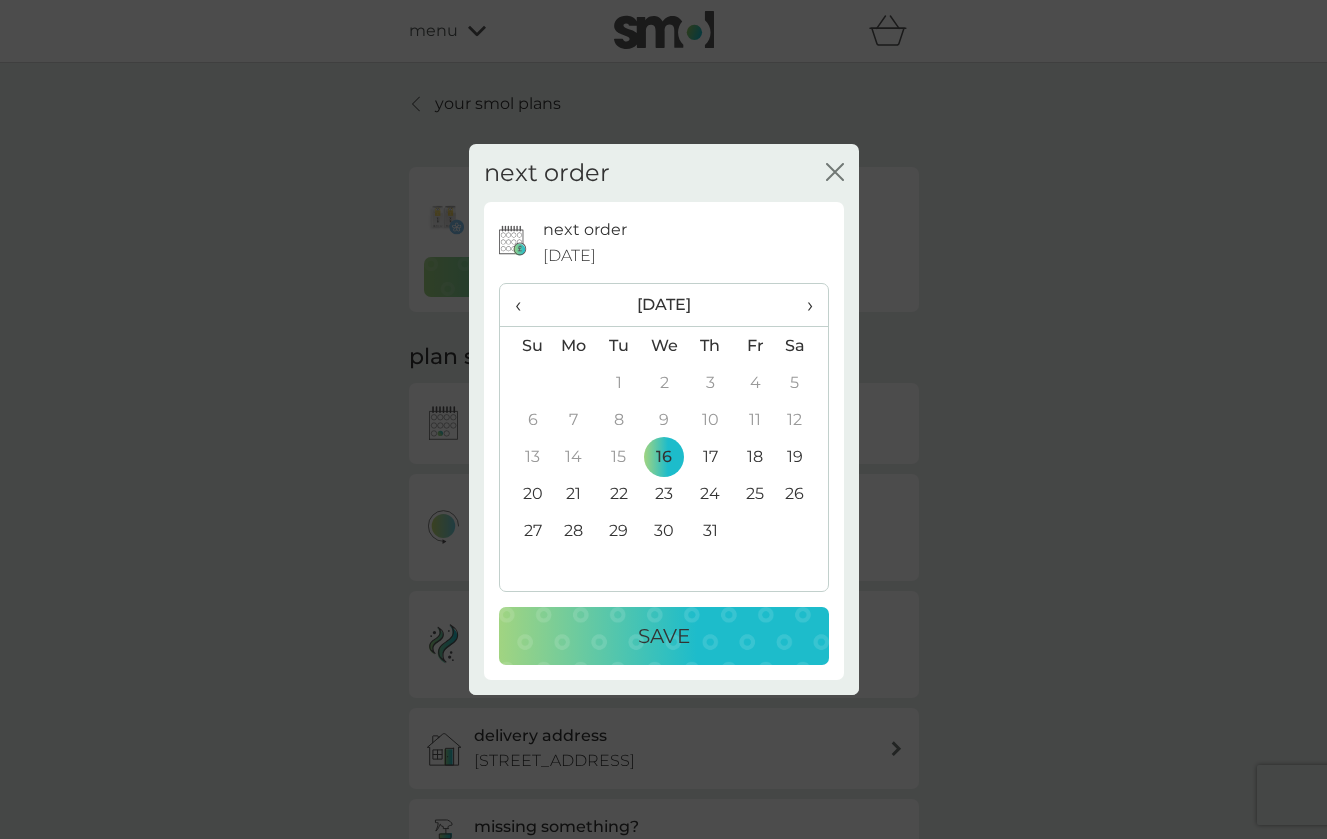 click on "Save" at bounding box center (664, 636) 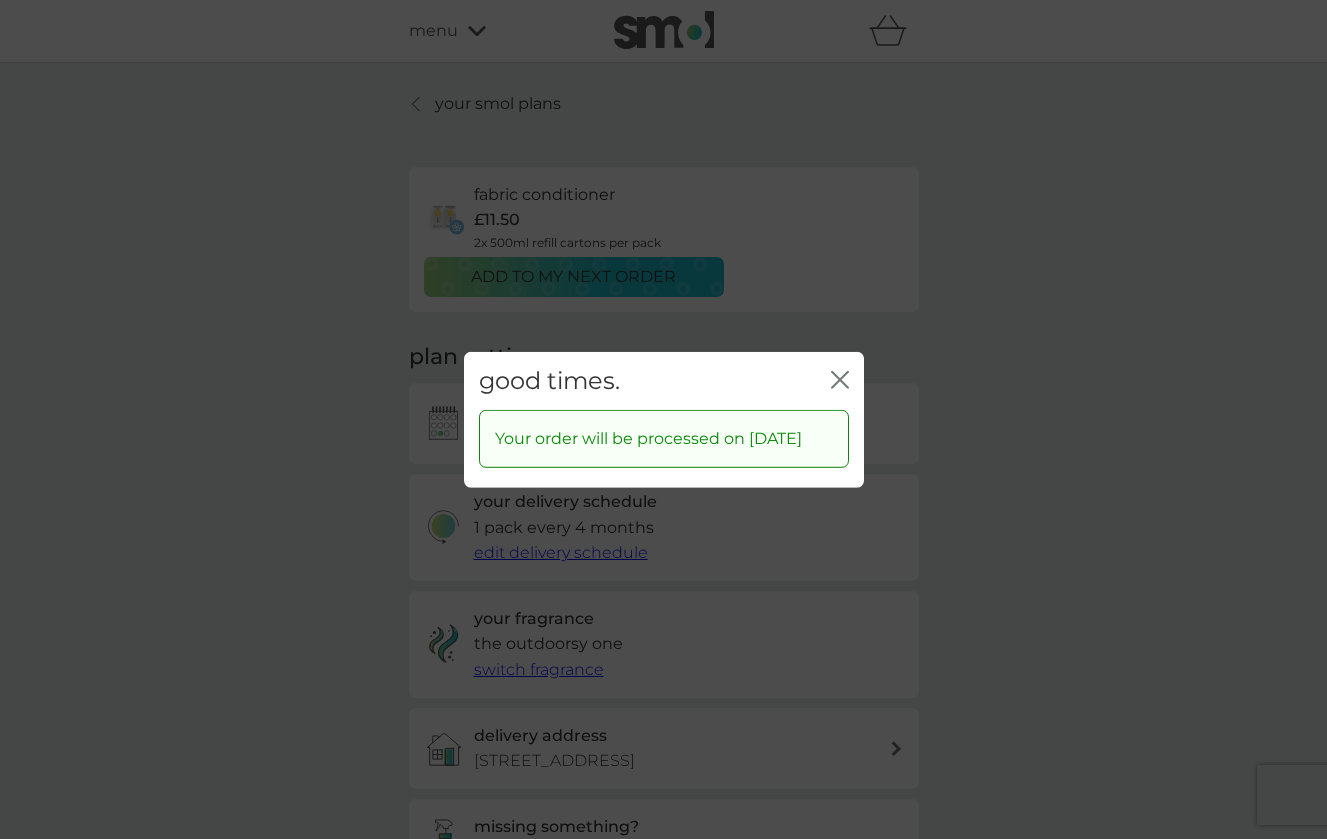 click on "close" 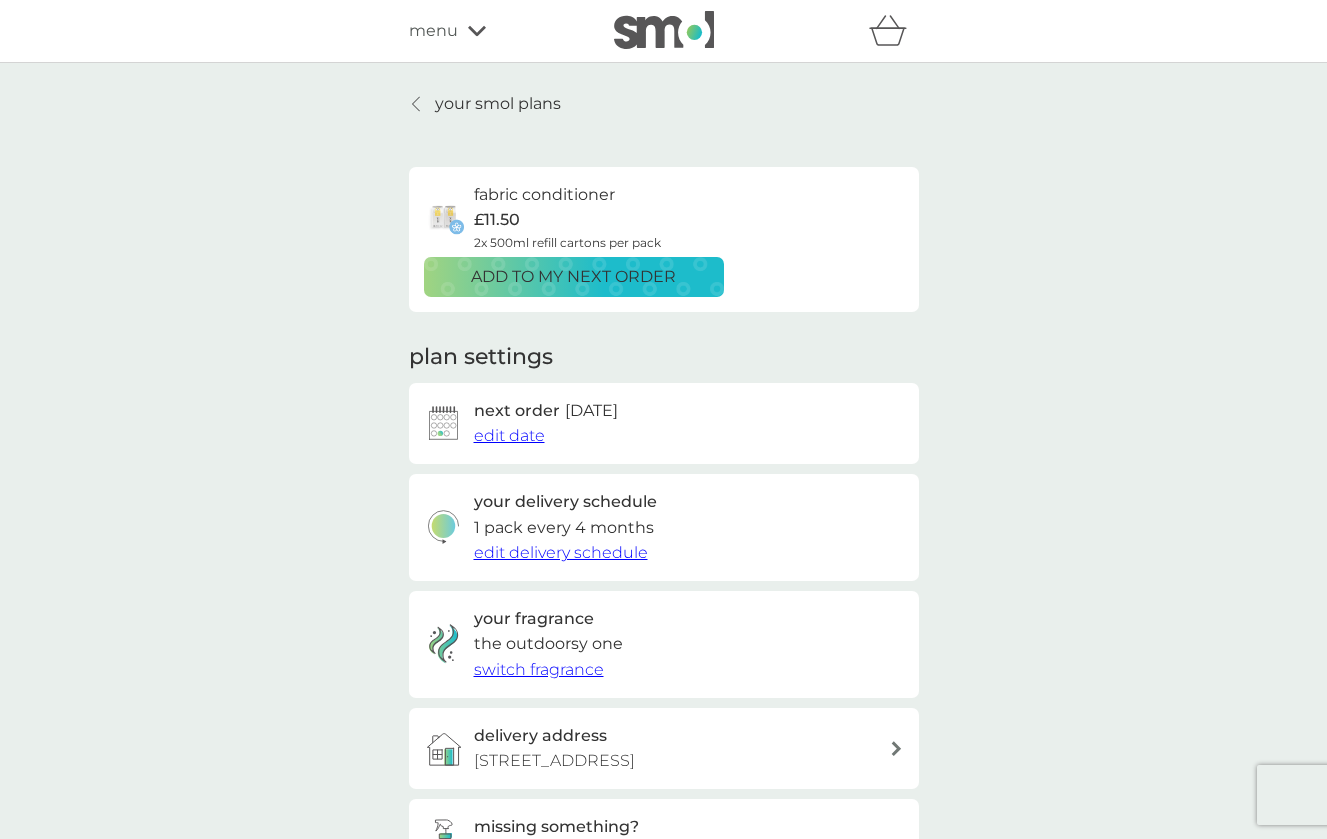 scroll, scrollTop: 0, scrollLeft: 0, axis: both 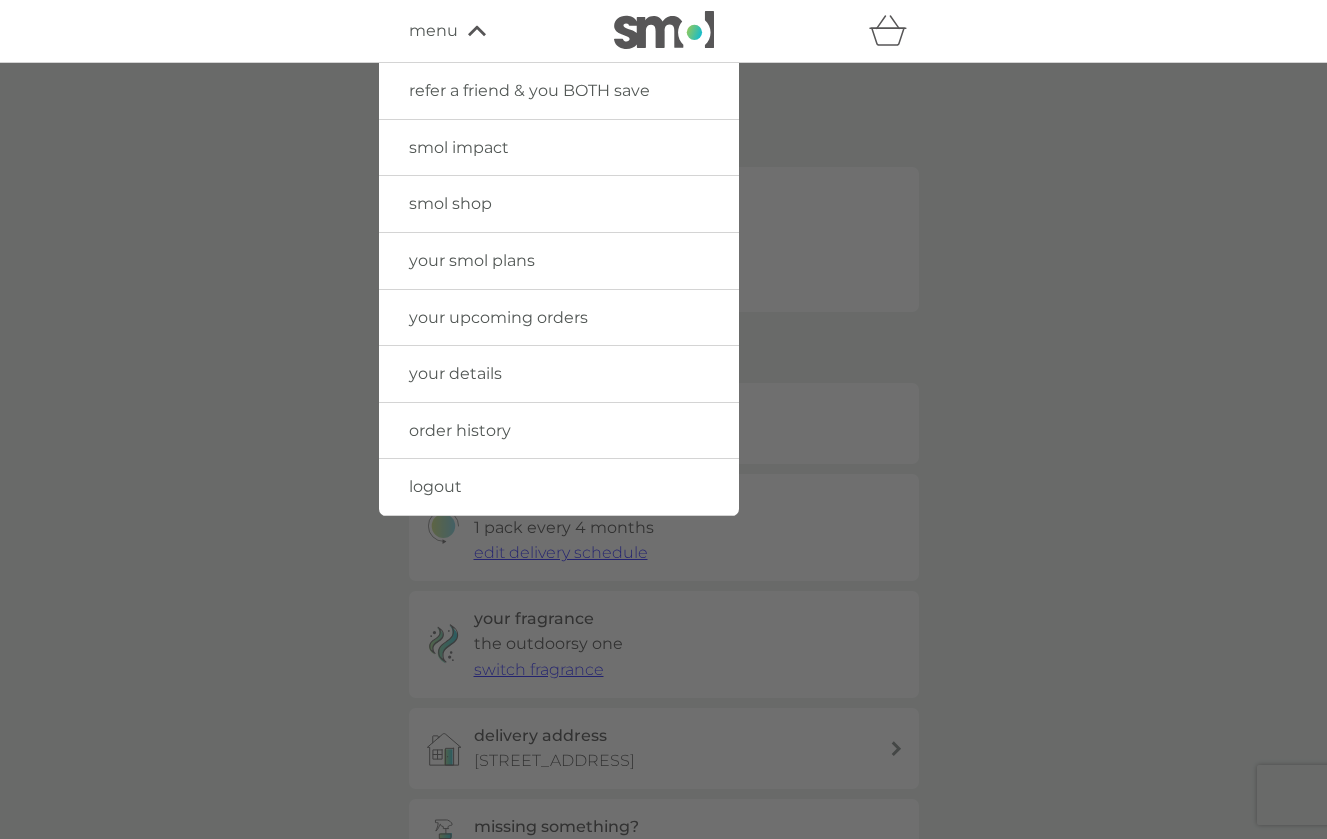 click on "your upcoming orders" at bounding box center (498, 317) 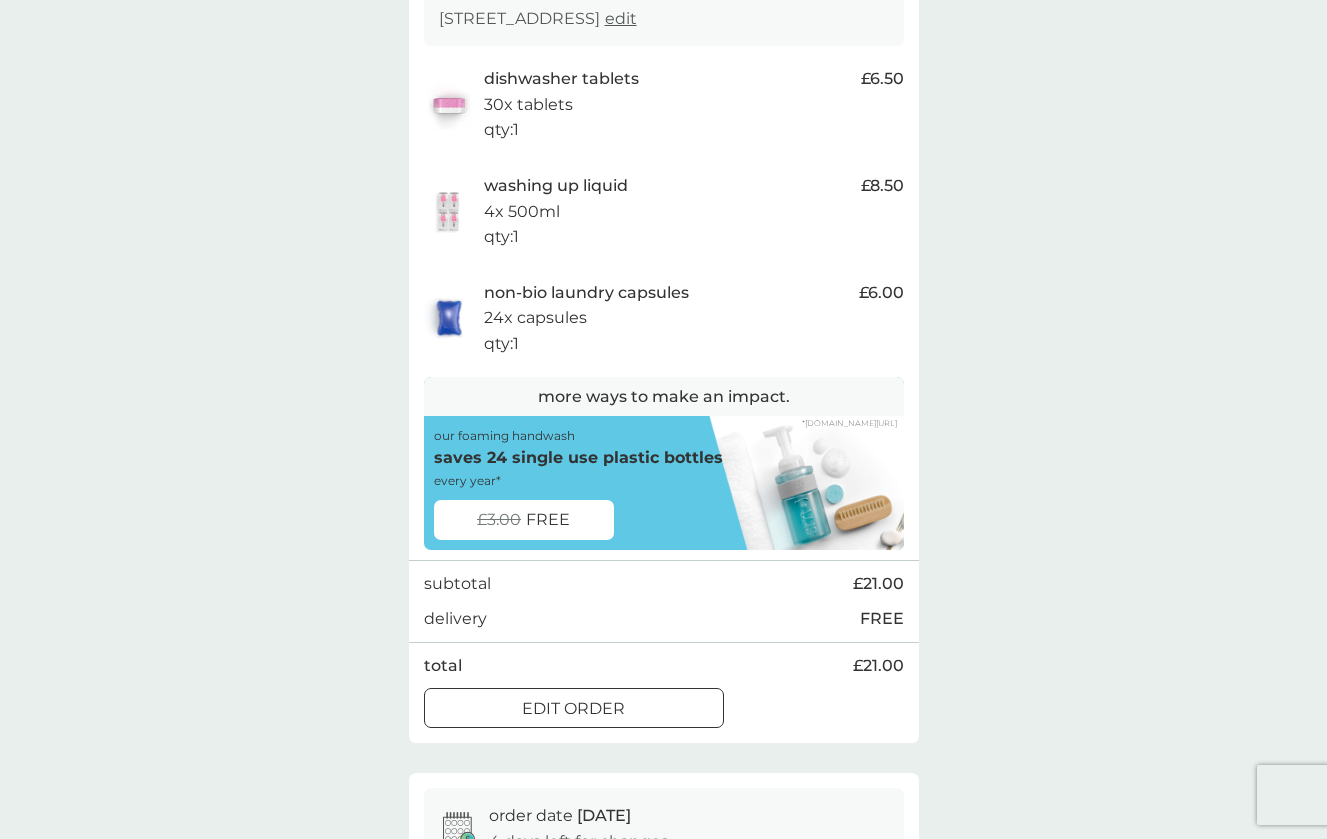 scroll, scrollTop: 403, scrollLeft: 0, axis: vertical 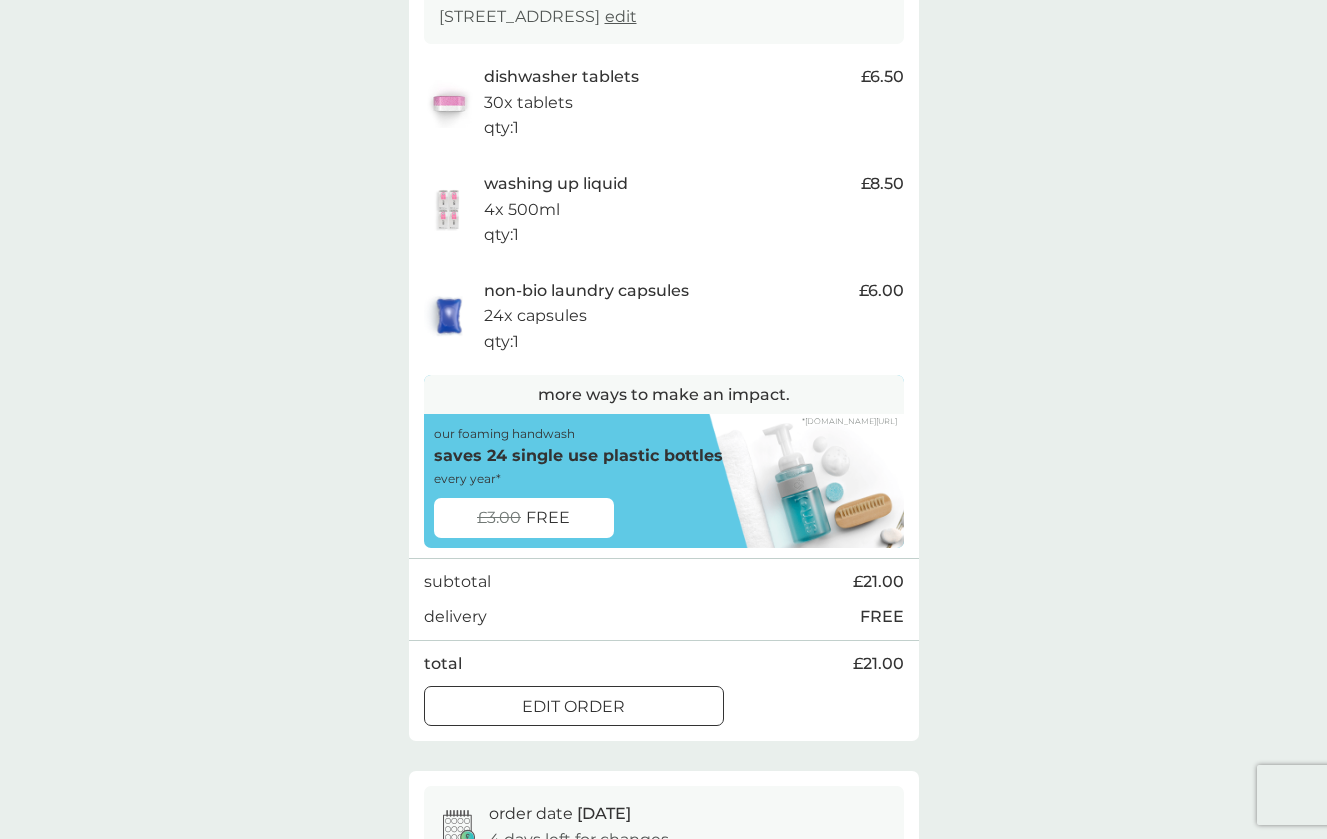 click on "edit order" at bounding box center (573, 707) 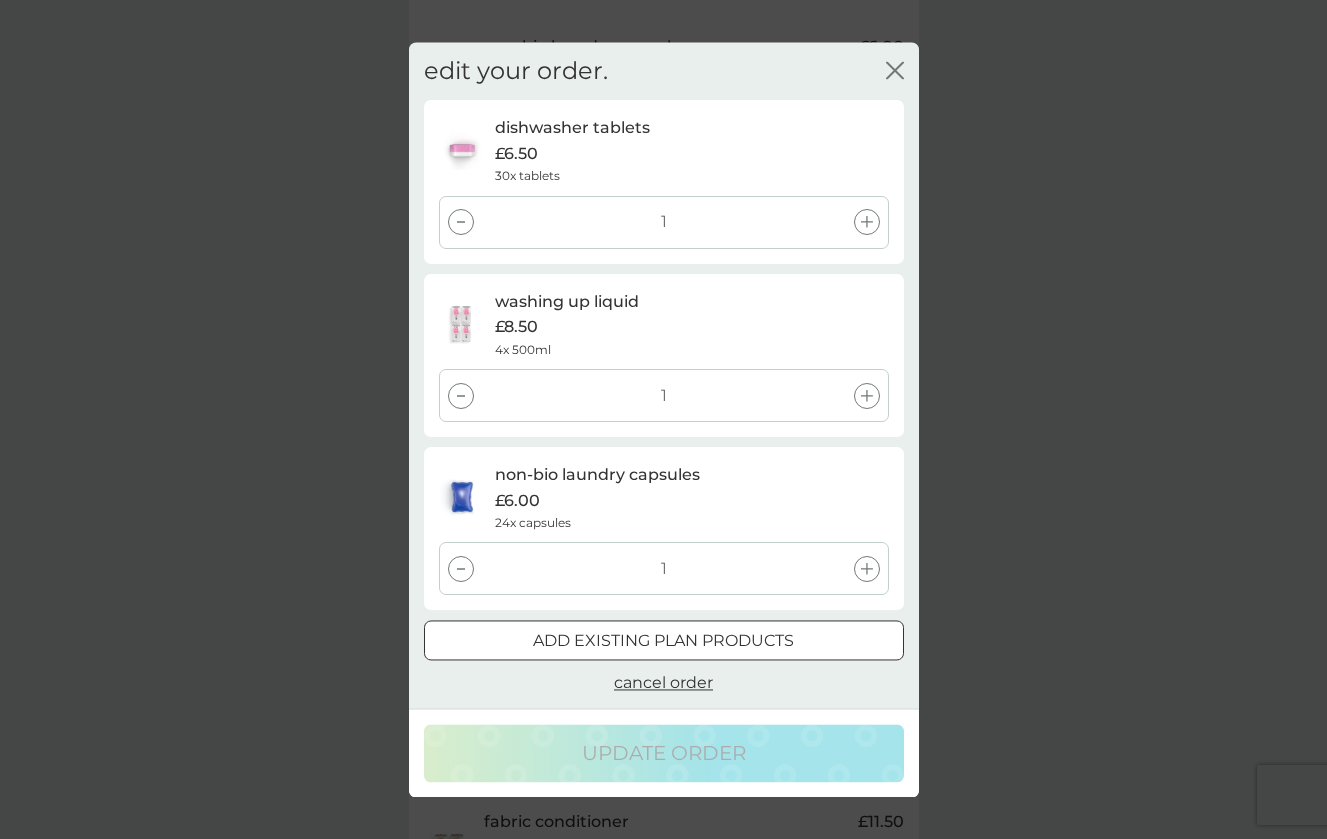 scroll, scrollTop: 587, scrollLeft: 0, axis: vertical 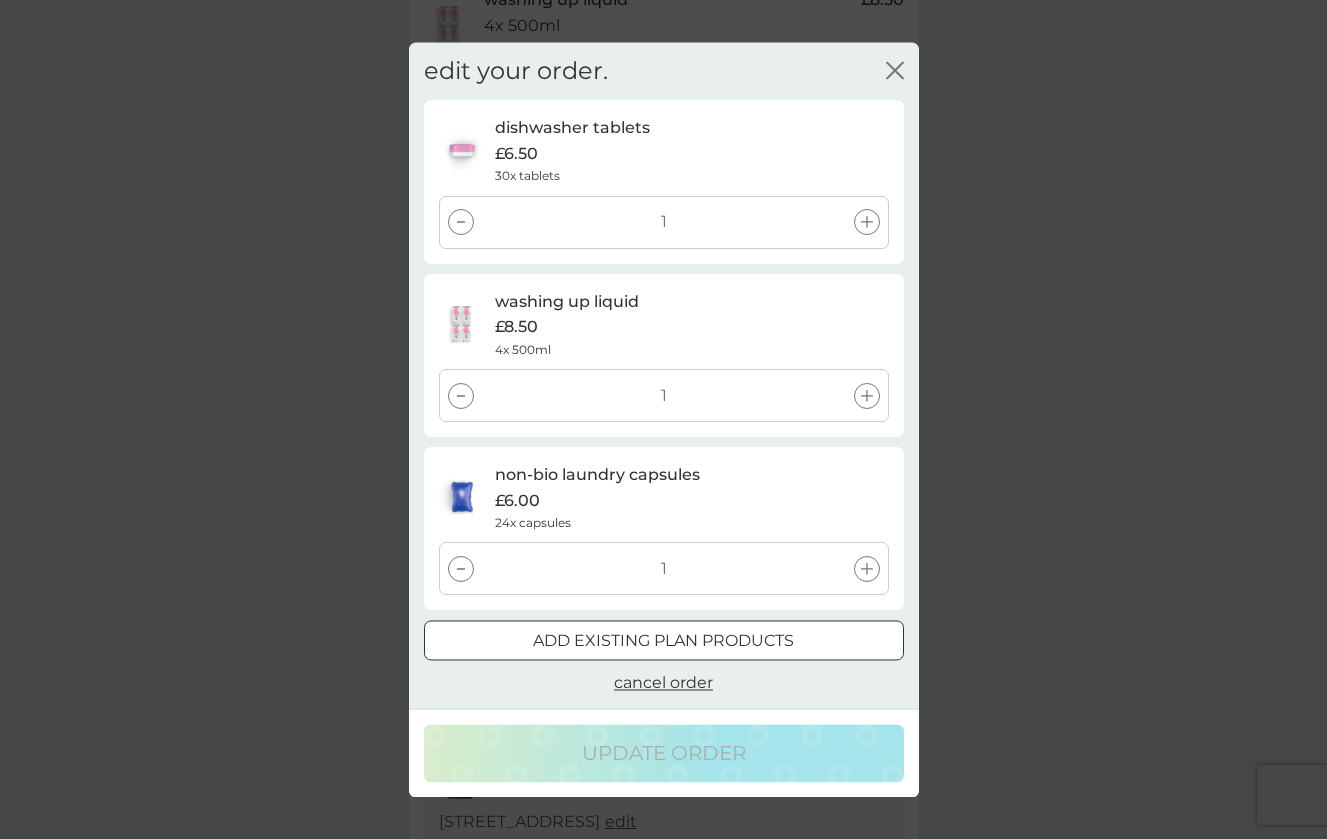 click on "close" 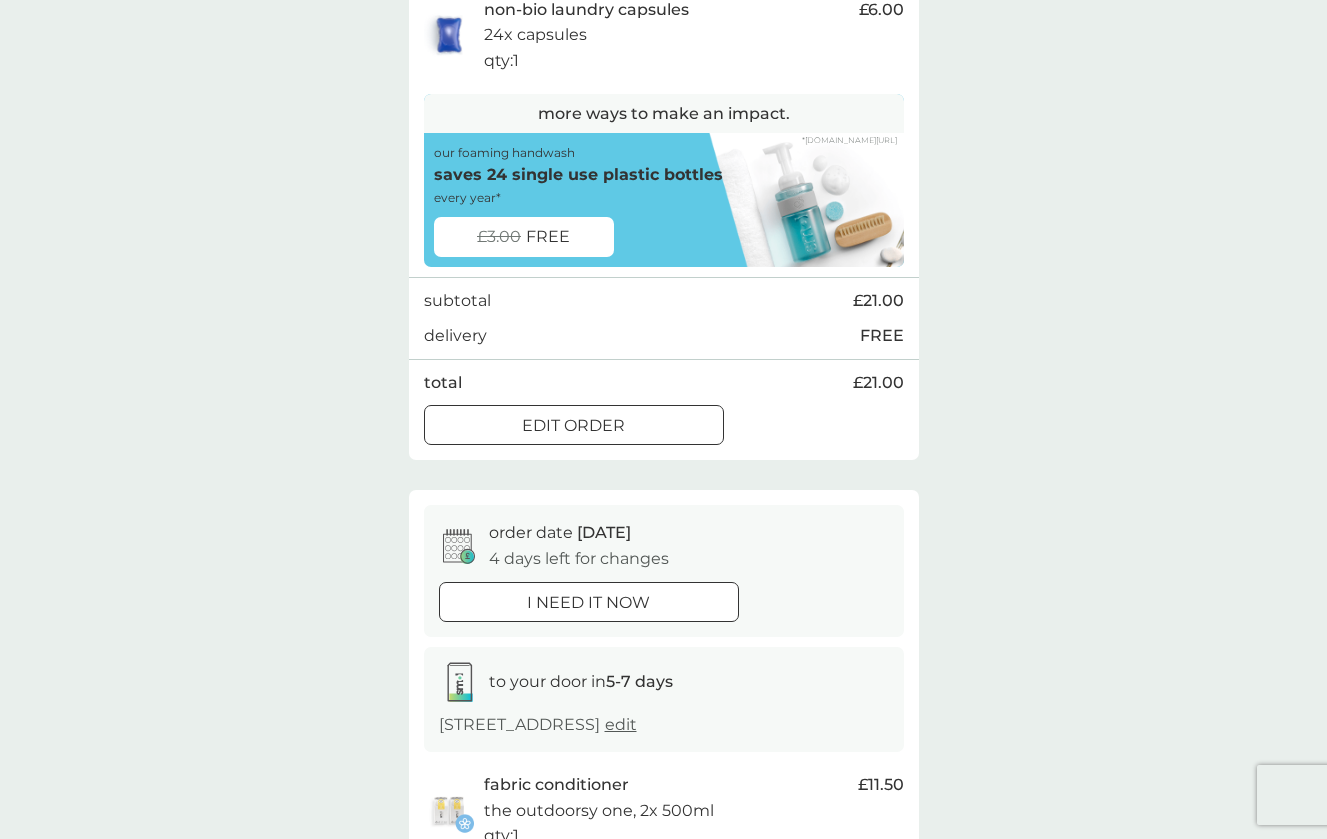 scroll, scrollTop: 752, scrollLeft: 0, axis: vertical 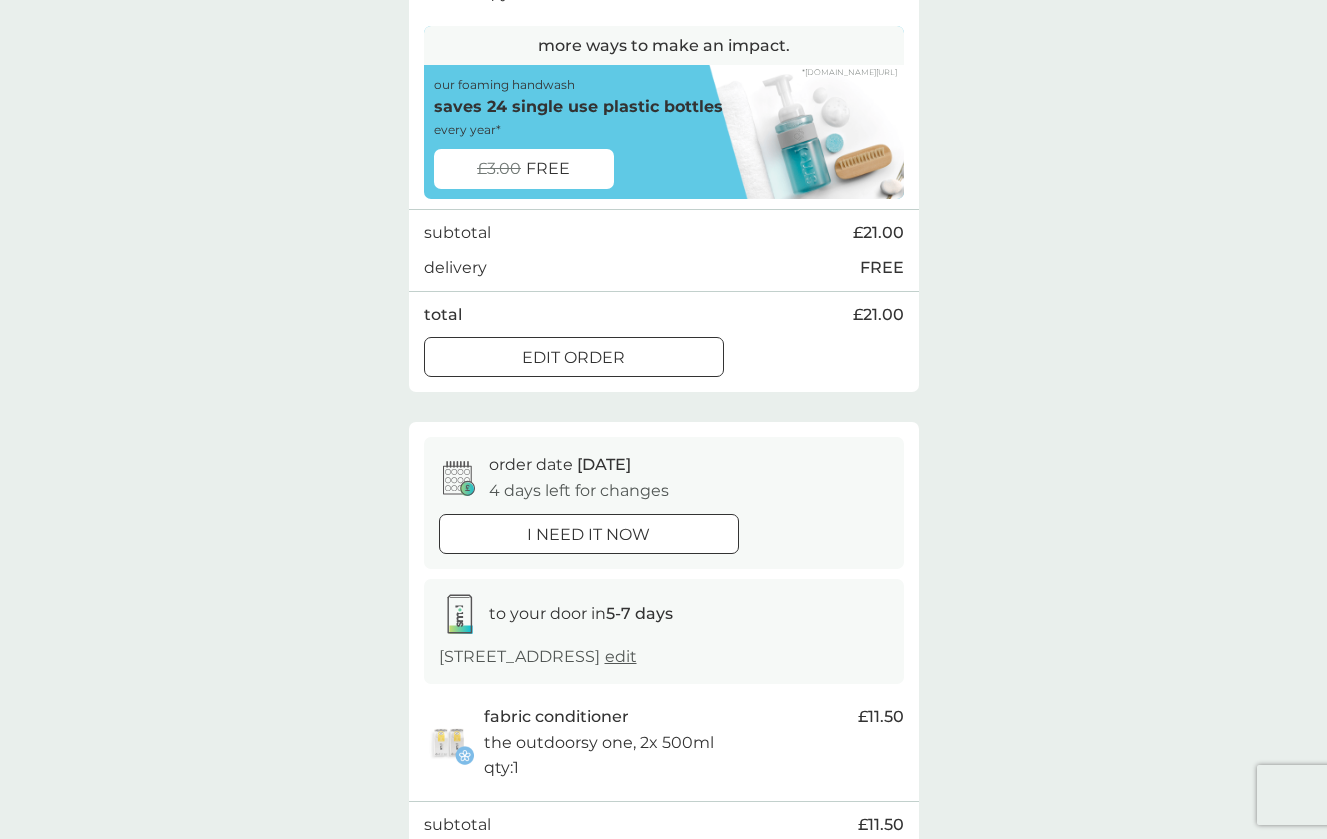 click on "i need it now" at bounding box center [589, 535] 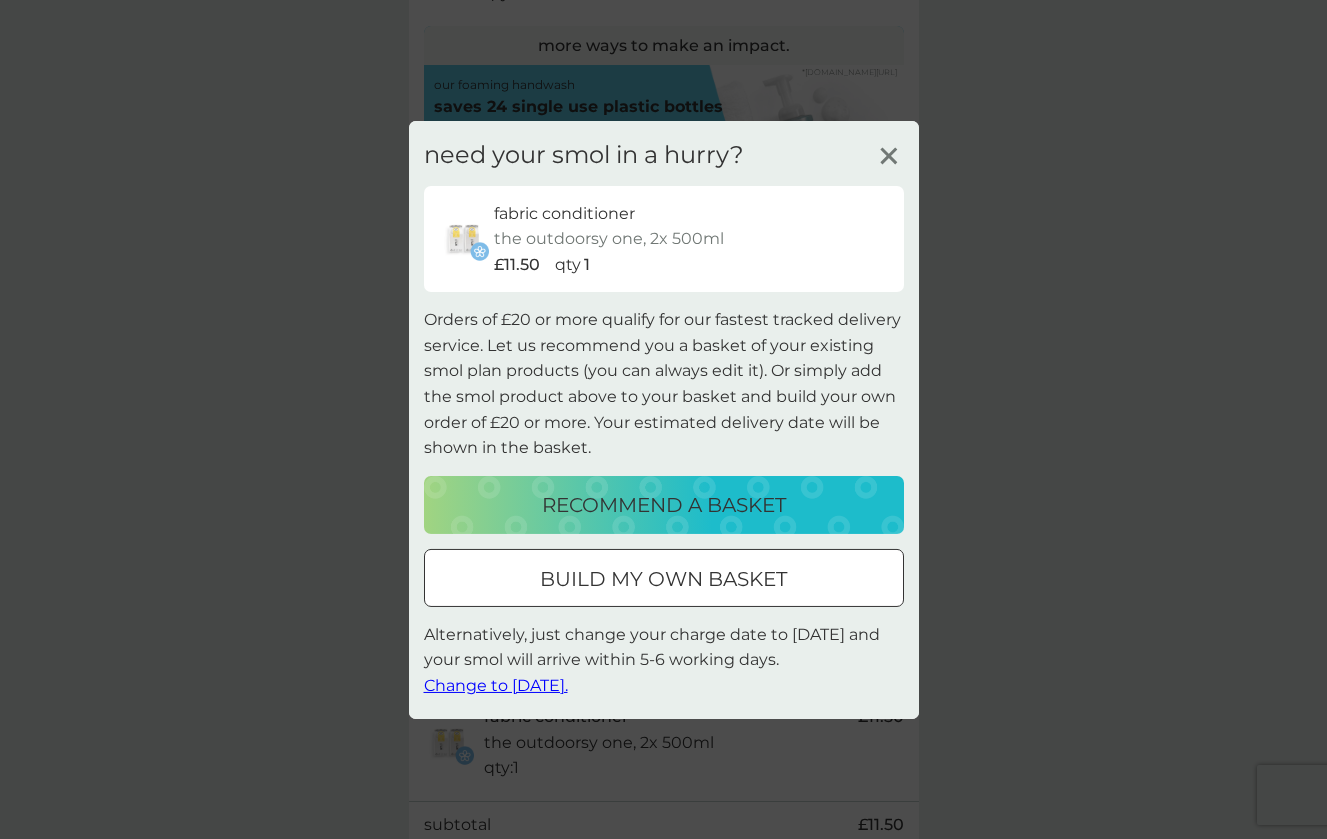 click on "recommend a basket" at bounding box center (664, 505) 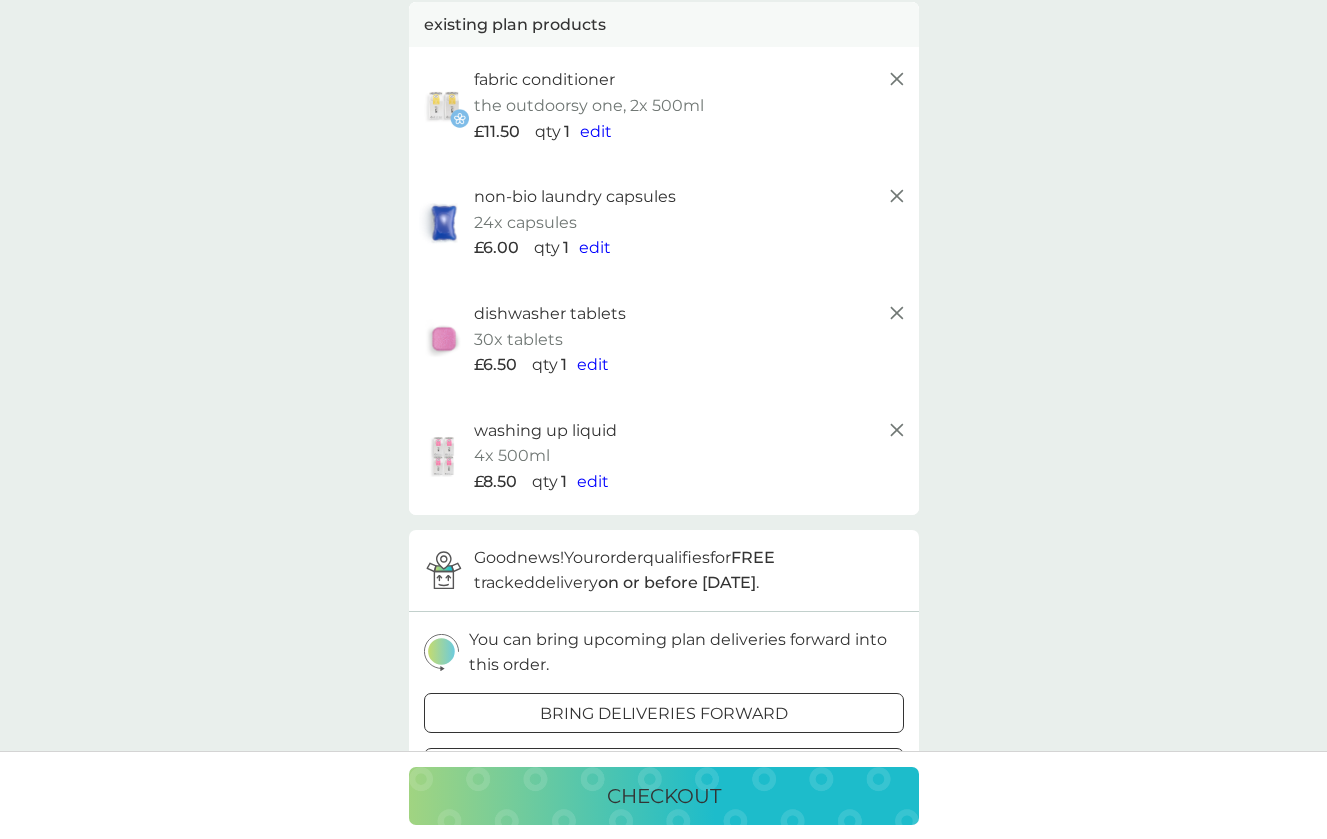 scroll, scrollTop: 0, scrollLeft: 0, axis: both 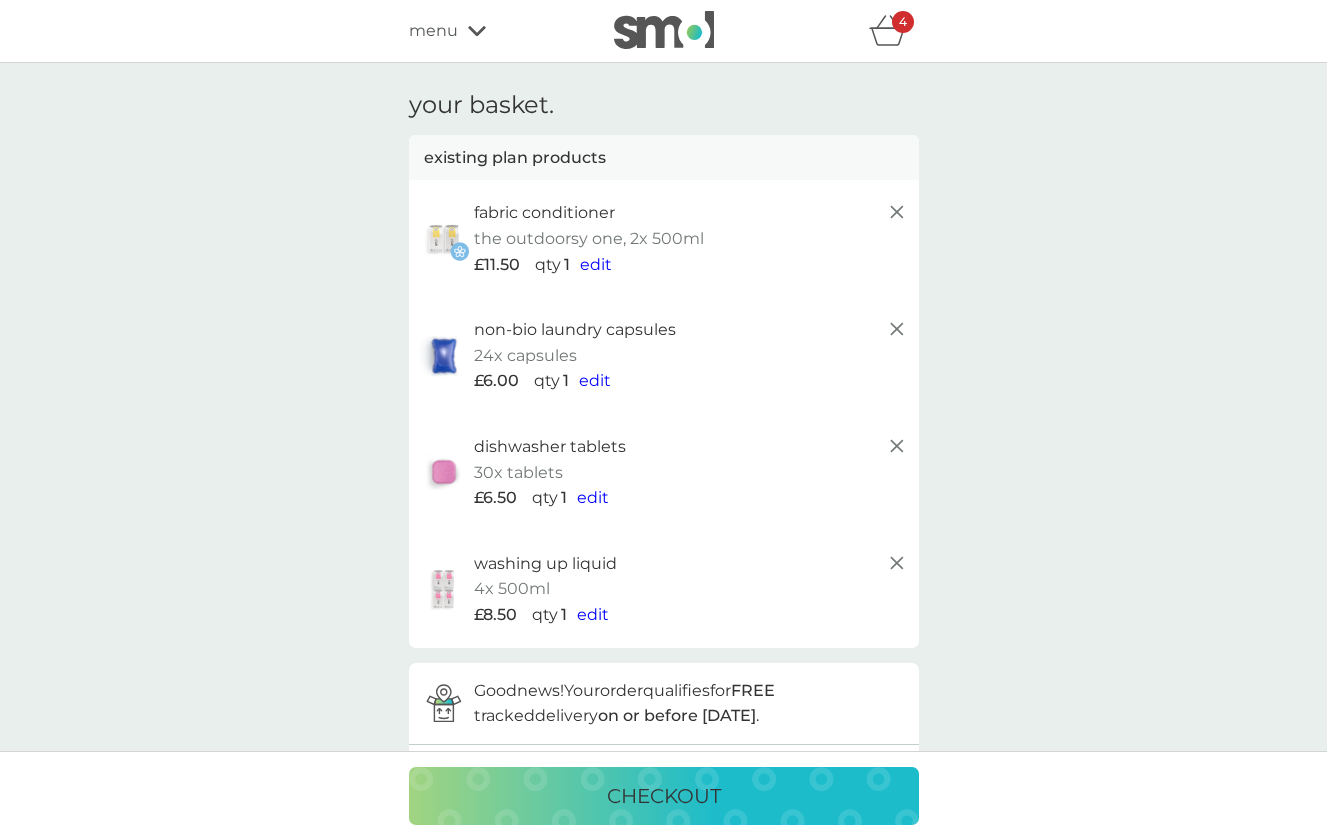 click 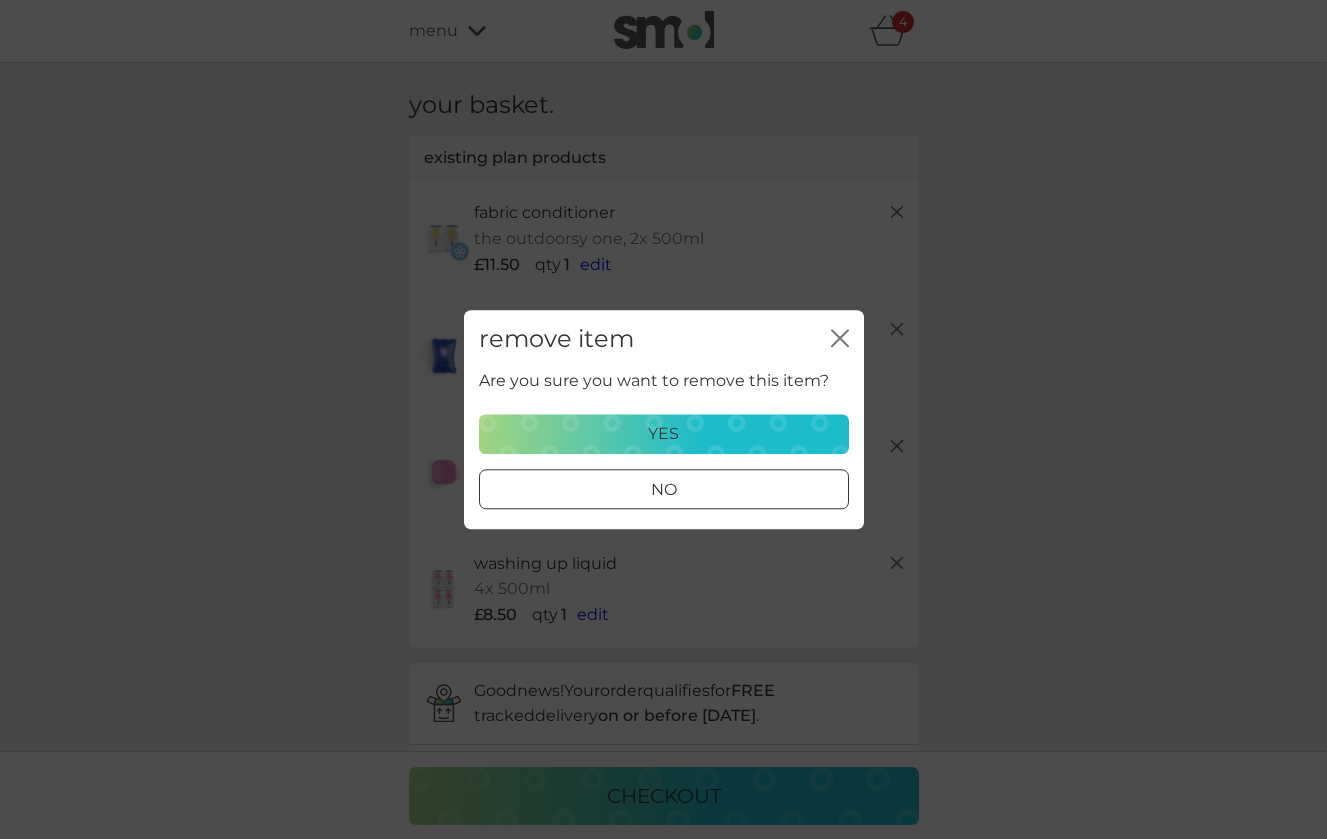click on "yes" at bounding box center (664, 434) 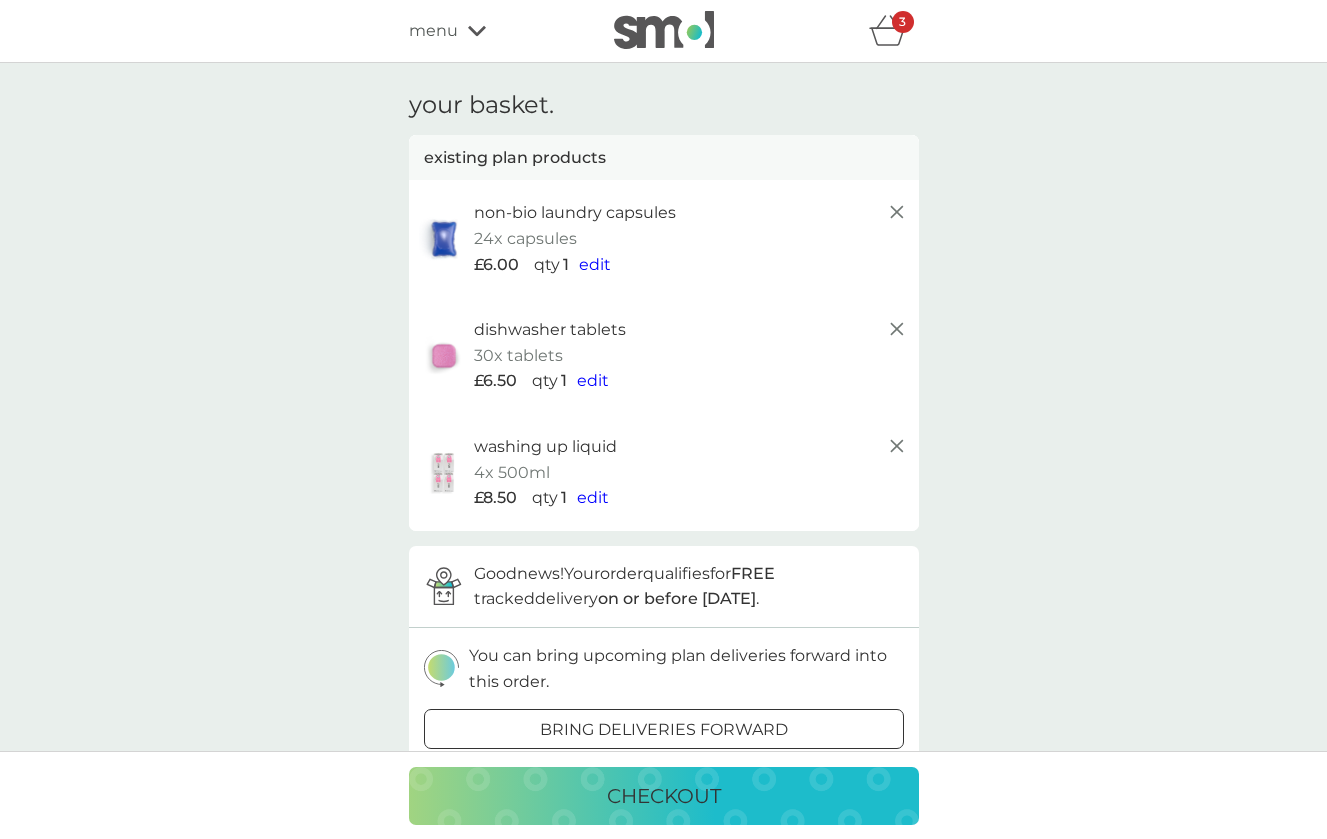 scroll, scrollTop: 0, scrollLeft: 0, axis: both 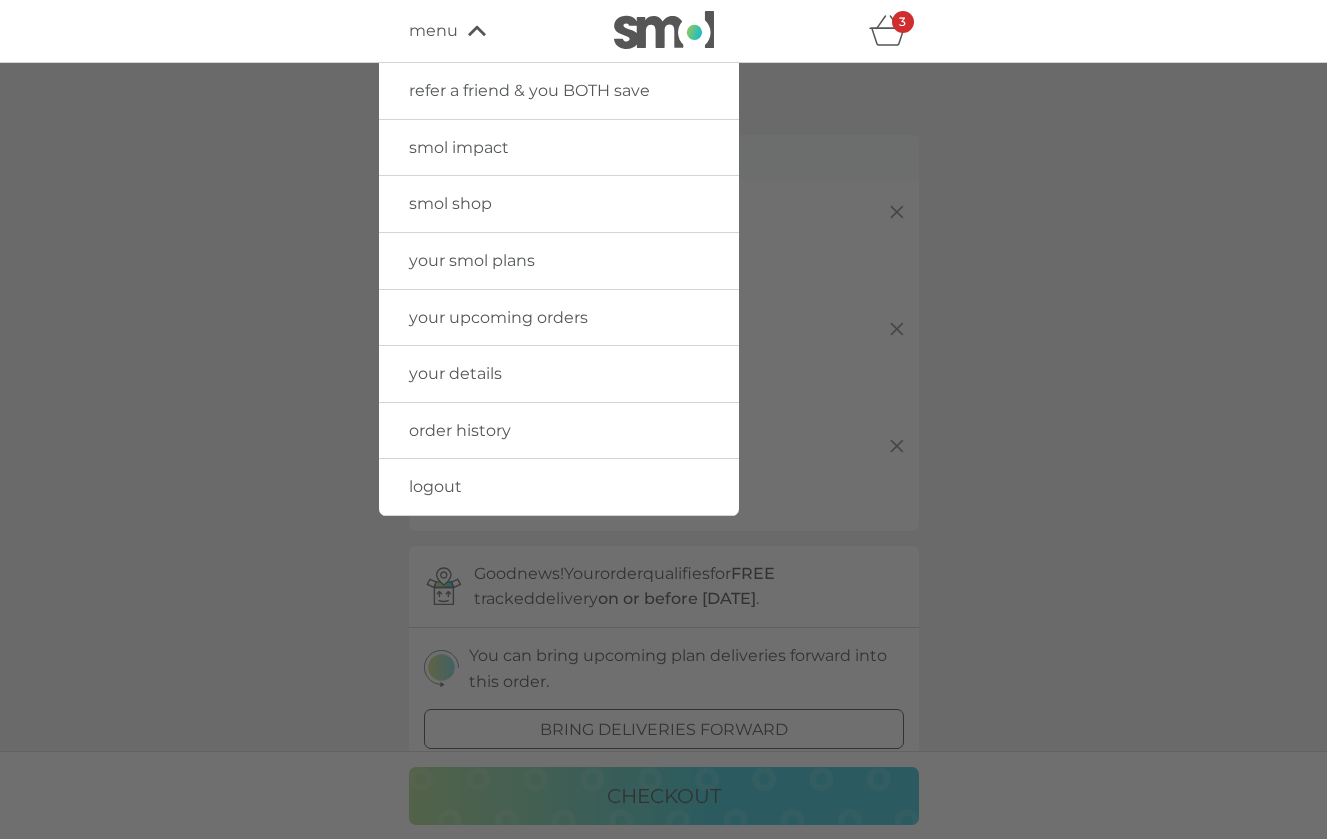 click on "your smol plans" at bounding box center [472, 260] 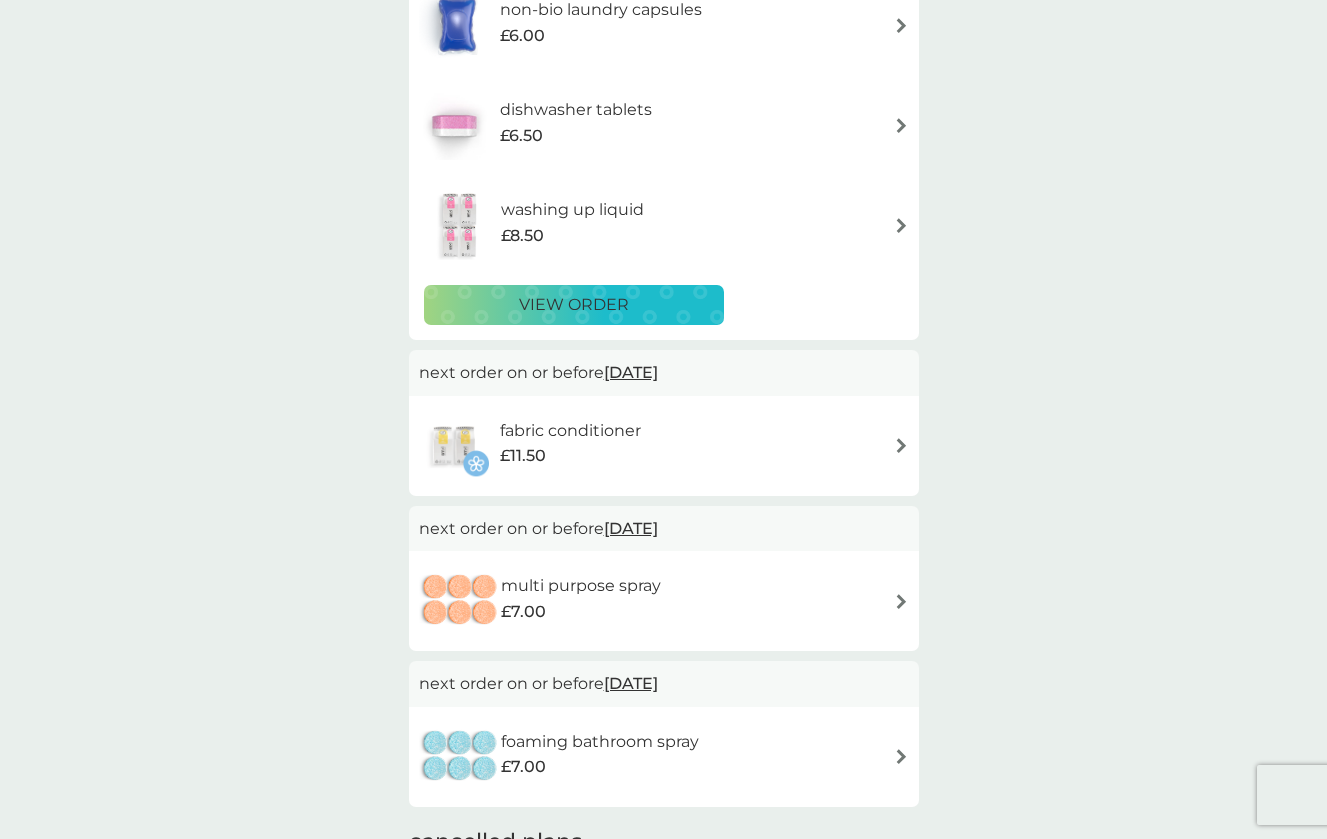 scroll, scrollTop: 253, scrollLeft: 0, axis: vertical 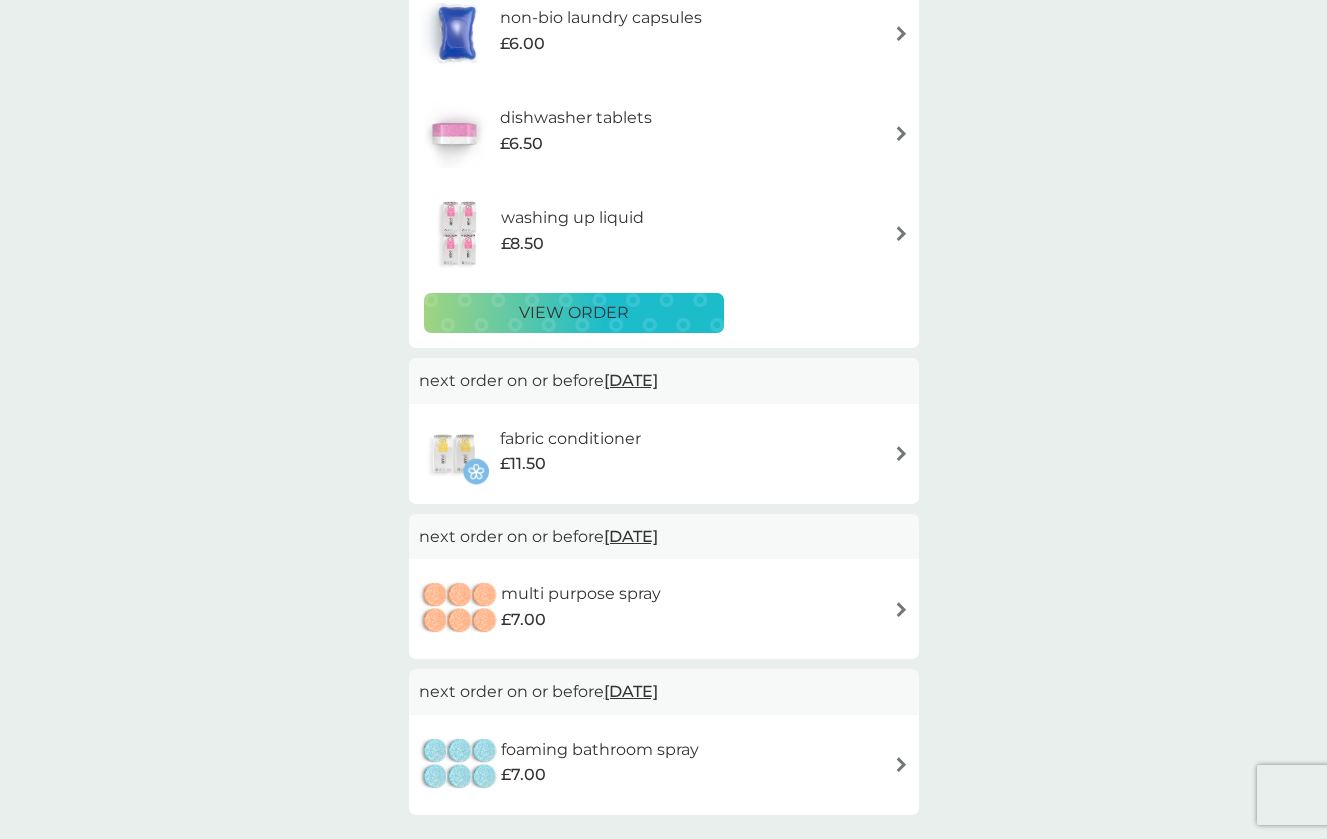 click on "fabric conditioner £11.50" at bounding box center [664, 454] 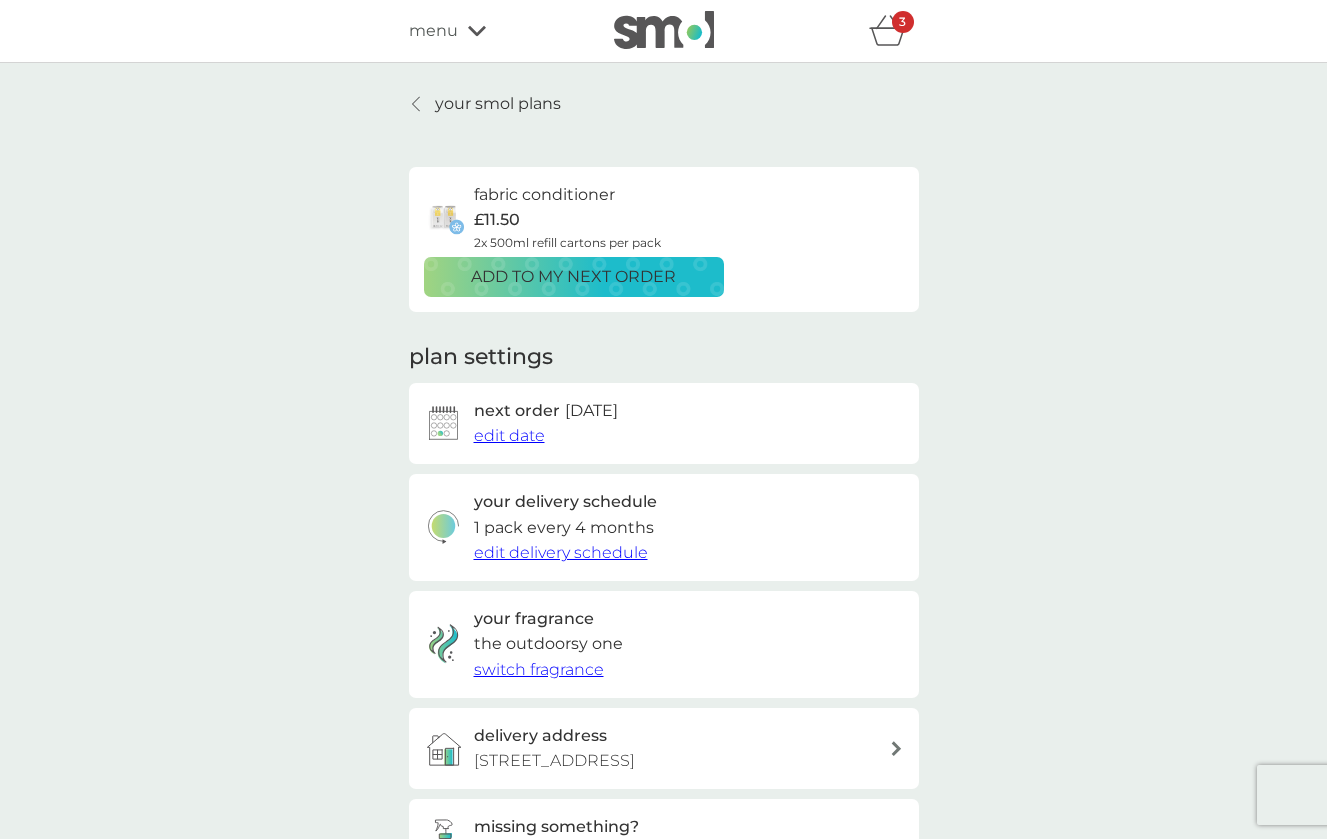 click on "edit date" at bounding box center (509, 435) 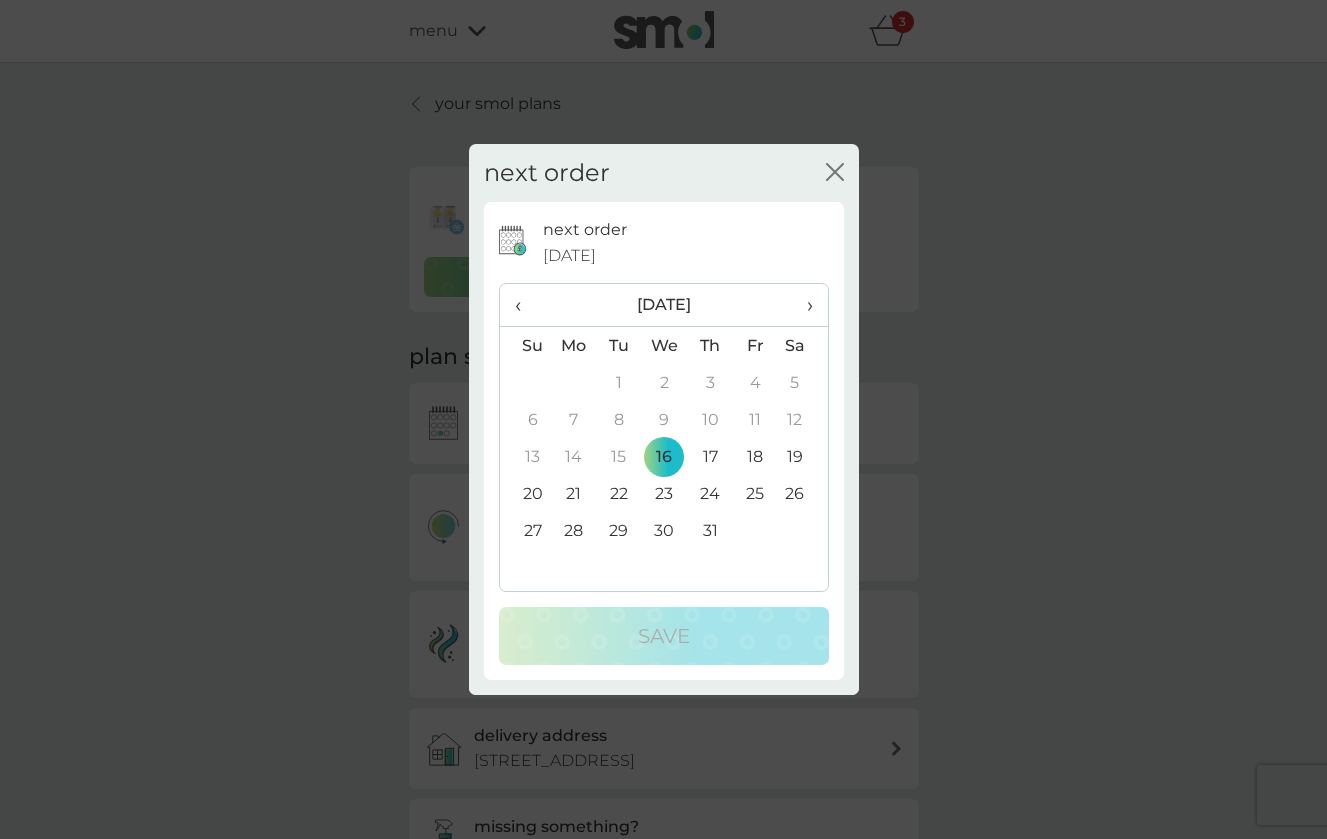 click on "›" at bounding box center [802, 305] 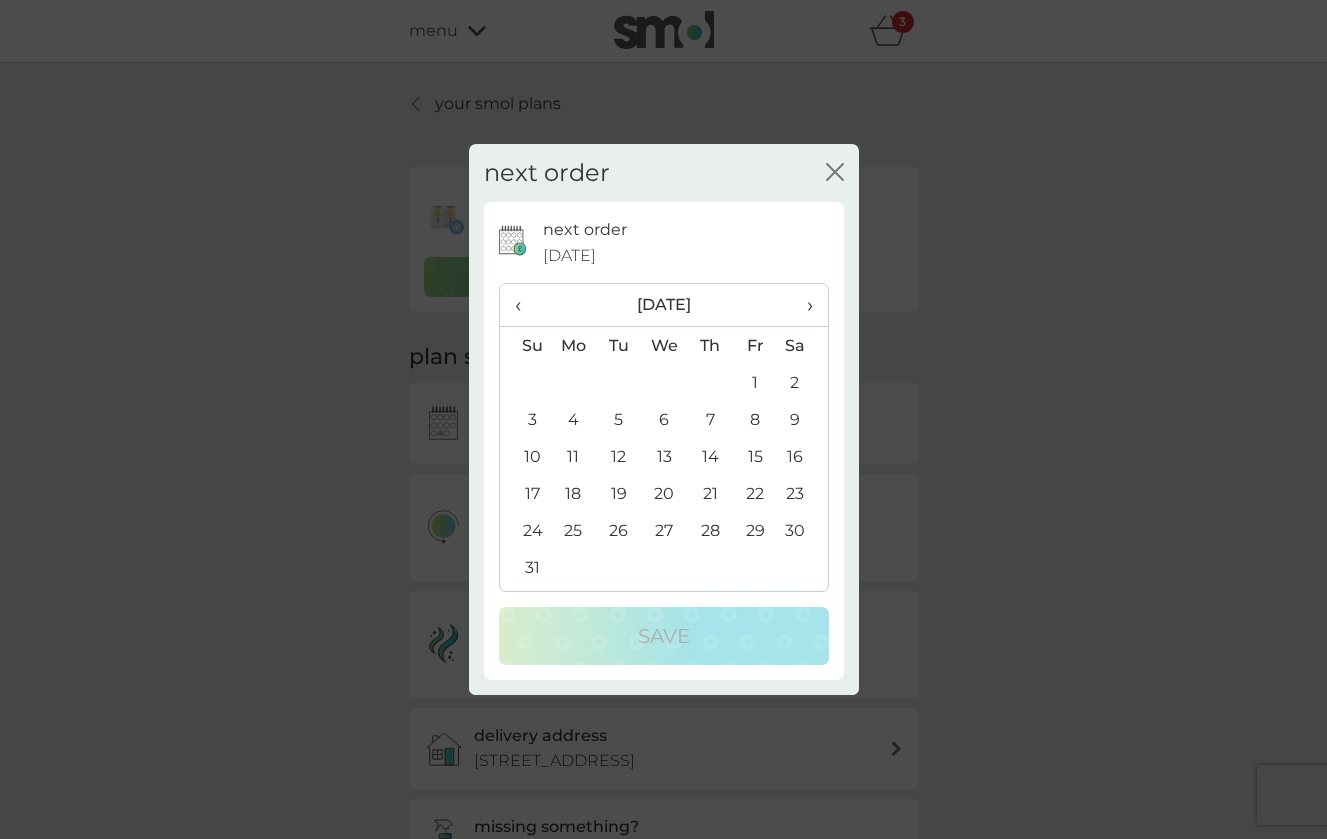 click on "›" at bounding box center [802, 305] 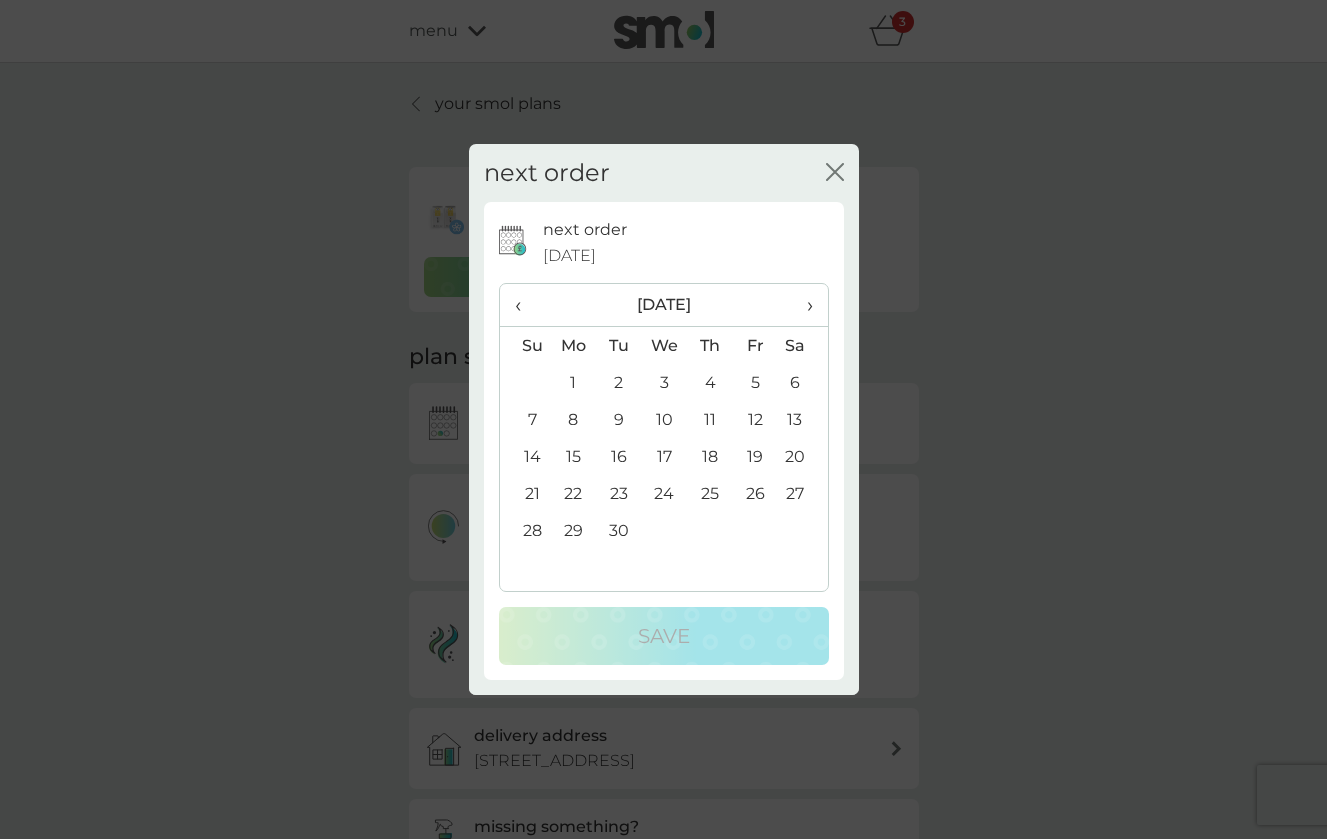 click on "›" at bounding box center (802, 305) 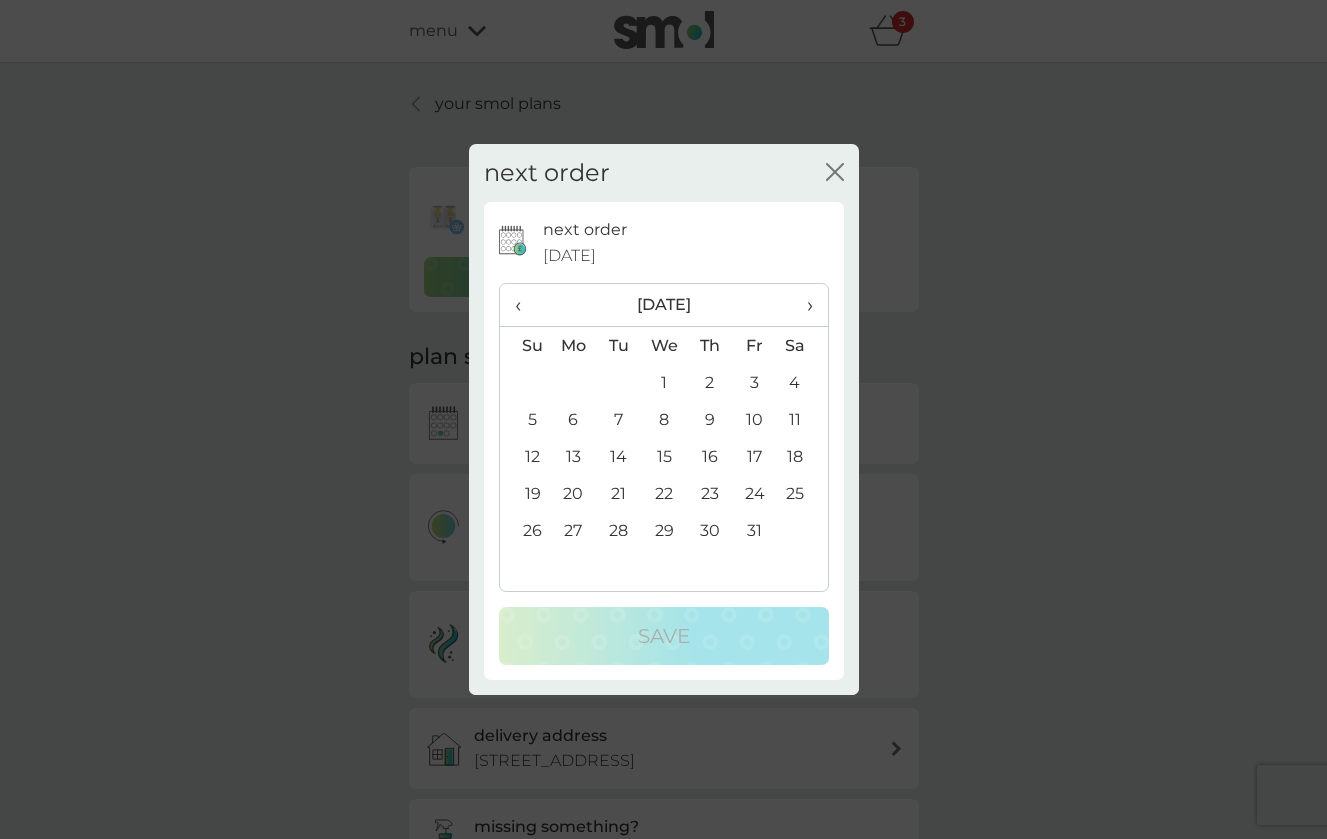 click on "1" at bounding box center [664, 382] 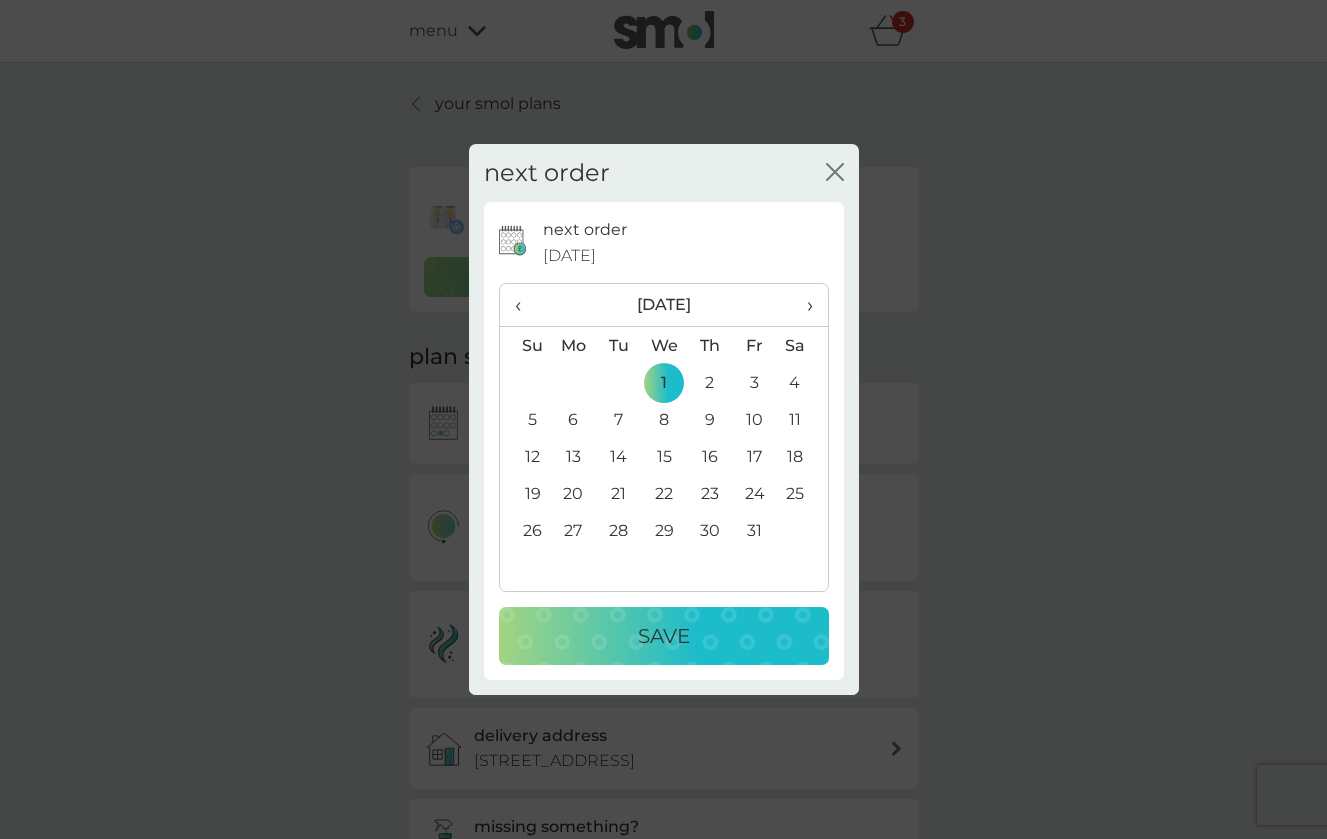 click on "Save" at bounding box center [664, 636] 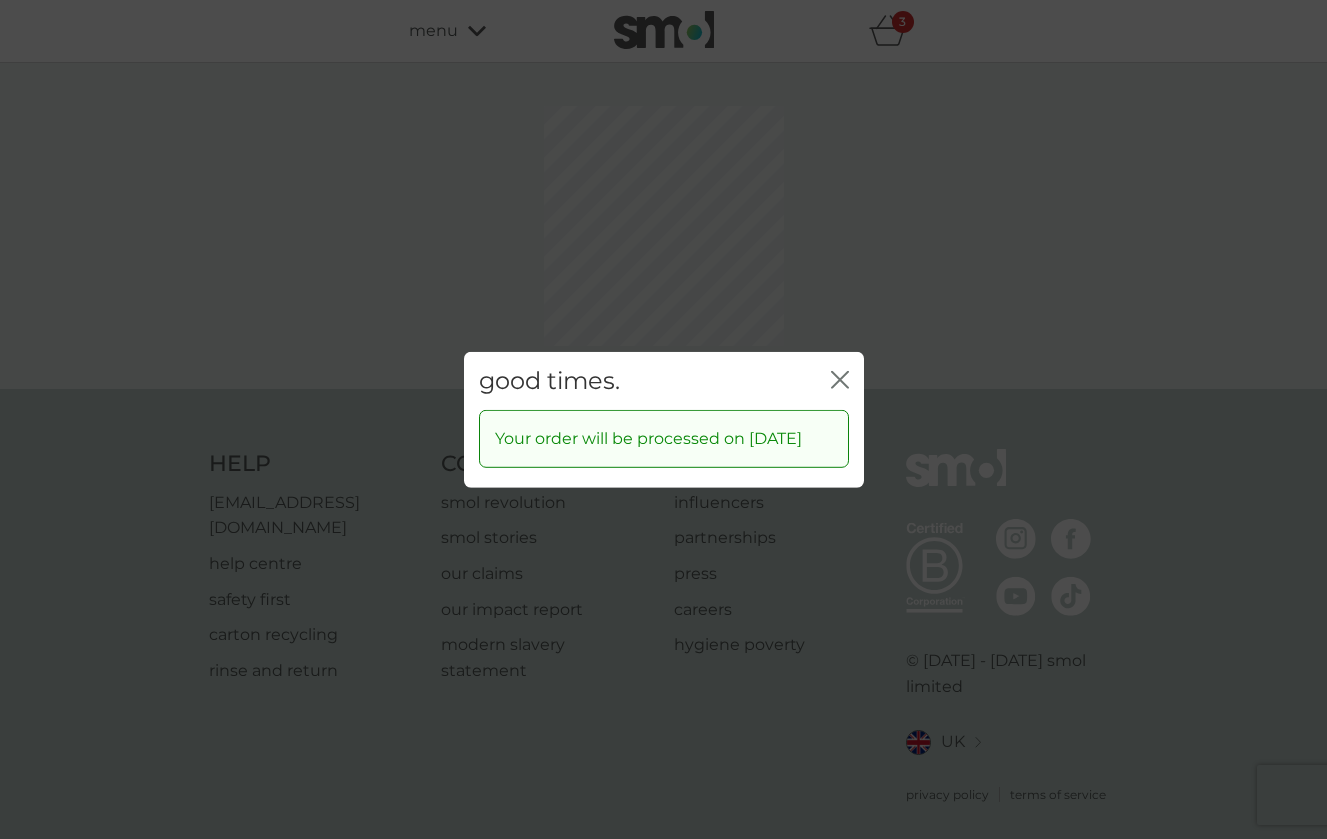 click on "close" 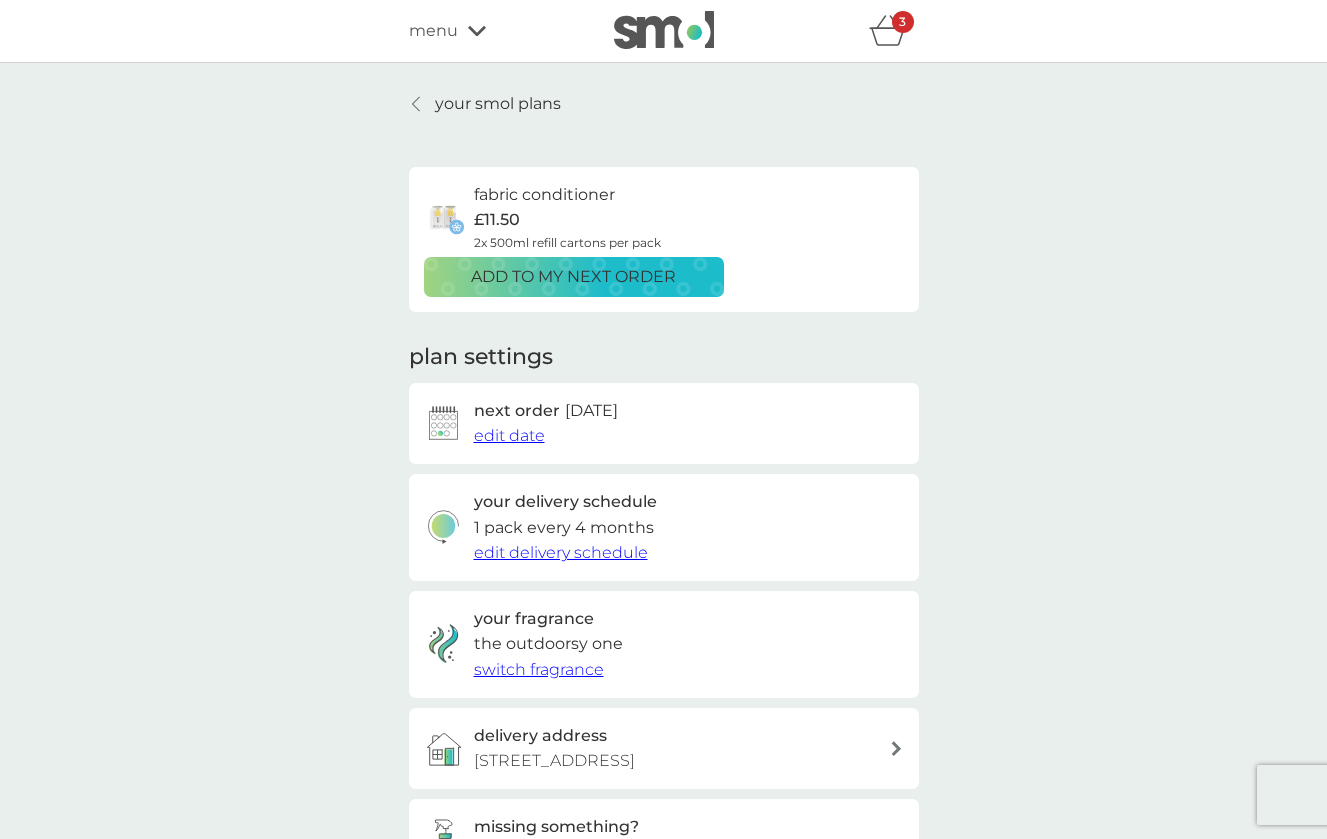 scroll, scrollTop: 0, scrollLeft: 0, axis: both 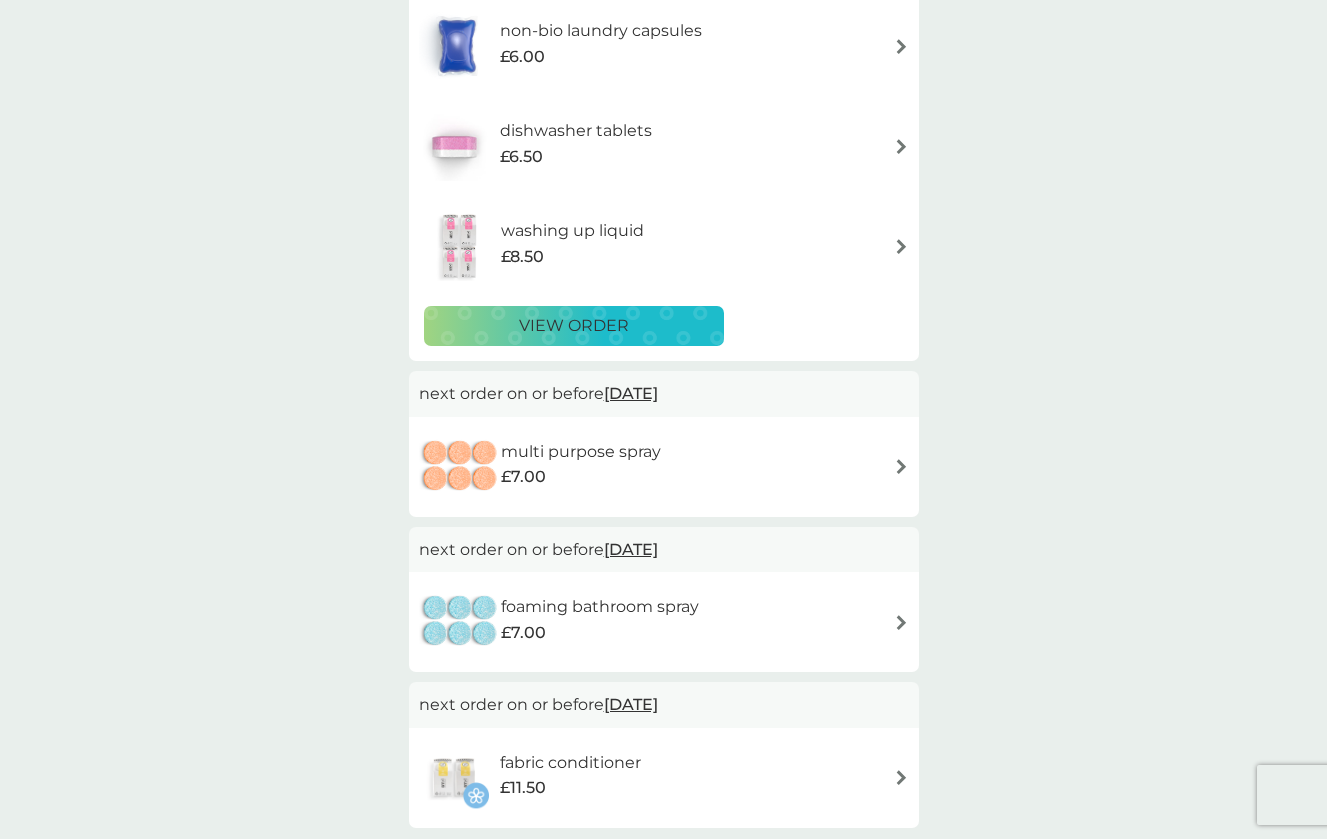 click on "multi purpose spray" at bounding box center (581, 452) 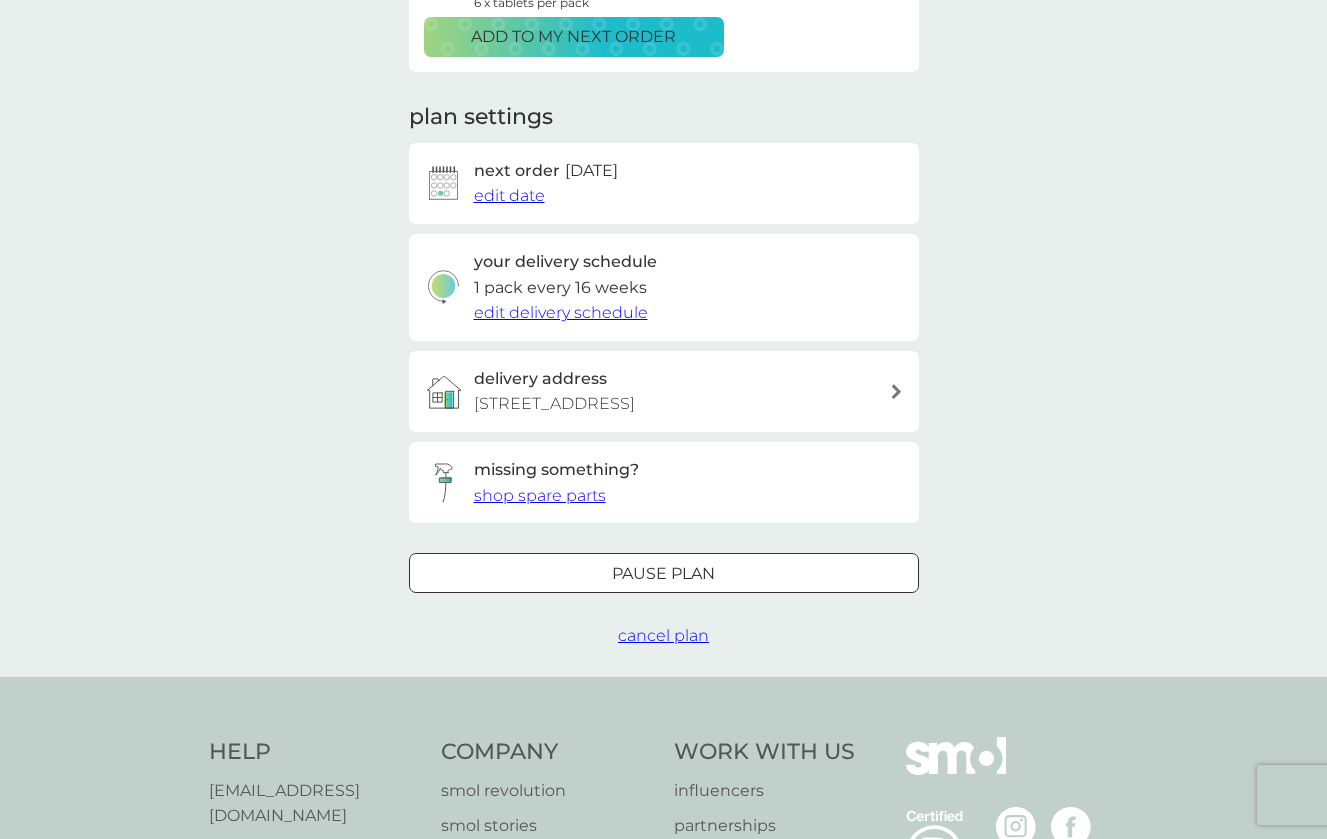 scroll, scrollTop: 0, scrollLeft: 0, axis: both 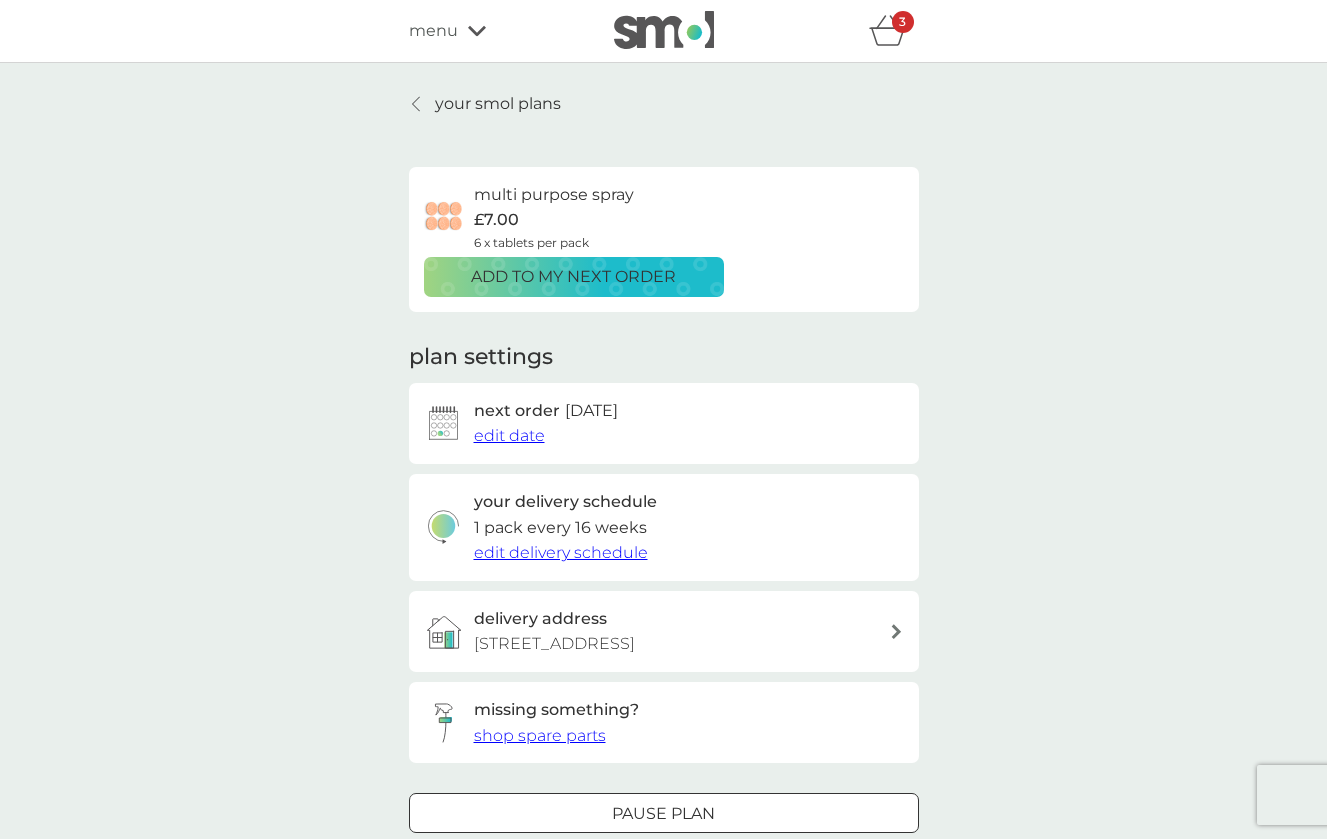click on "edit date" at bounding box center [509, 435] 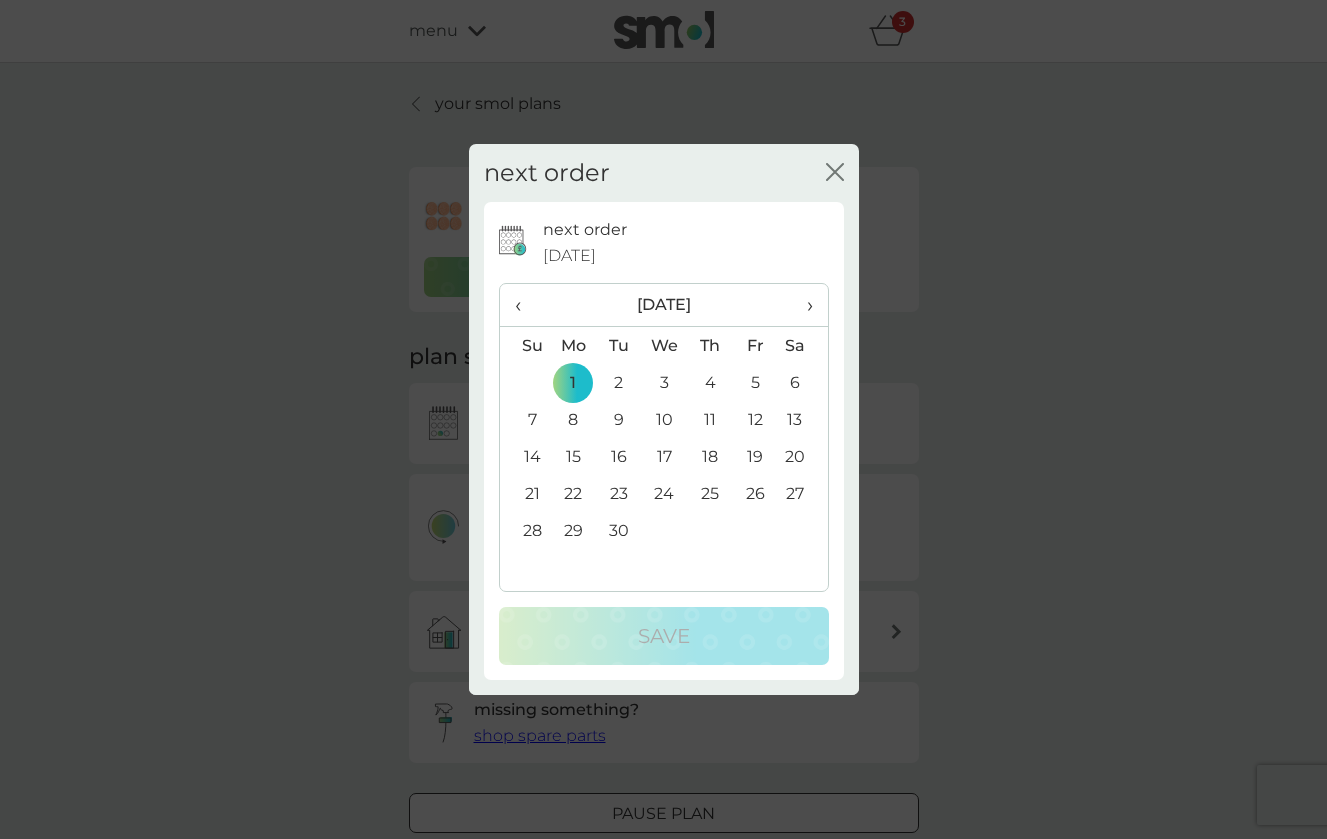 click on "›" at bounding box center [802, 305] 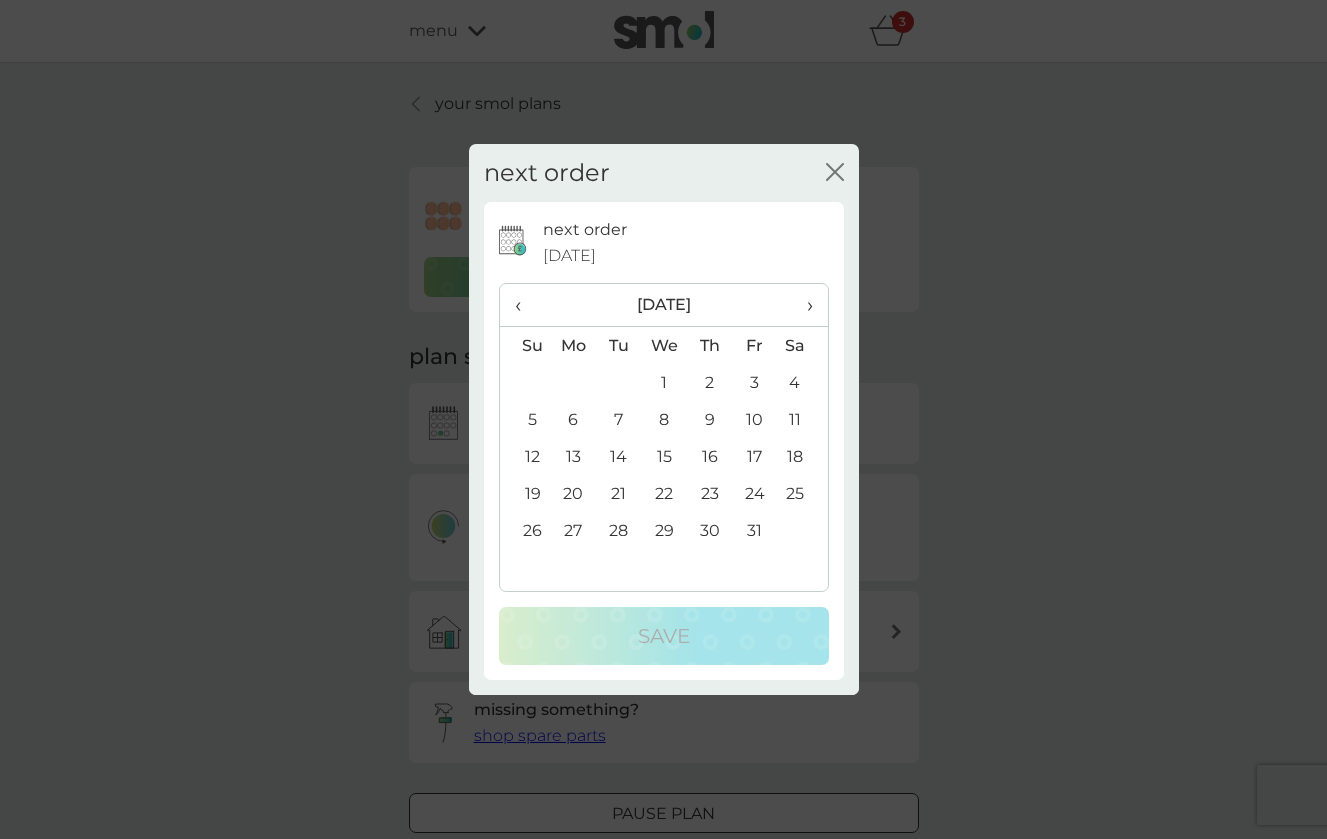 click on "1" at bounding box center [664, 382] 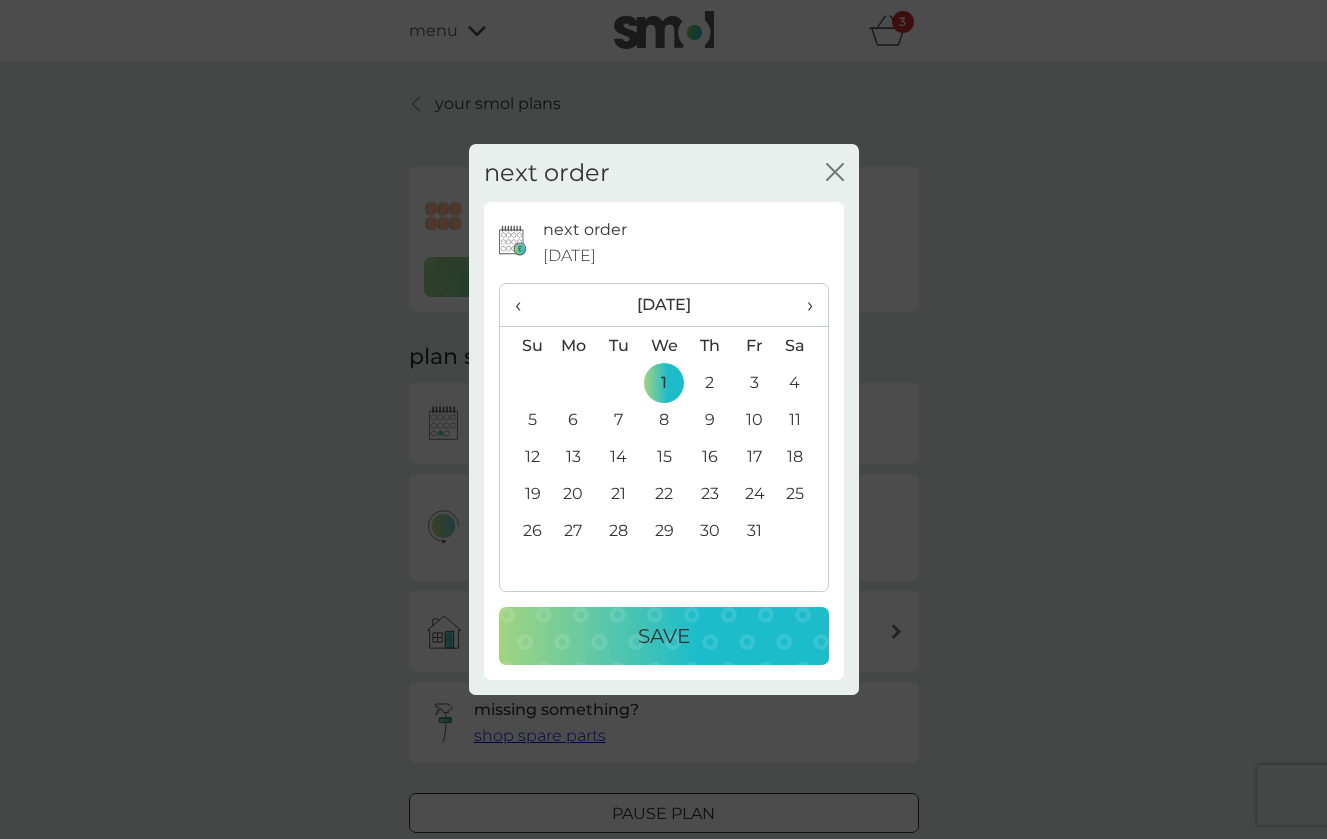 click on "Save" at bounding box center [664, 636] 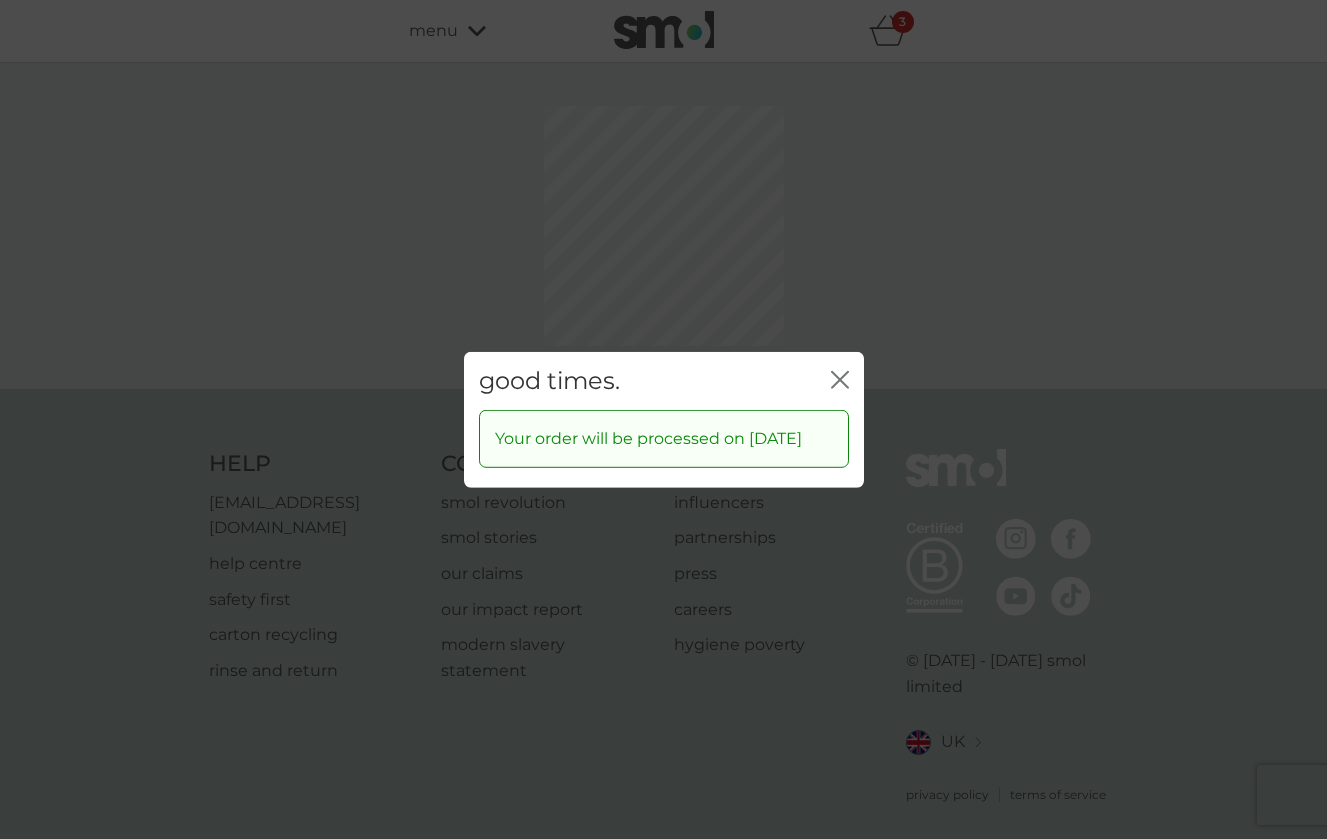 click on "close" 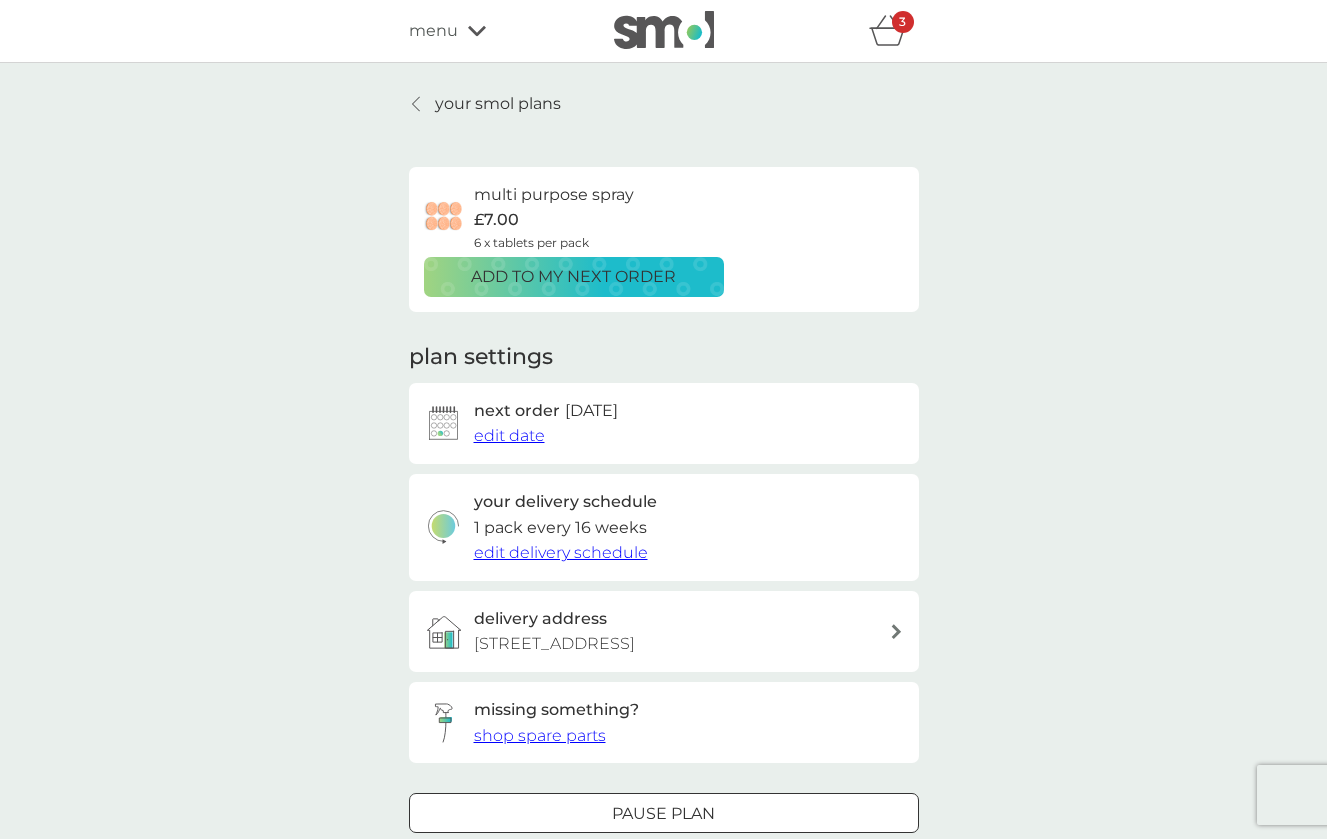 click on "your smol plans multi purpose spray £7.00 6 x tablets per pack add to my next order plan settings next order [DATE] edit date your delivery schedule 1 pack every 16 weeks edit delivery schedule delivery address [STREET_ADDRESS] missing something? shop spare parts Pause plan cancel plan" at bounding box center [664, 490] 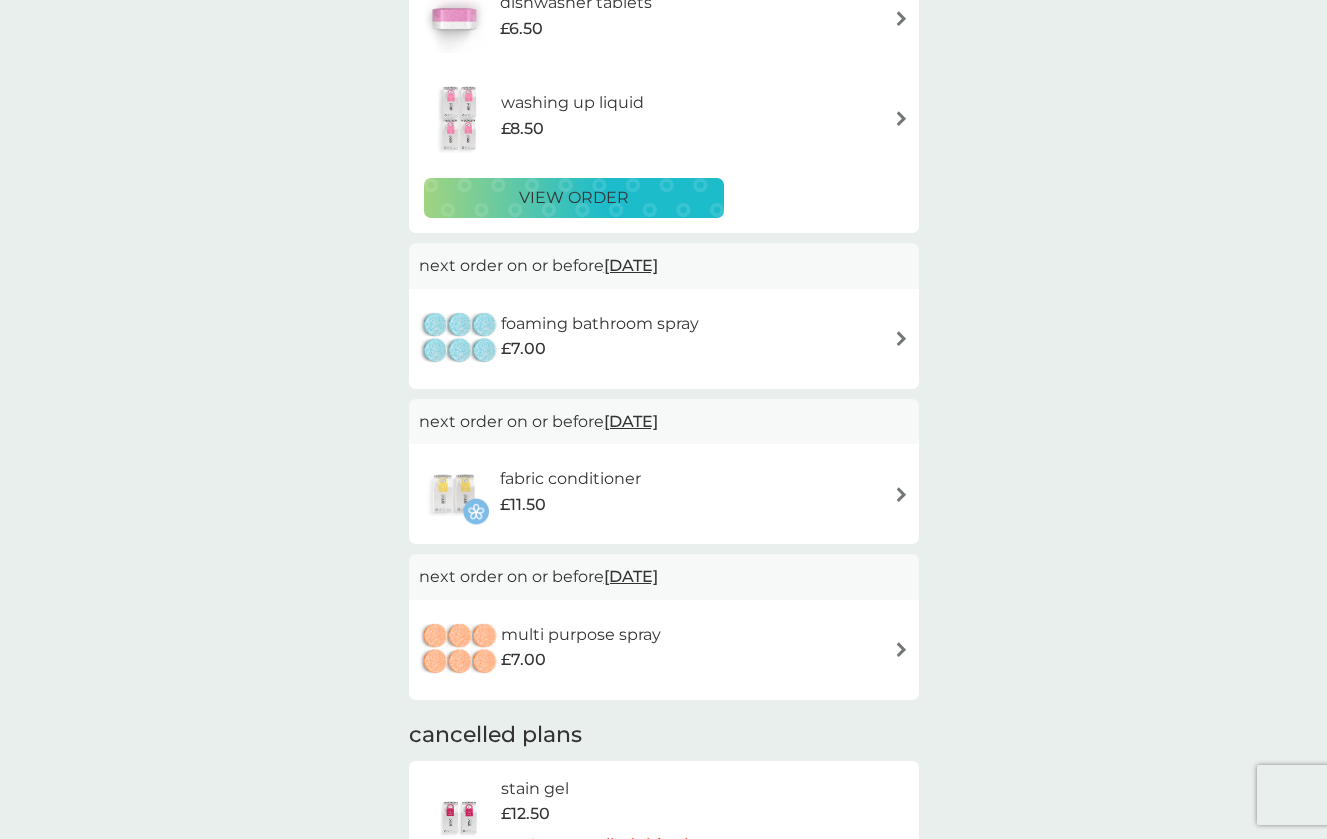 scroll, scrollTop: 371, scrollLeft: 0, axis: vertical 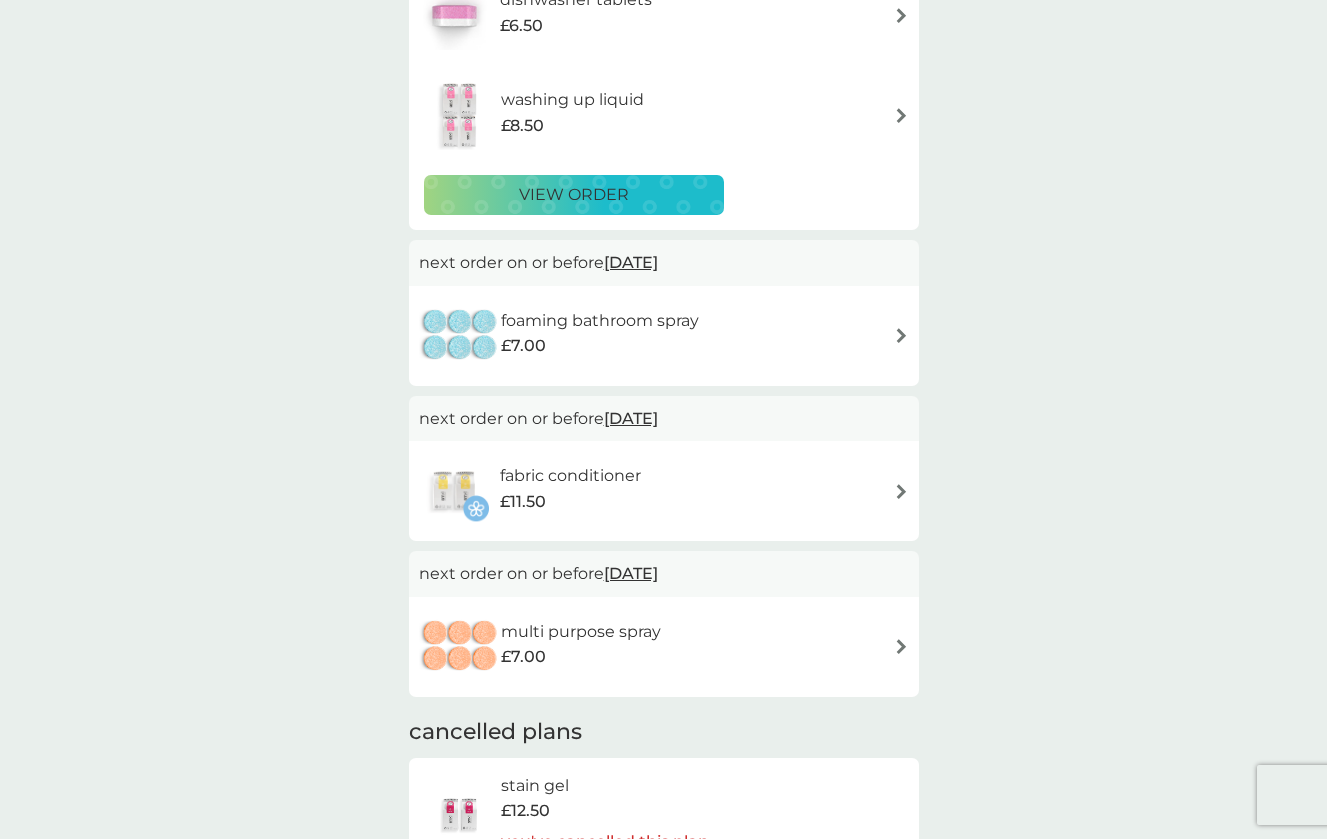 click on "£7.00" at bounding box center [600, 346] 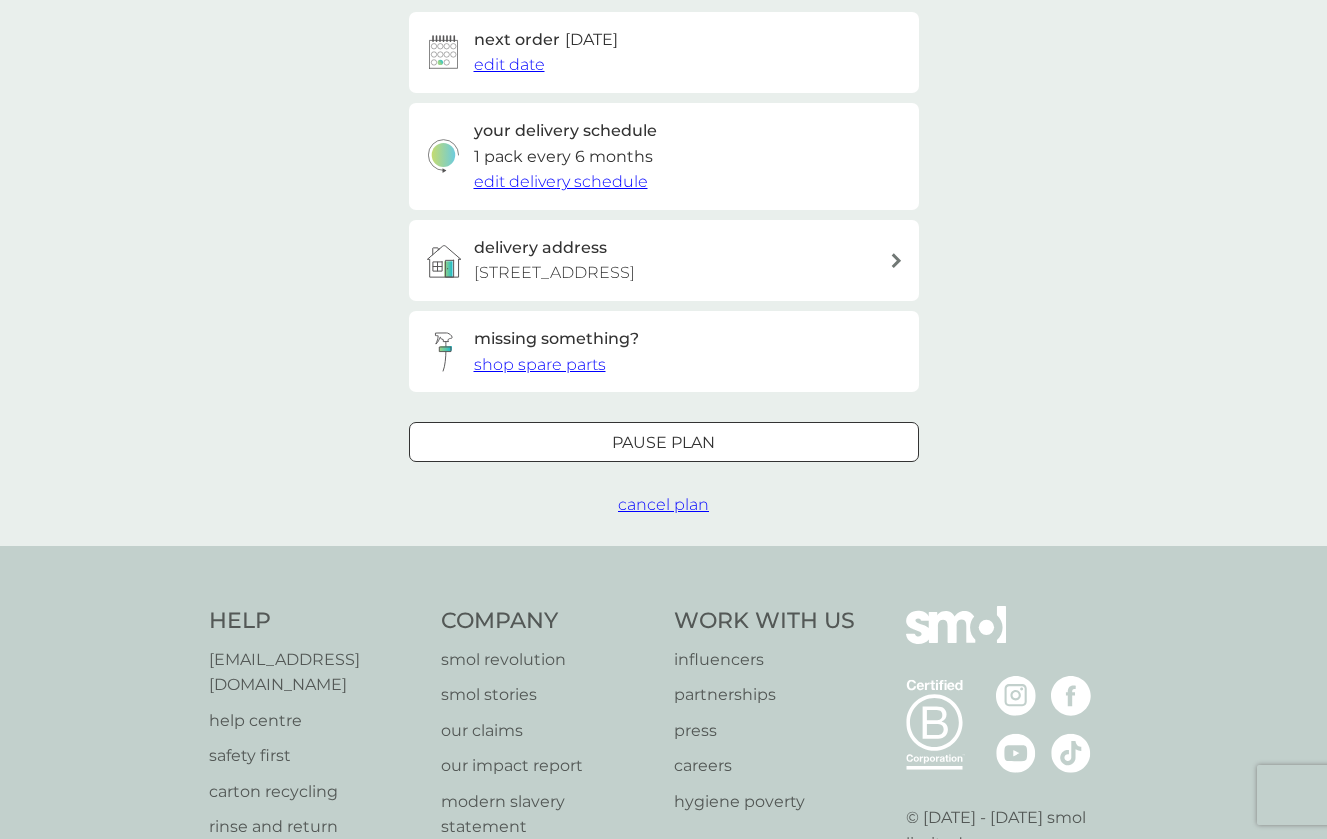 scroll, scrollTop: 0, scrollLeft: 0, axis: both 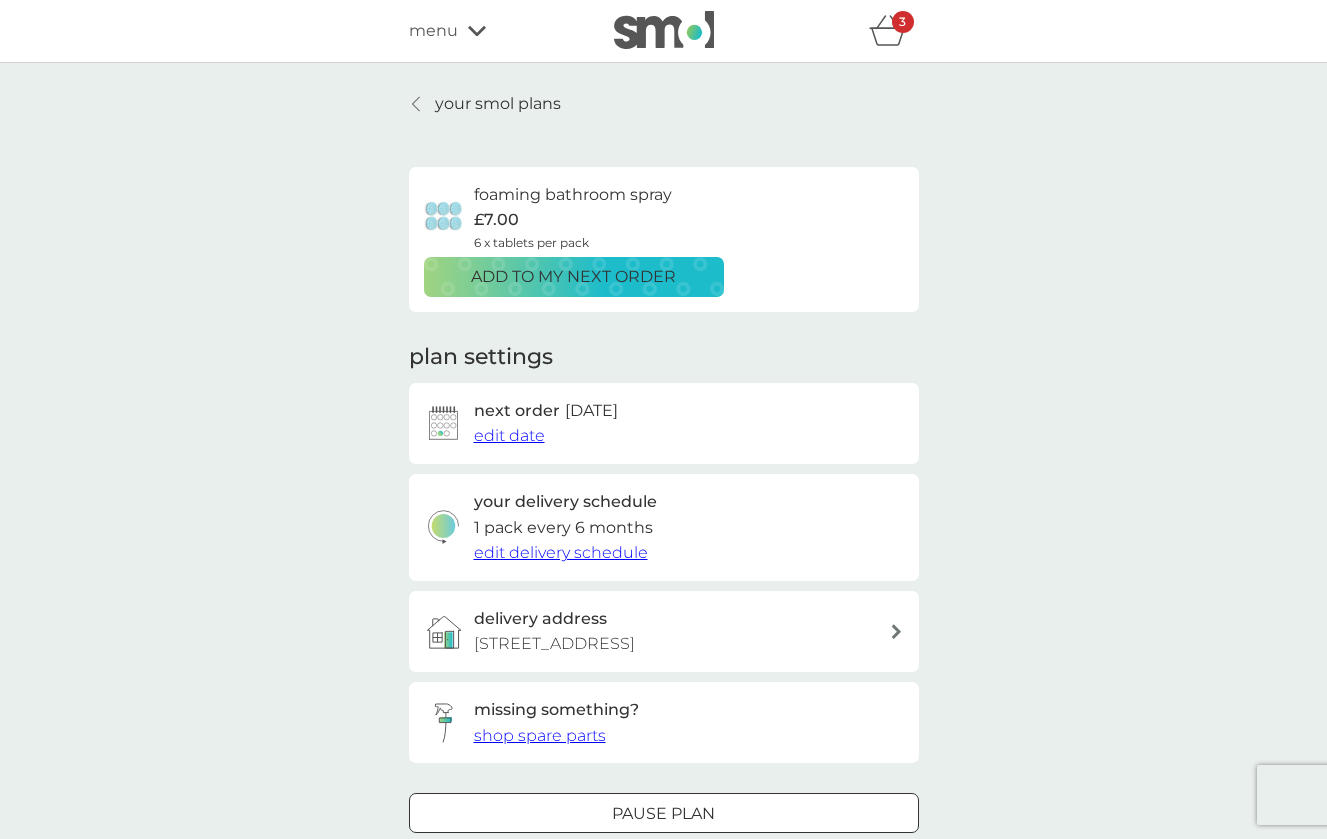 click on "edit date" at bounding box center [509, 435] 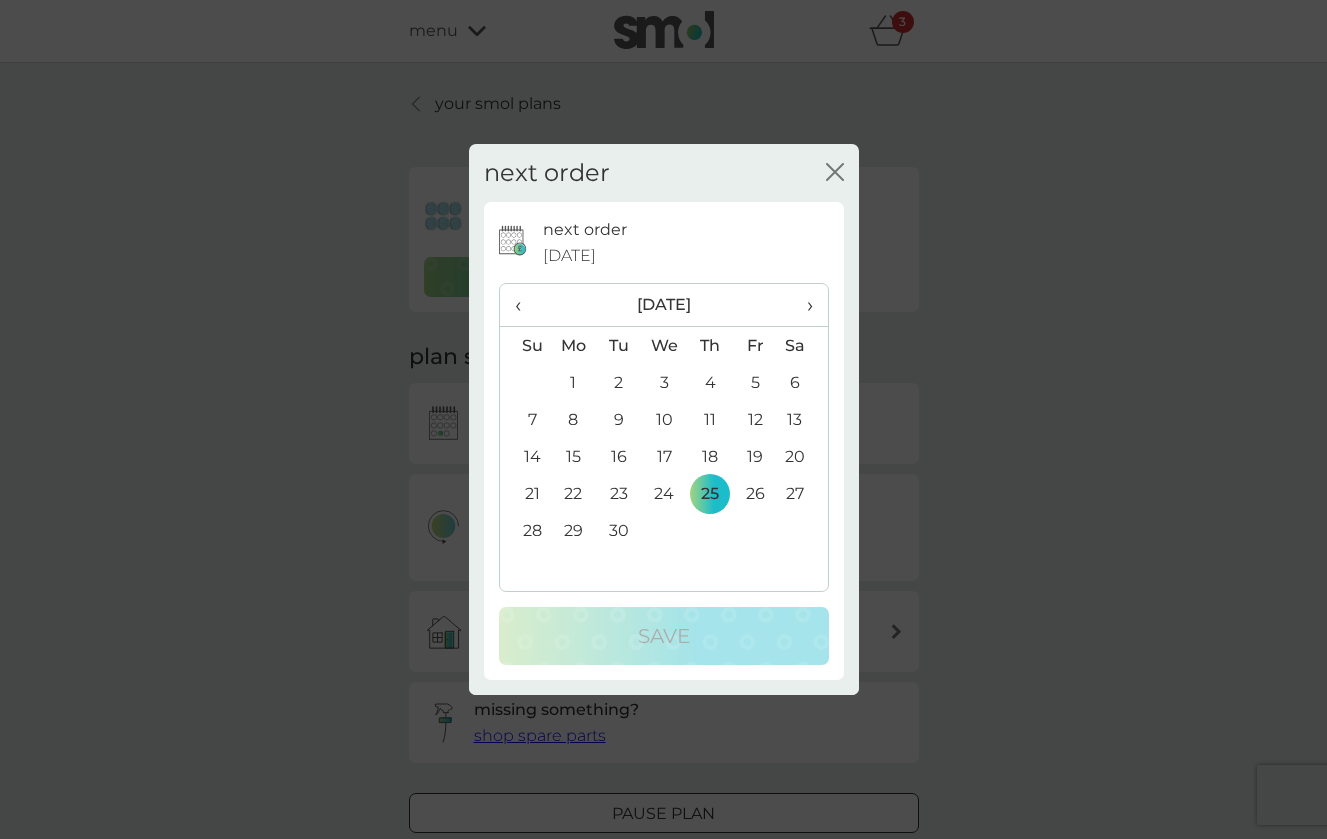 click on "›" at bounding box center (802, 305) 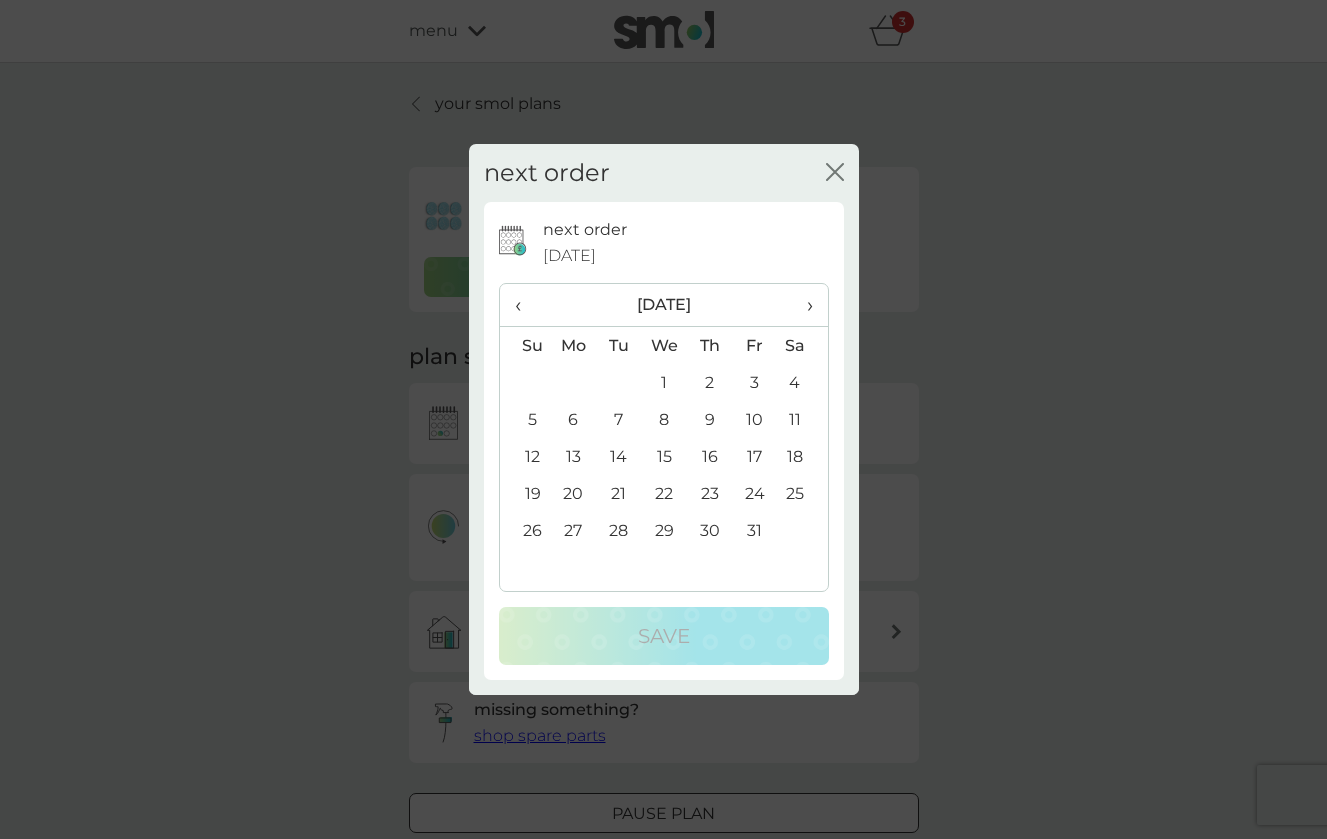 click on "1" at bounding box center (664, 382) 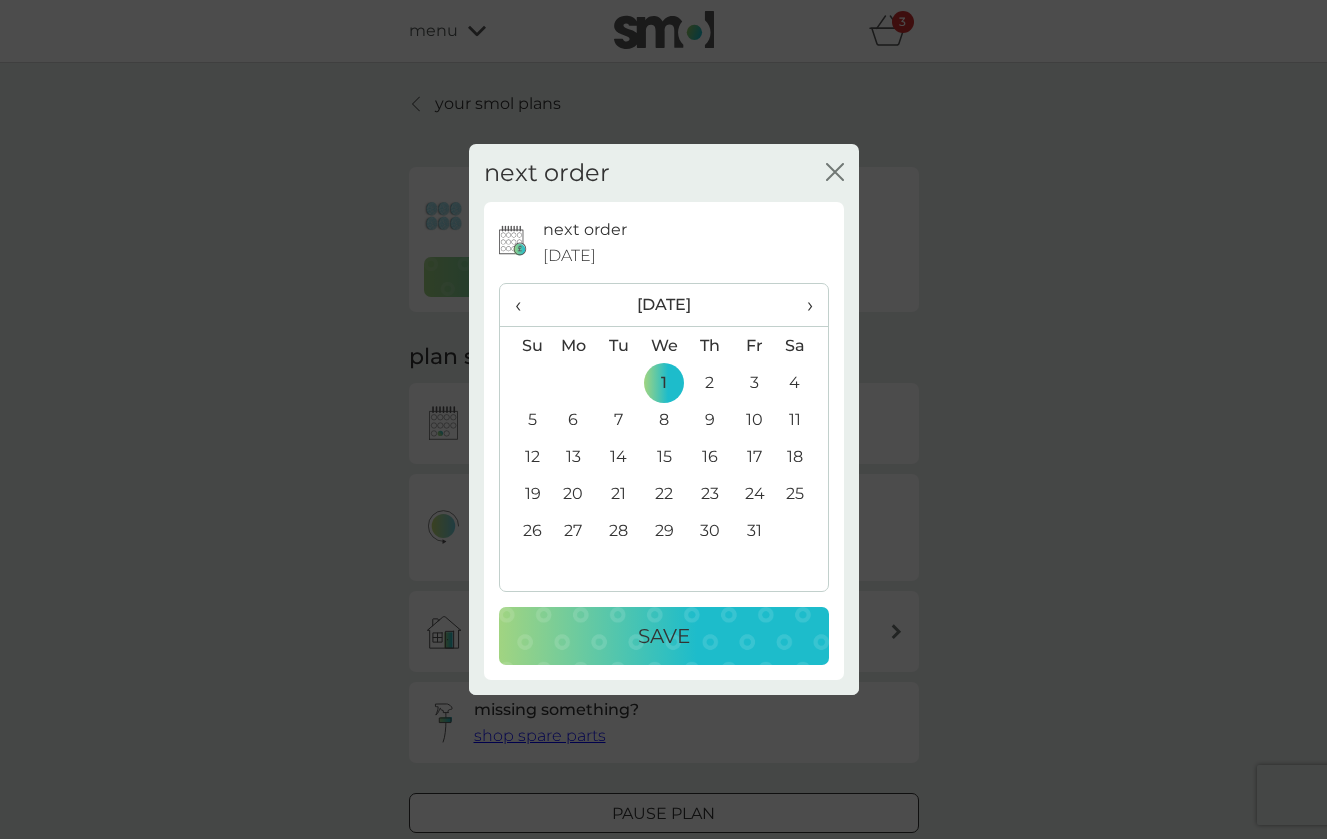 click on "Save" at bounding box center [664, 636] 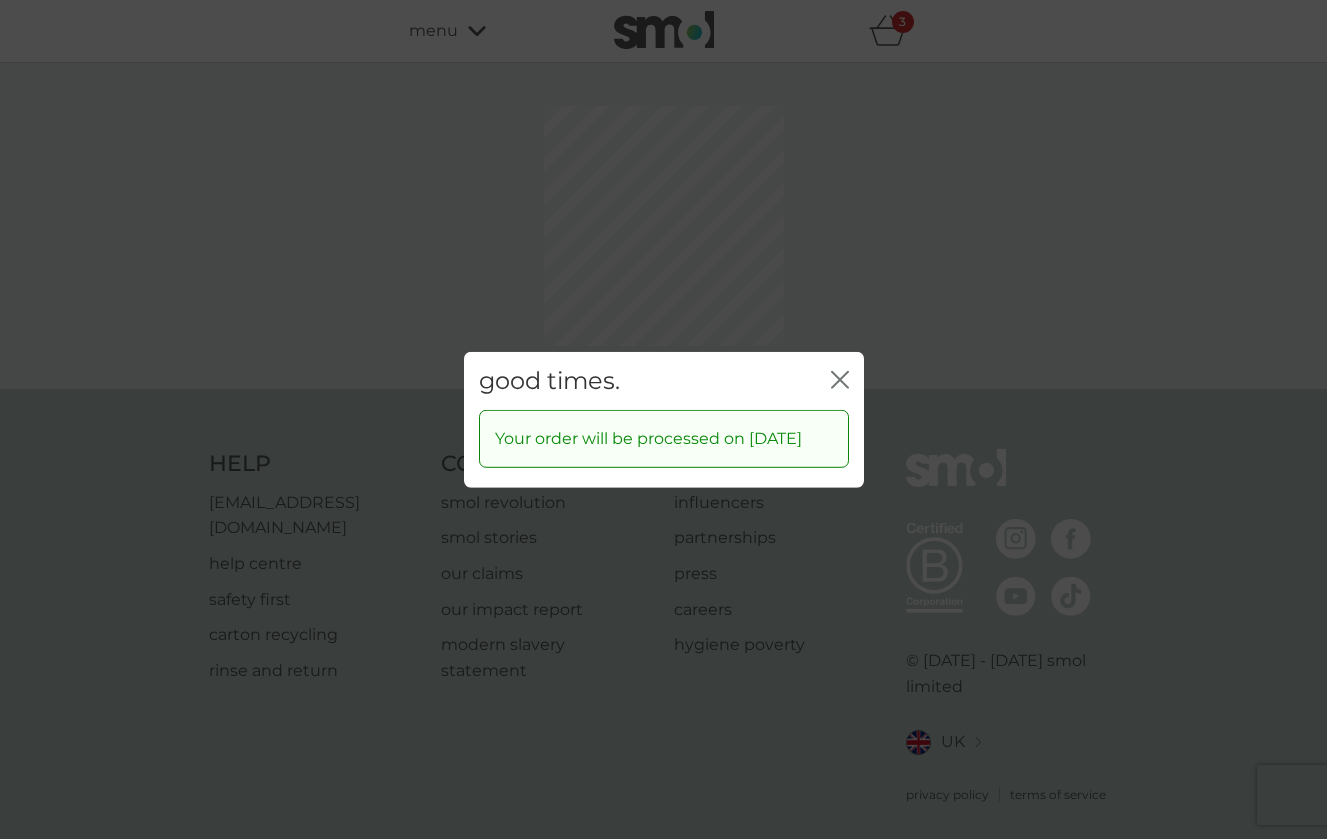 click on "close" 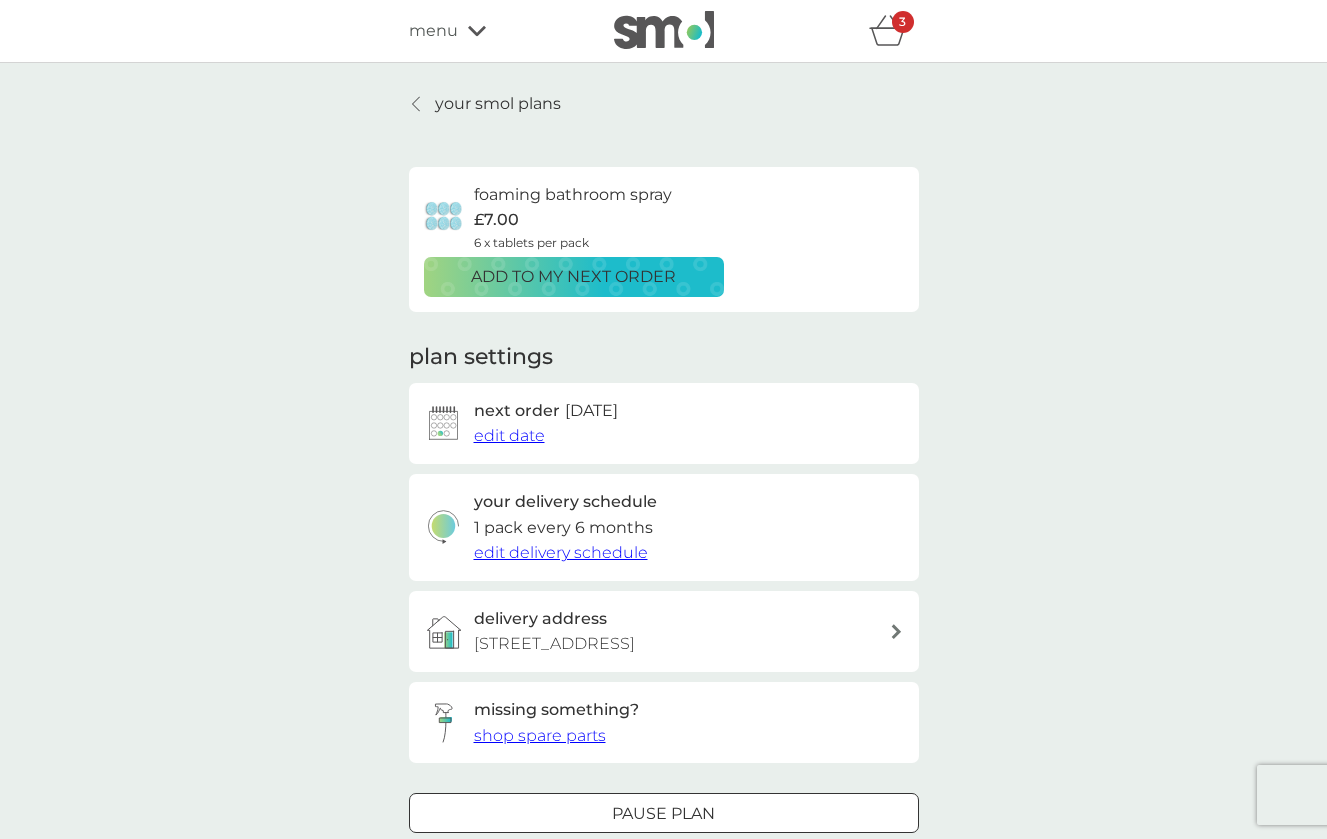 click on "your smol plans" at bounding box center [498, 104] 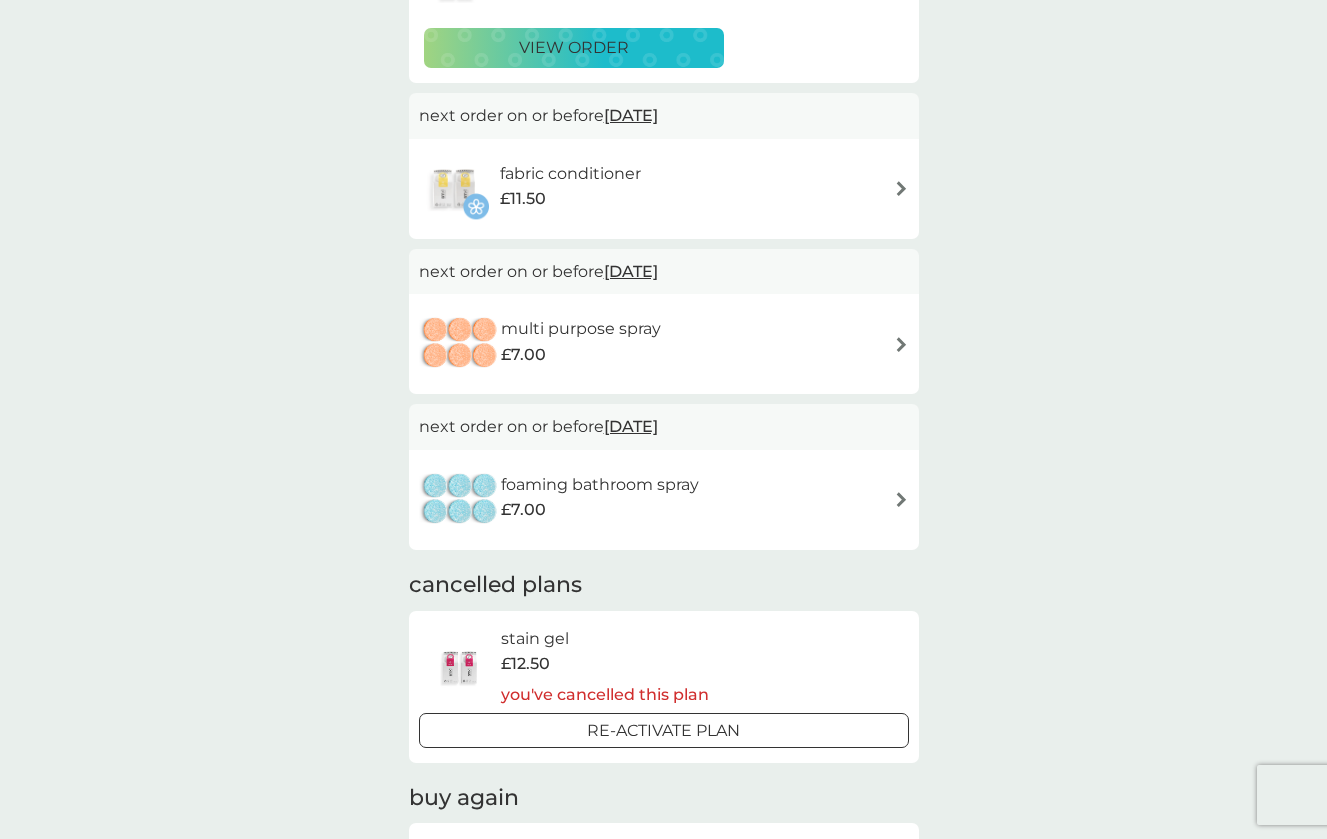 scroll, scrollTop: 525, scrollLeft: 0, axis: vertical 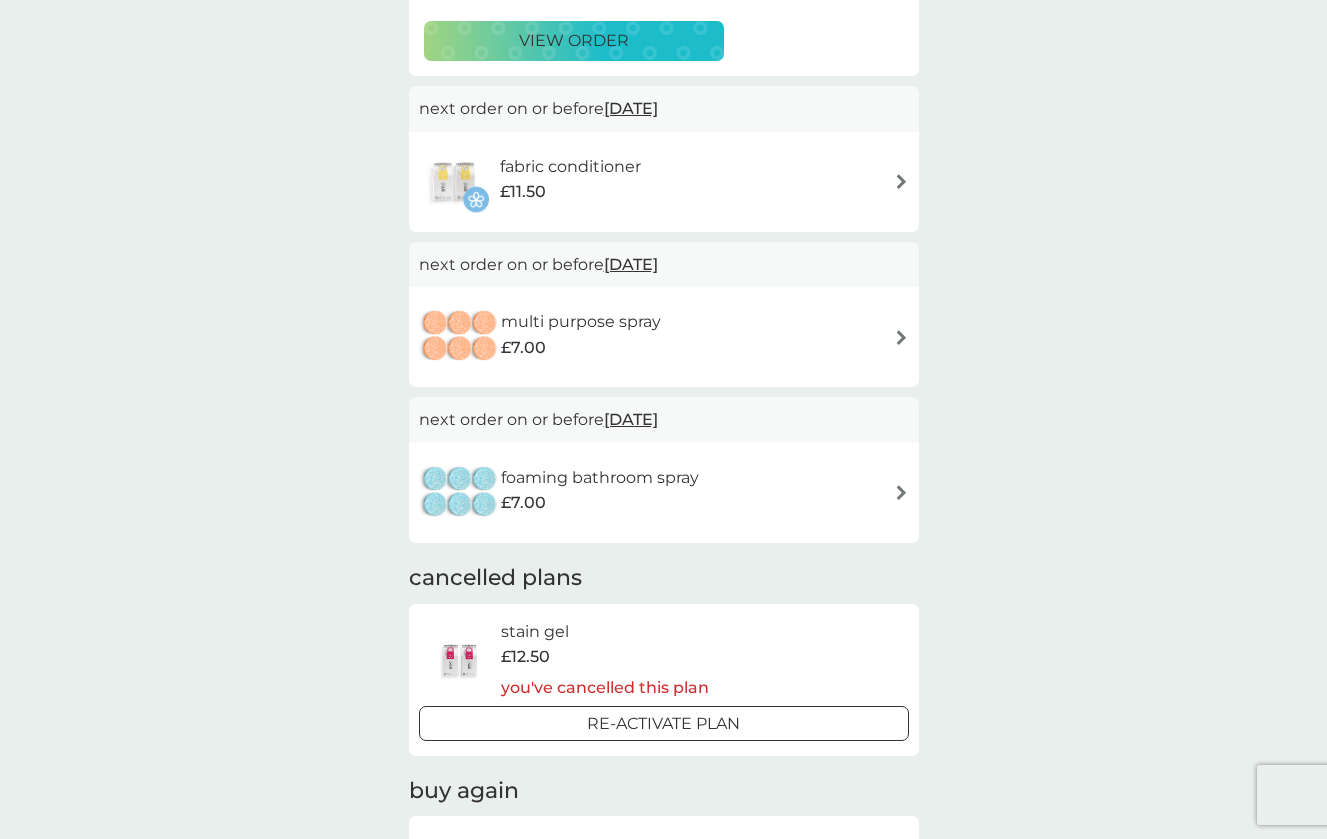 click on "multi purpose spray £7.00" at bounding box center (664, 337) 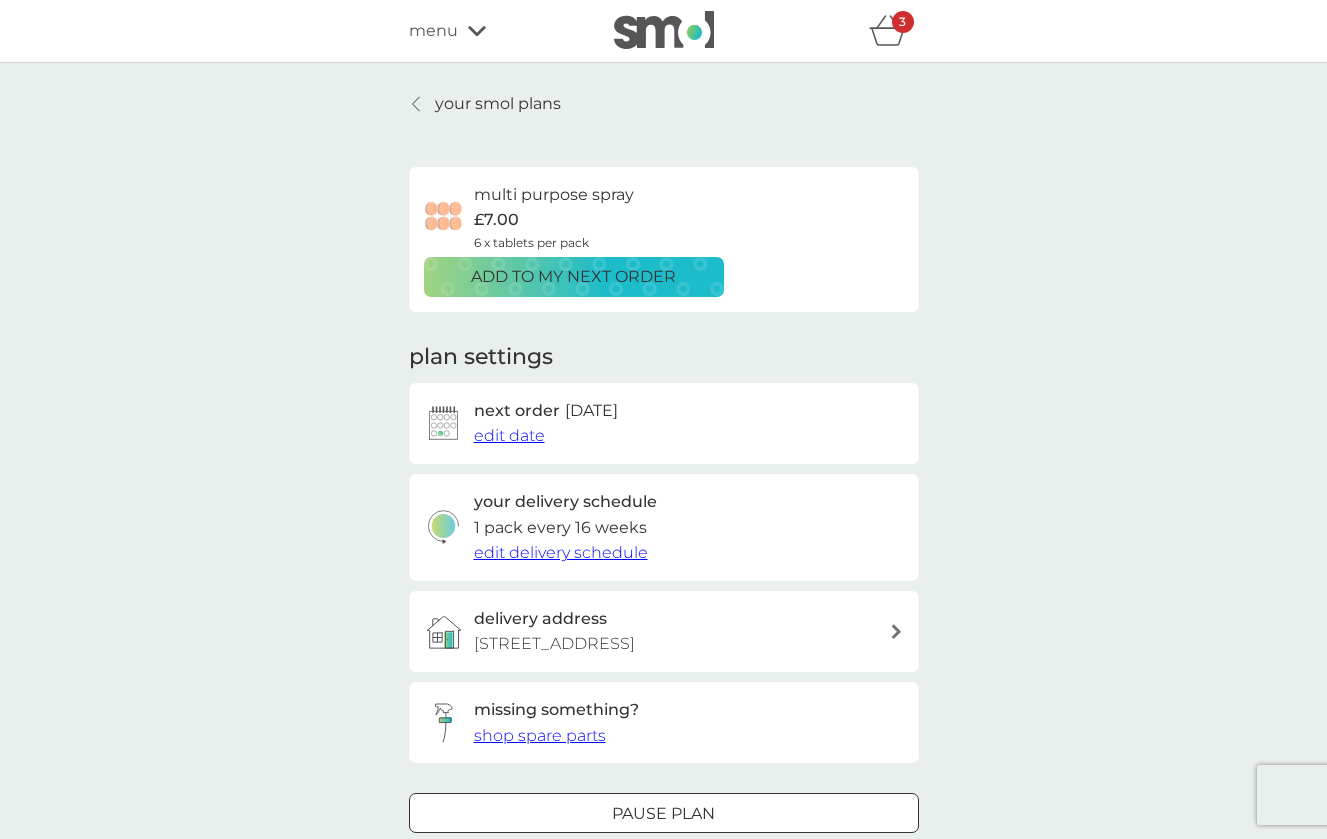click on "edit delivery schedule" at bounding box center [561, 552] 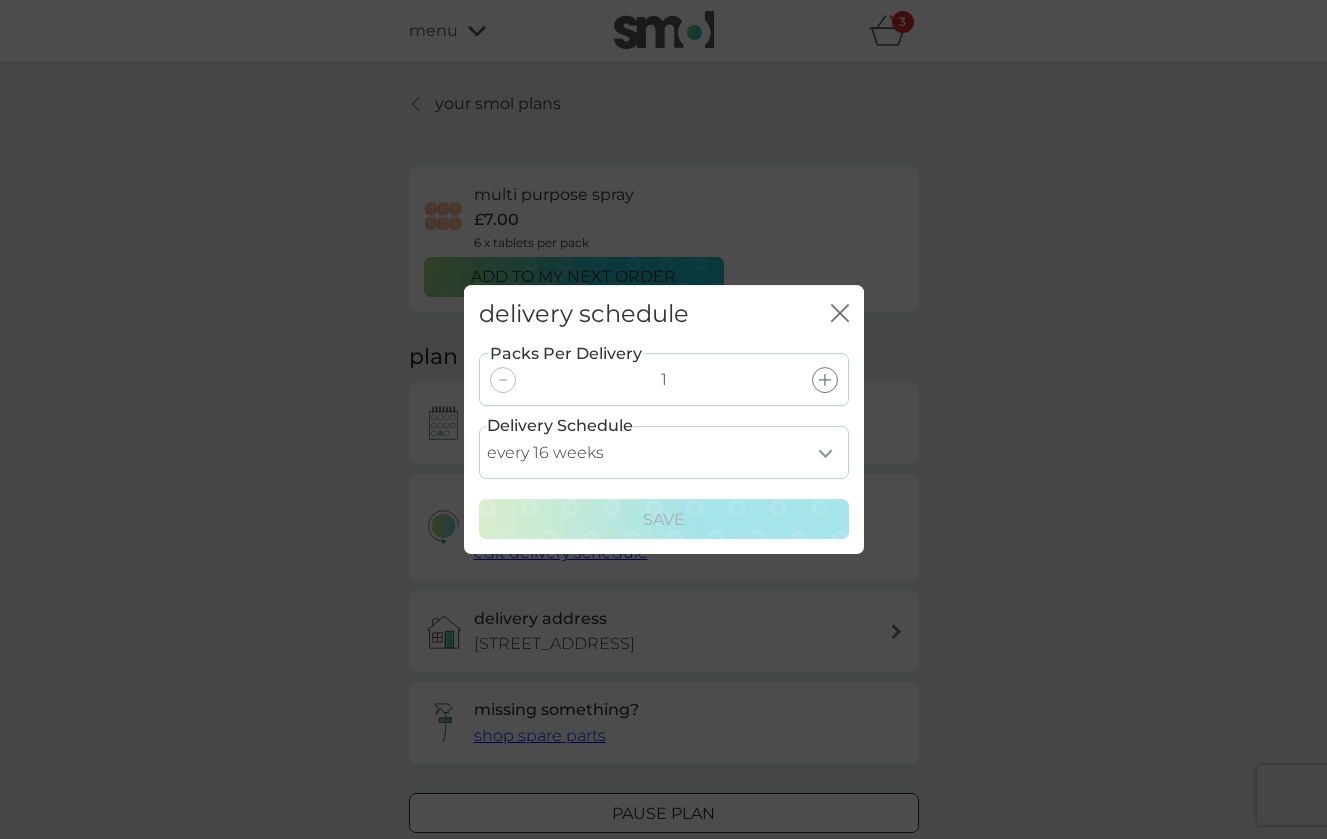 select on "182" 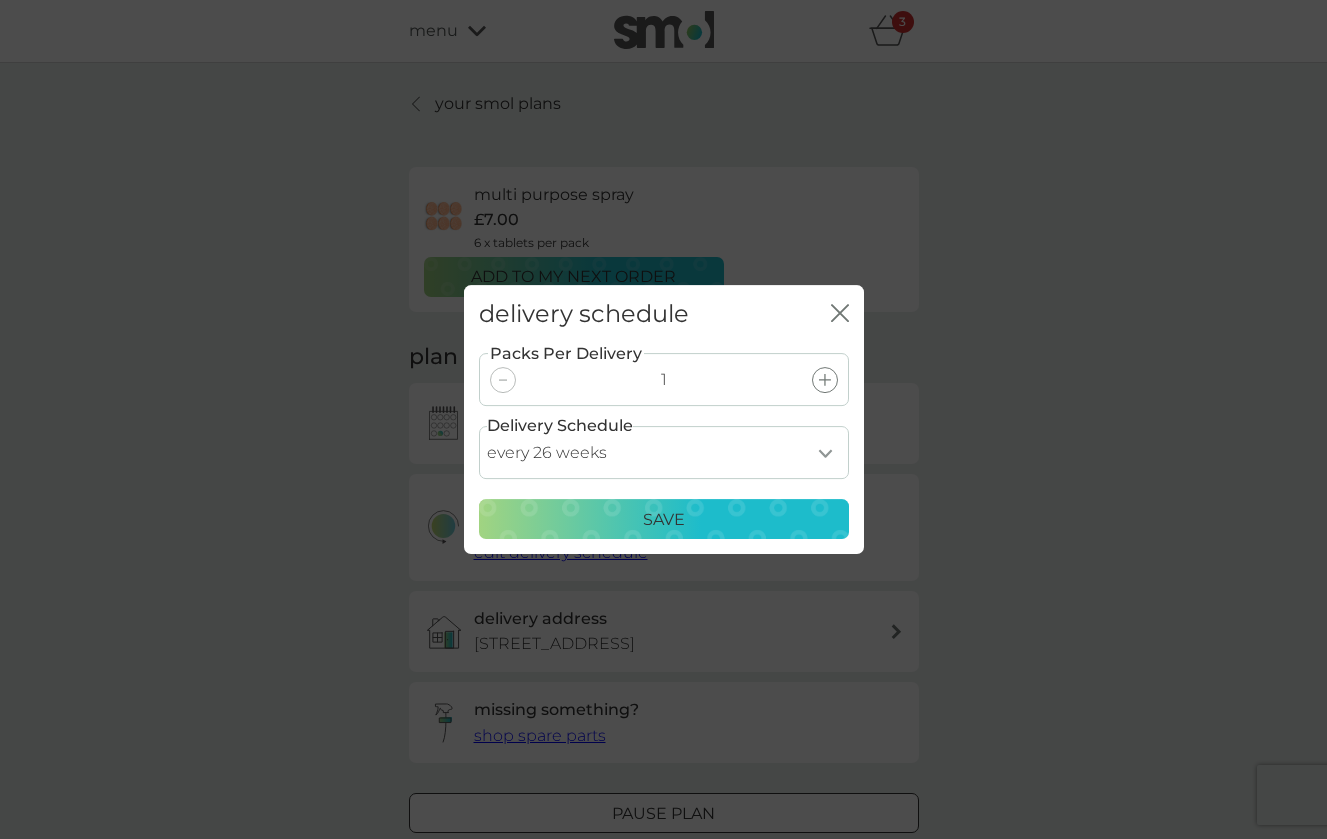 click on "Save" at bounding box center (664, 520) 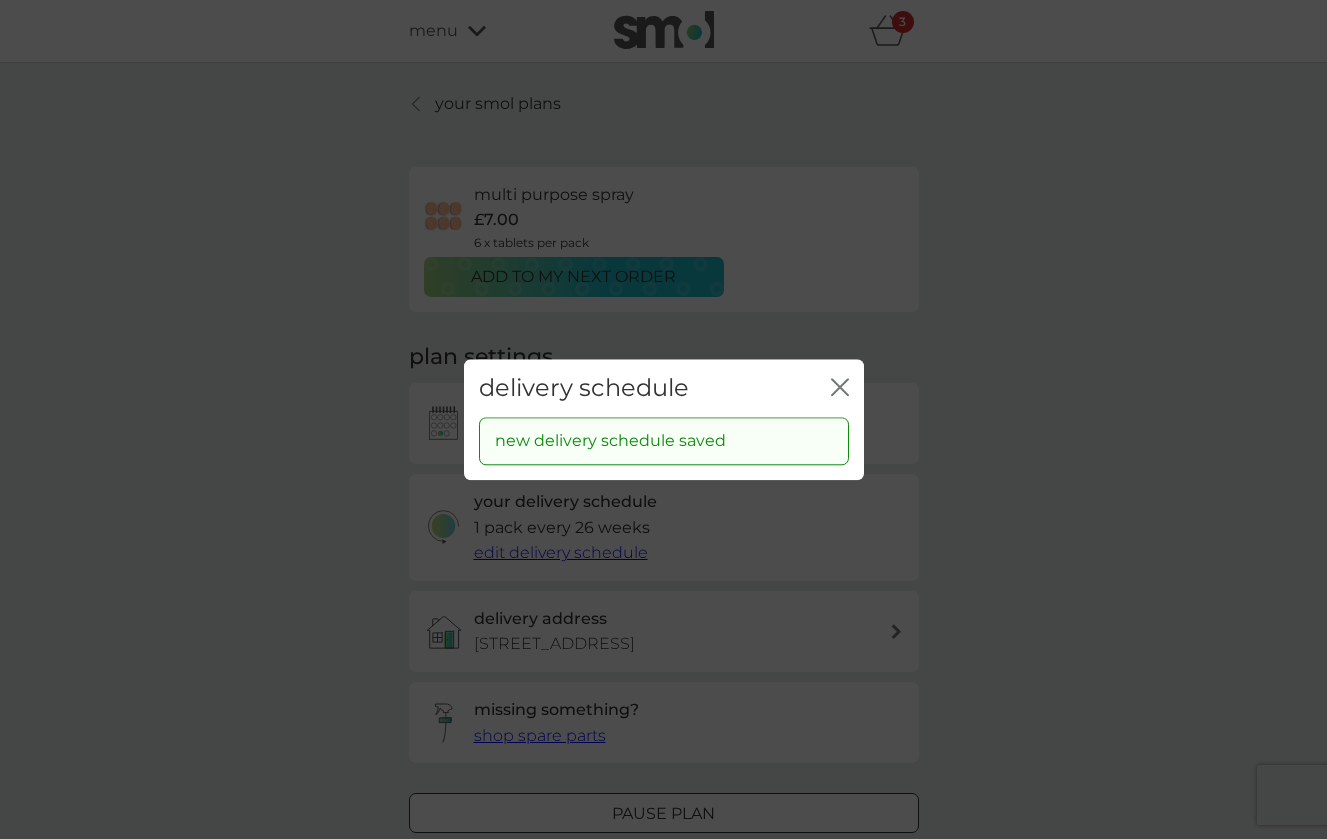 click on "close" 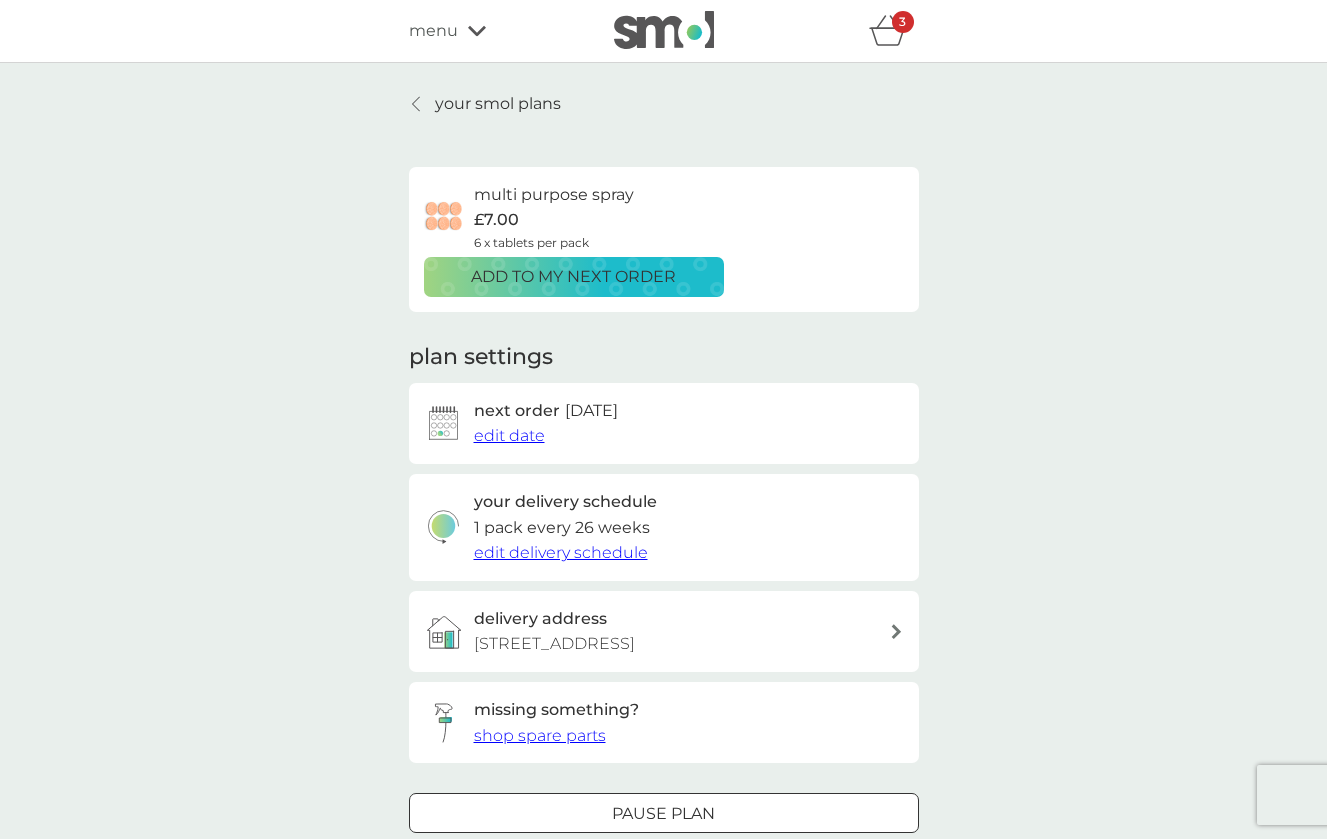 click on "your smol plans" at bounding box center (498, 104) 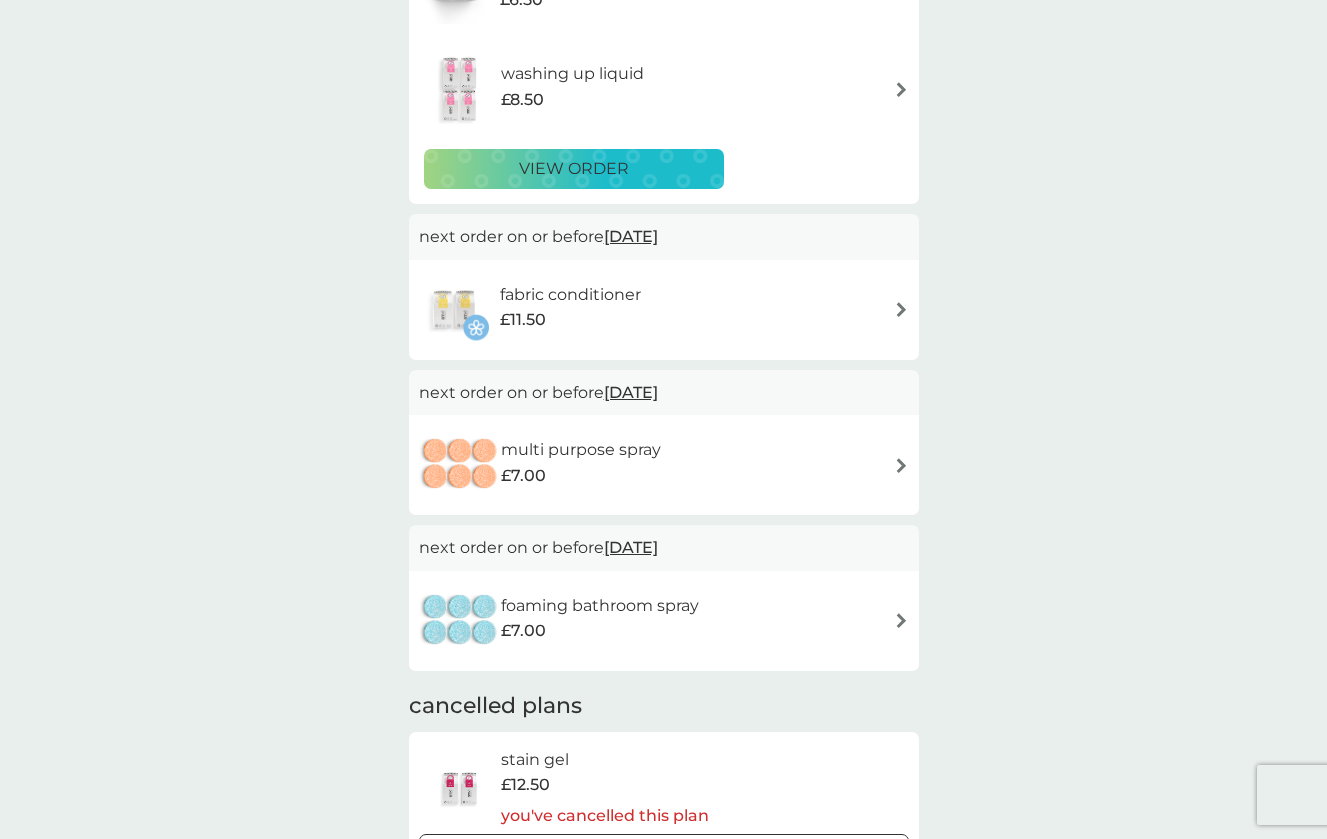 scroll, scrollTop: 437, scrollLeft: 0, axis: vertical 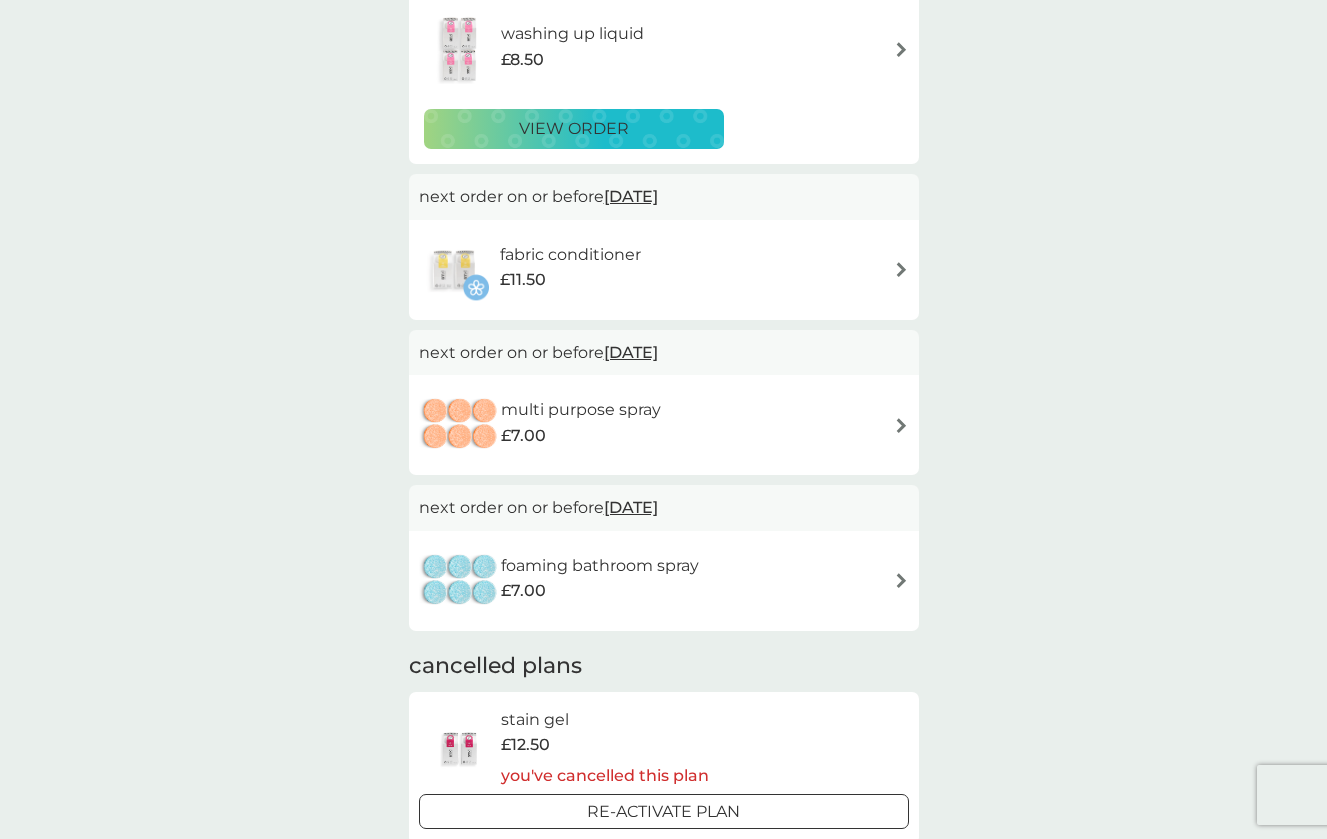 click on "foaming bathroom spray £7.00" at bounding box center [664, 581] 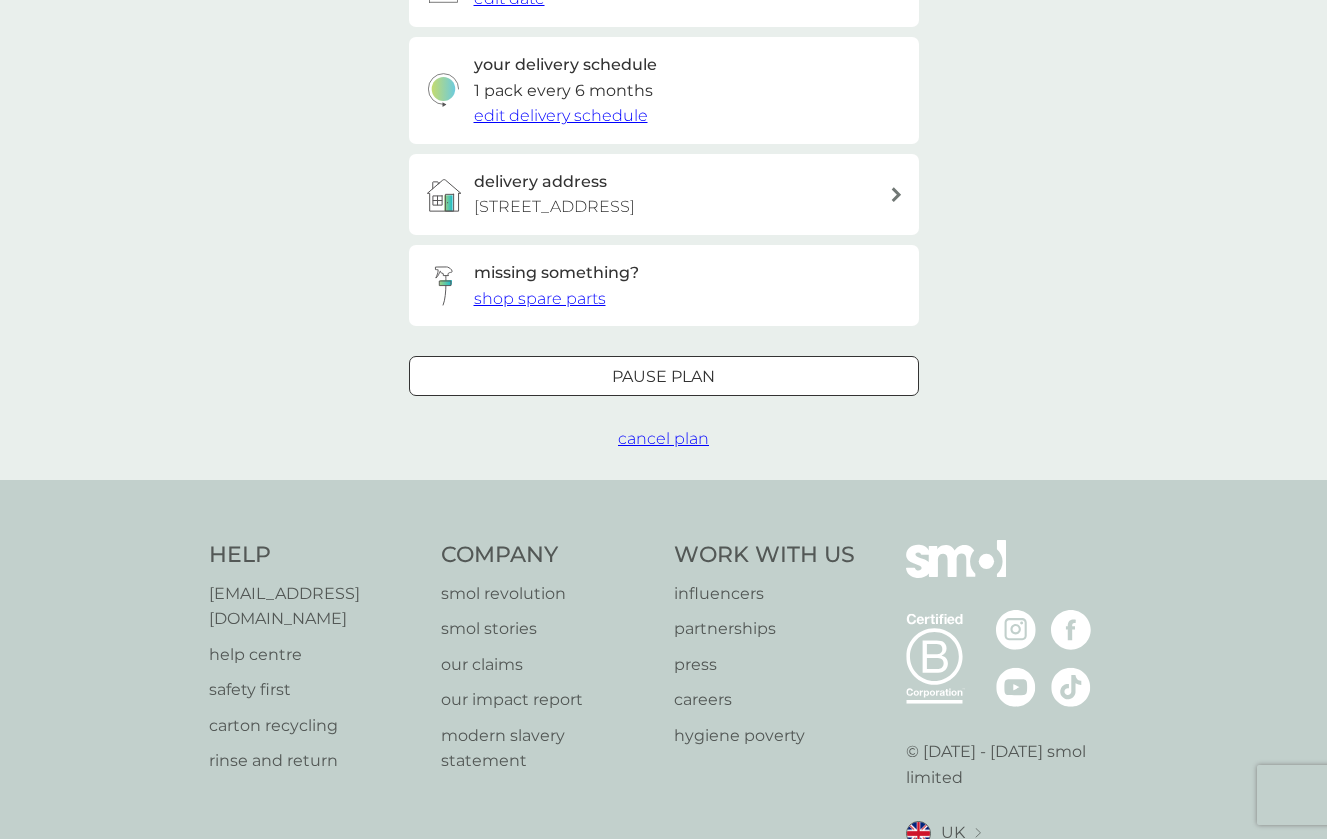 scroll, scrollTop: 0, scrollLeft: 0, axis: both 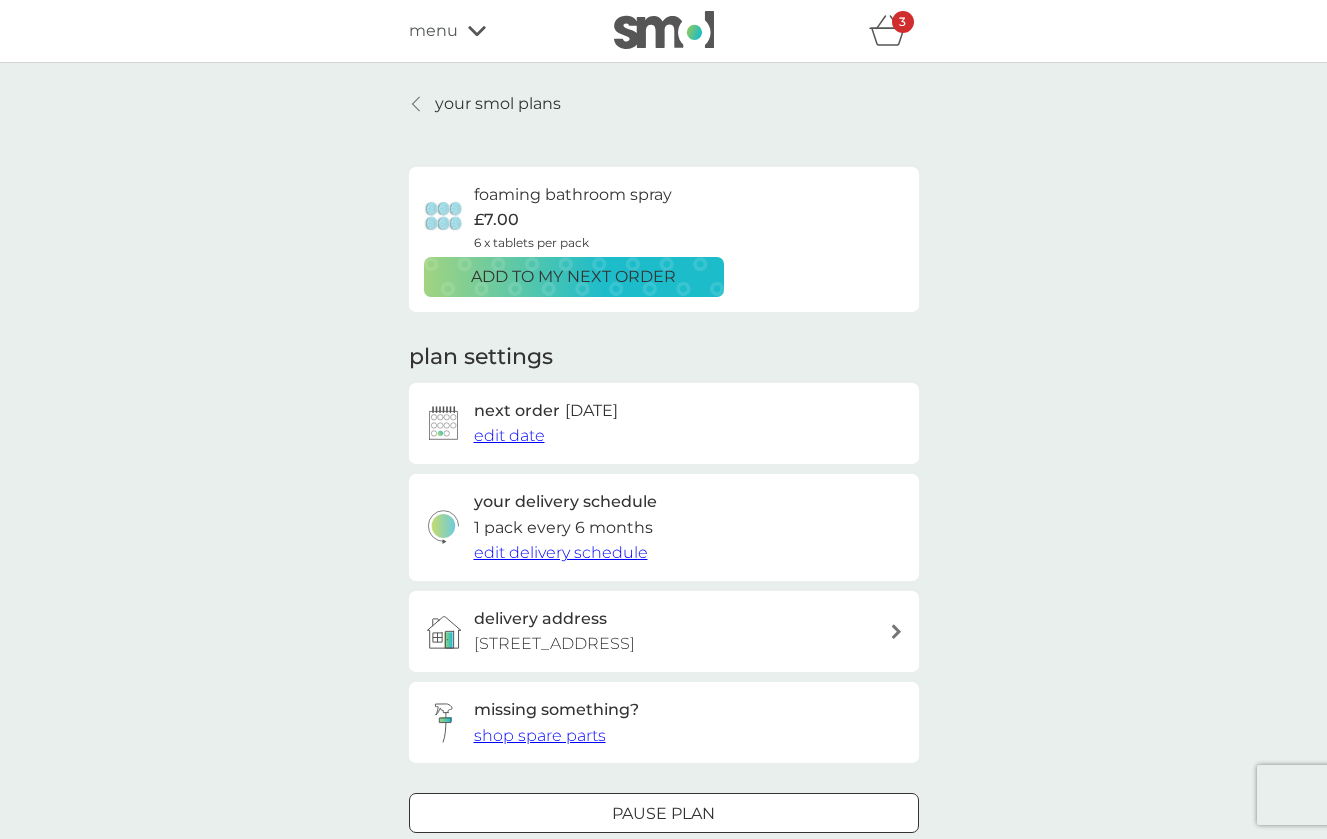 click on "edit delivery schedule" at bounding box center (561, 552) 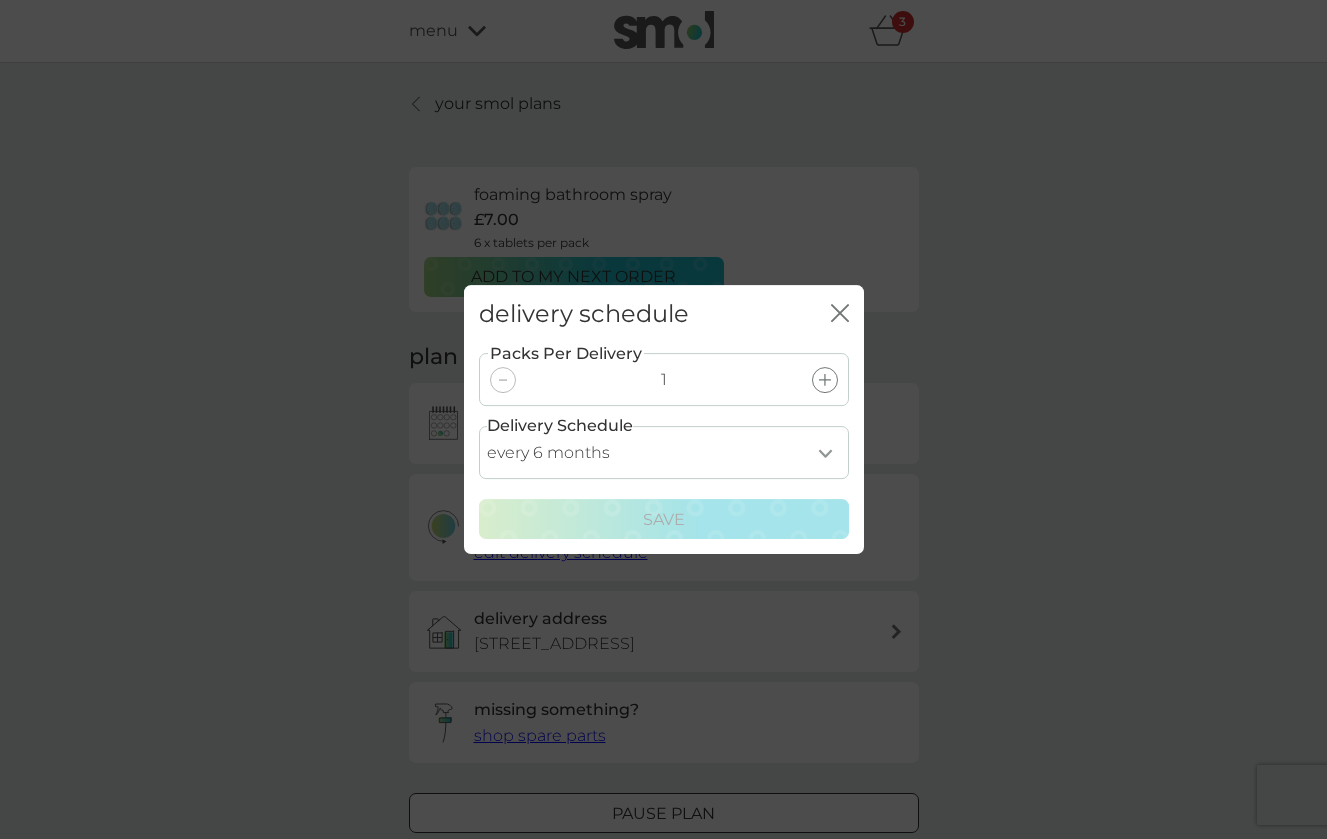 click 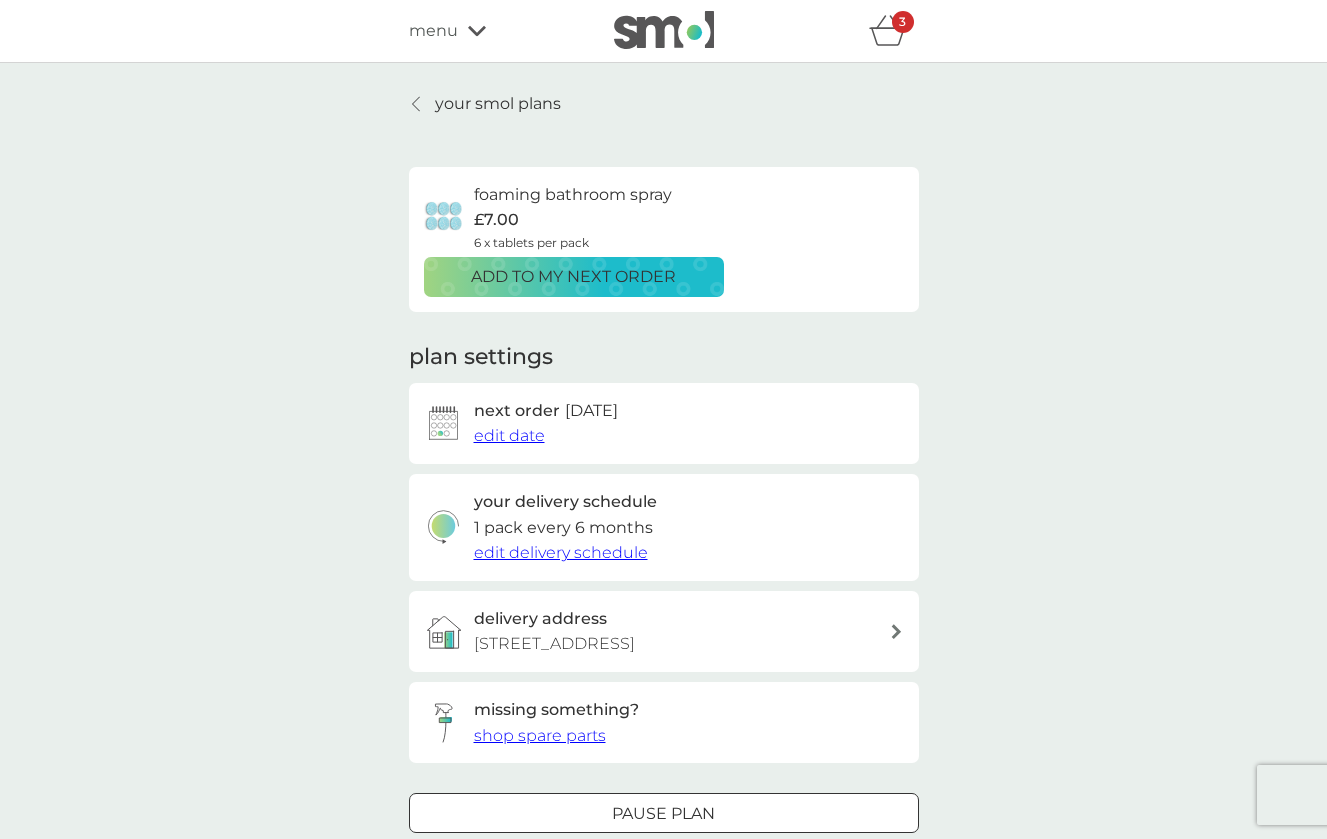 click on "your smol plans" at bounding box center (498, 104) 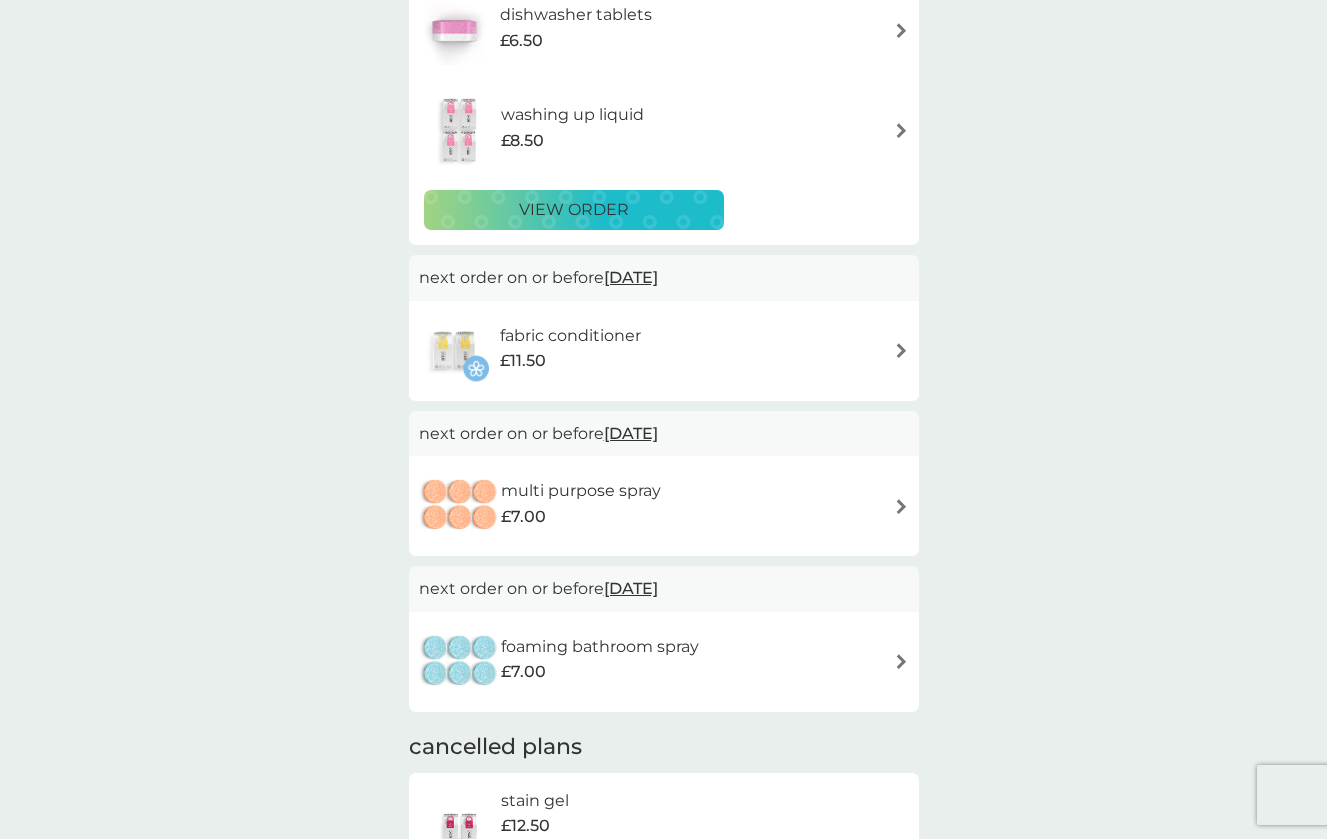 scroll, scrollTop: 380, scrollLeft: 0, axis: vertical 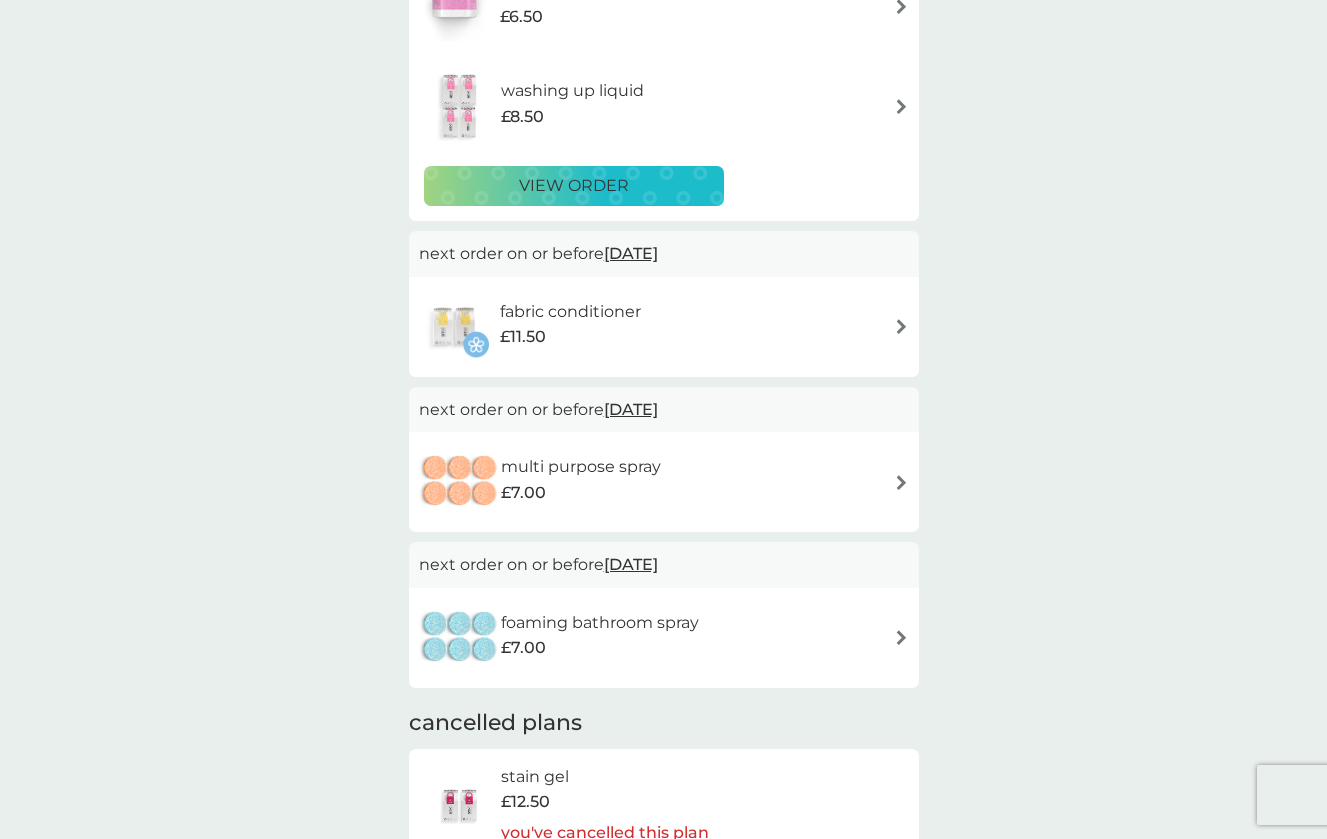 click on "£11.50" at bounding box center (570, 337) 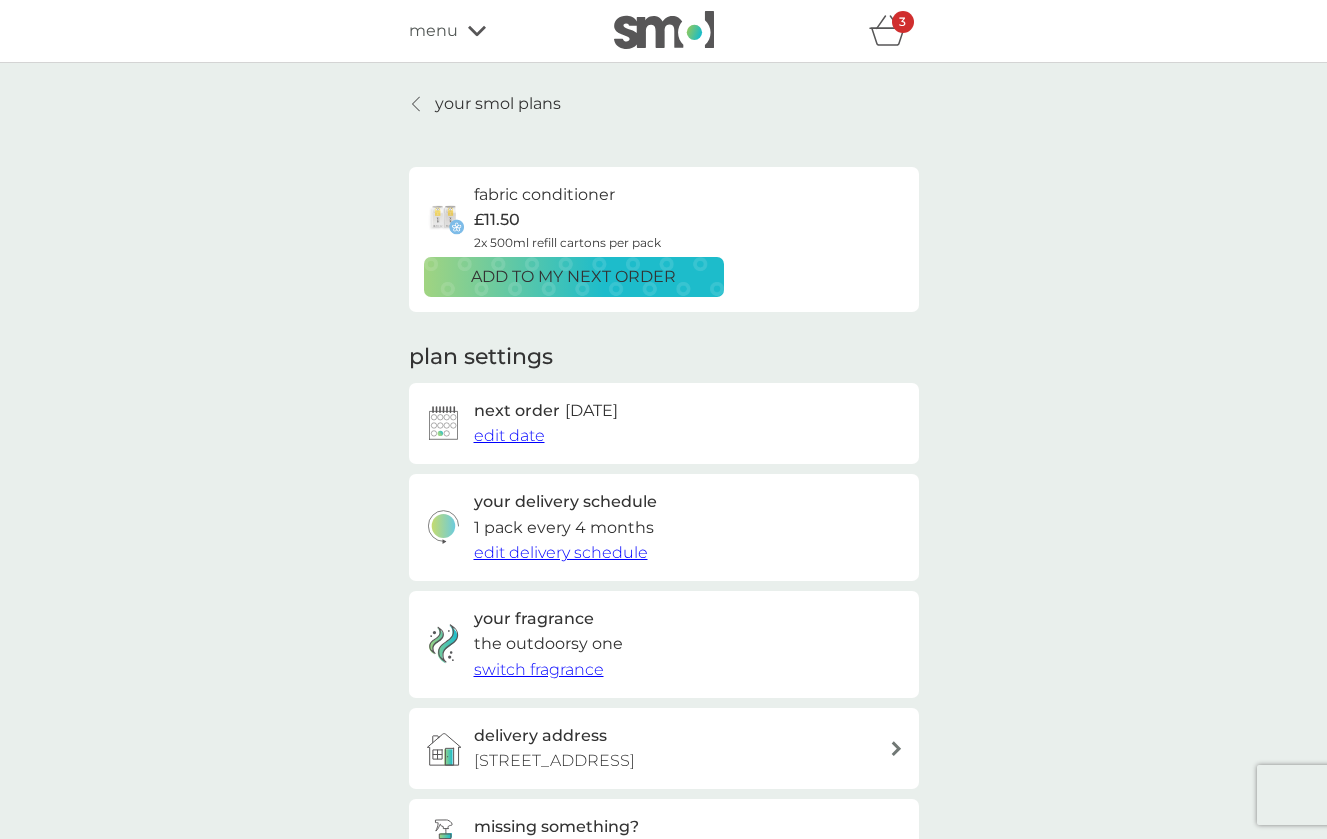 click on "edit delivery schedule" at bounding box center [561, 552] 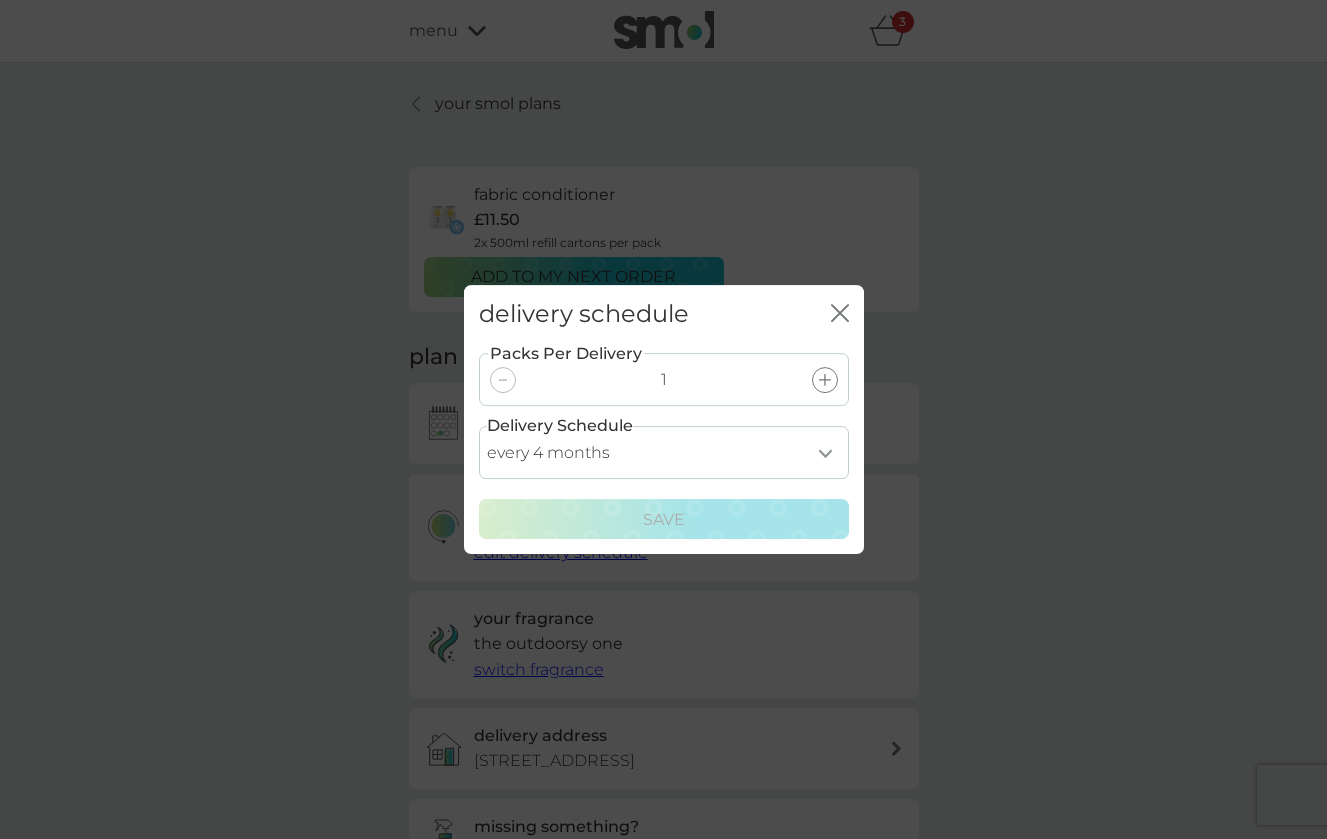 select on "3" 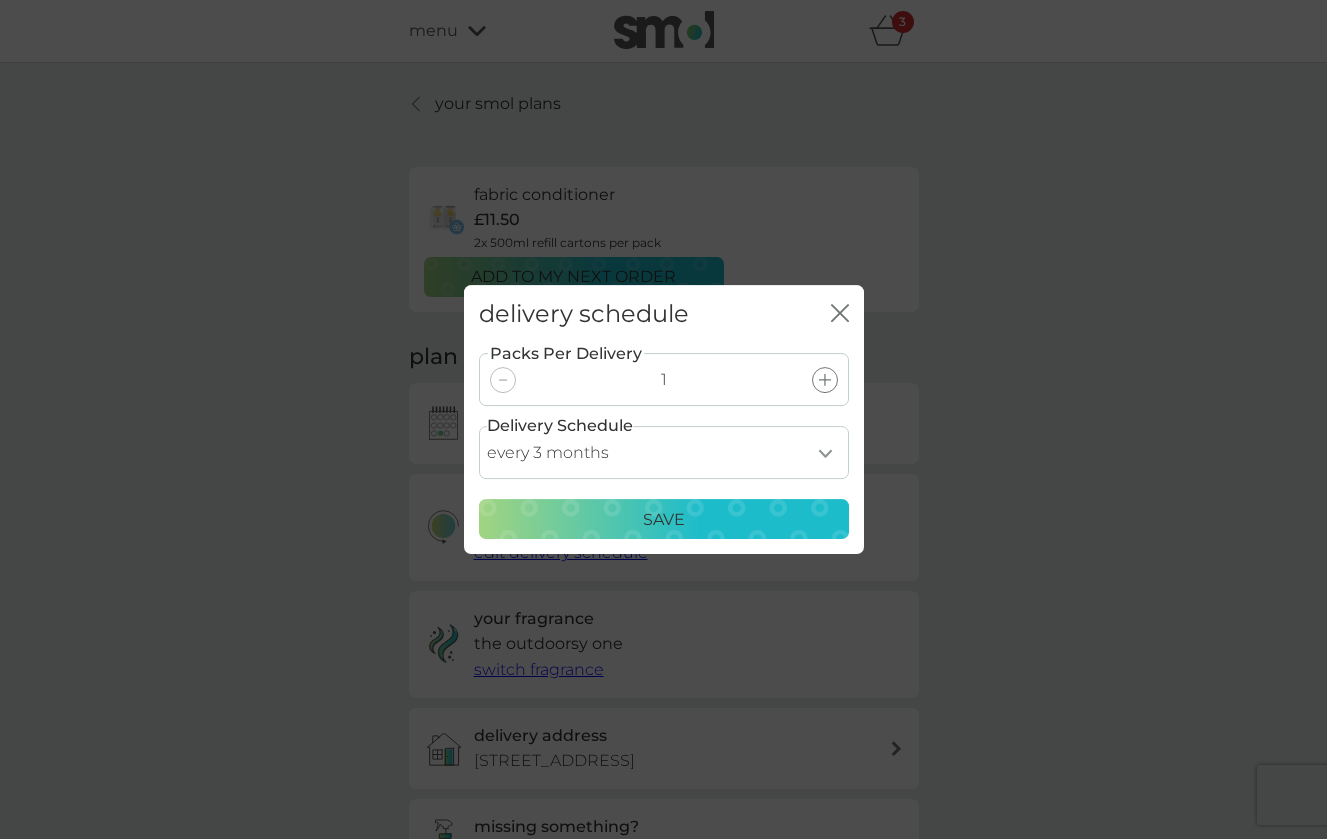 click on "Save" at bounding box center [664, 520] 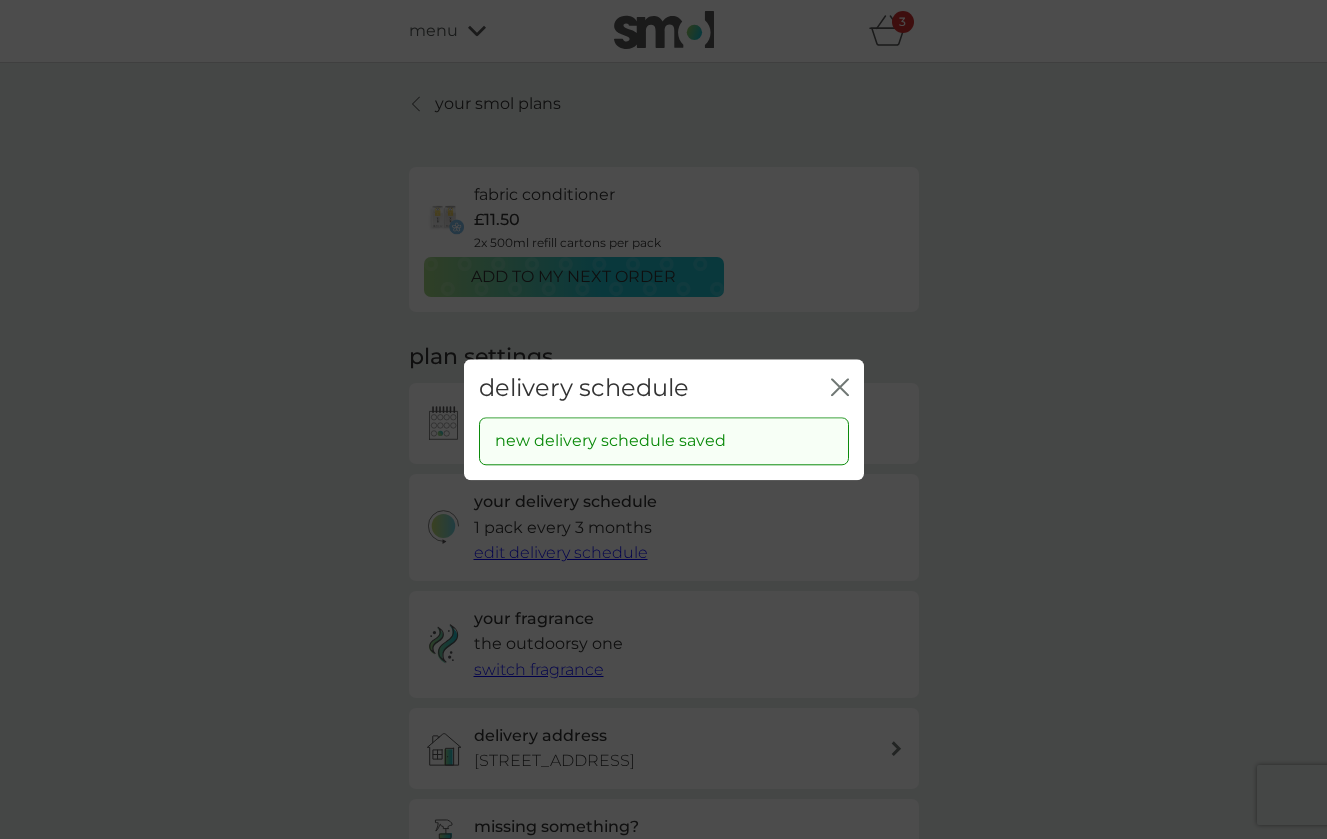 click on "delivery schedule close" at bounding box center (664, 388) 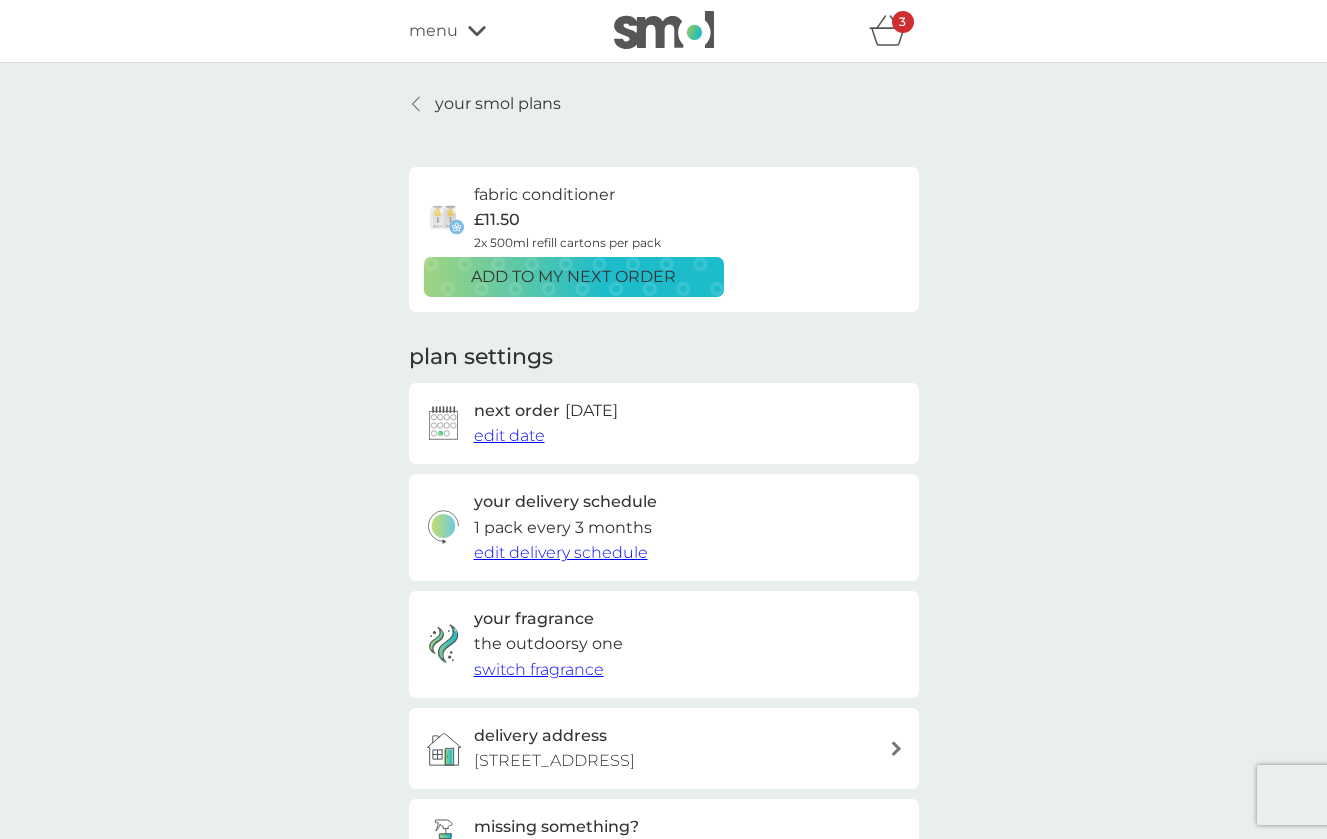 click on "your smol plans" at bounding box center (498, 104) 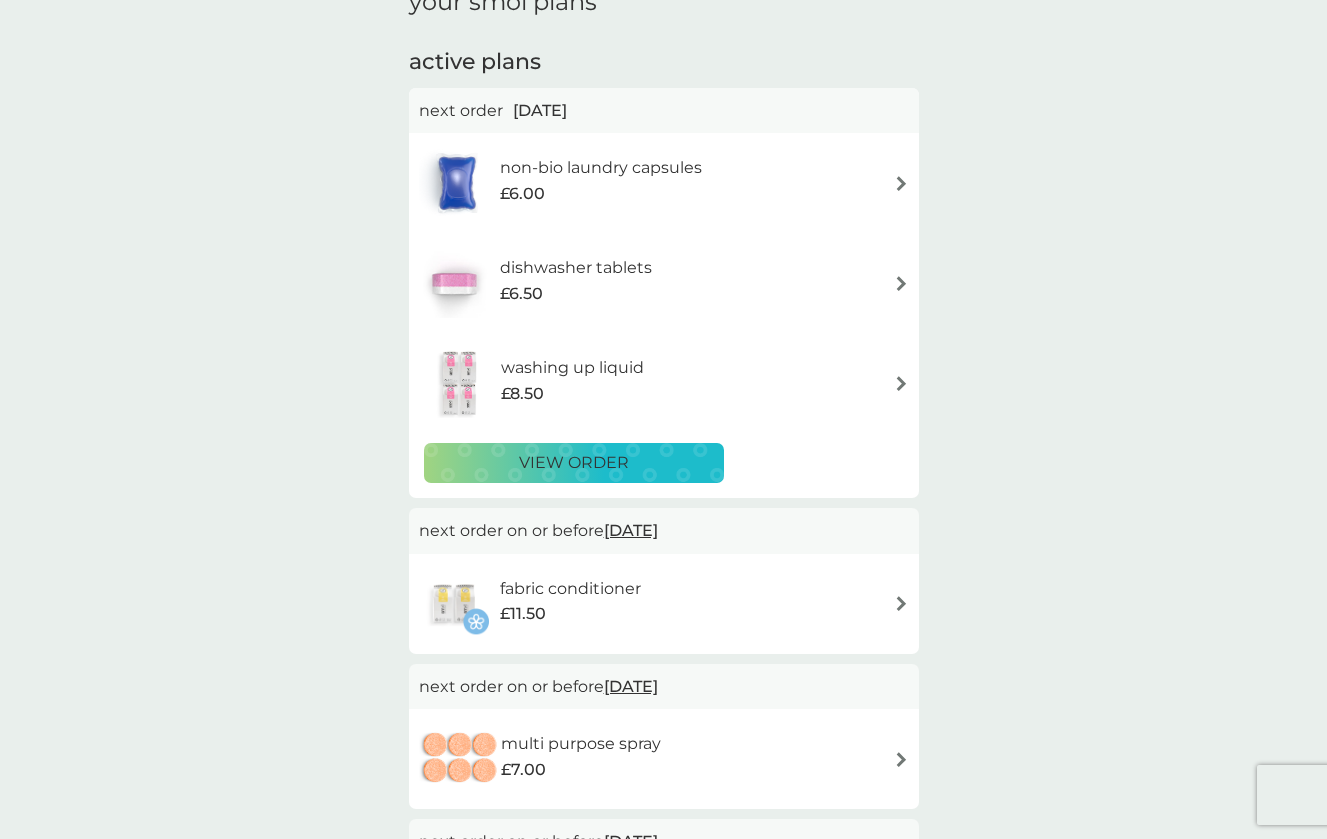 scroll, scrollTop: 89, scrollLeft: 0, axis: vertical 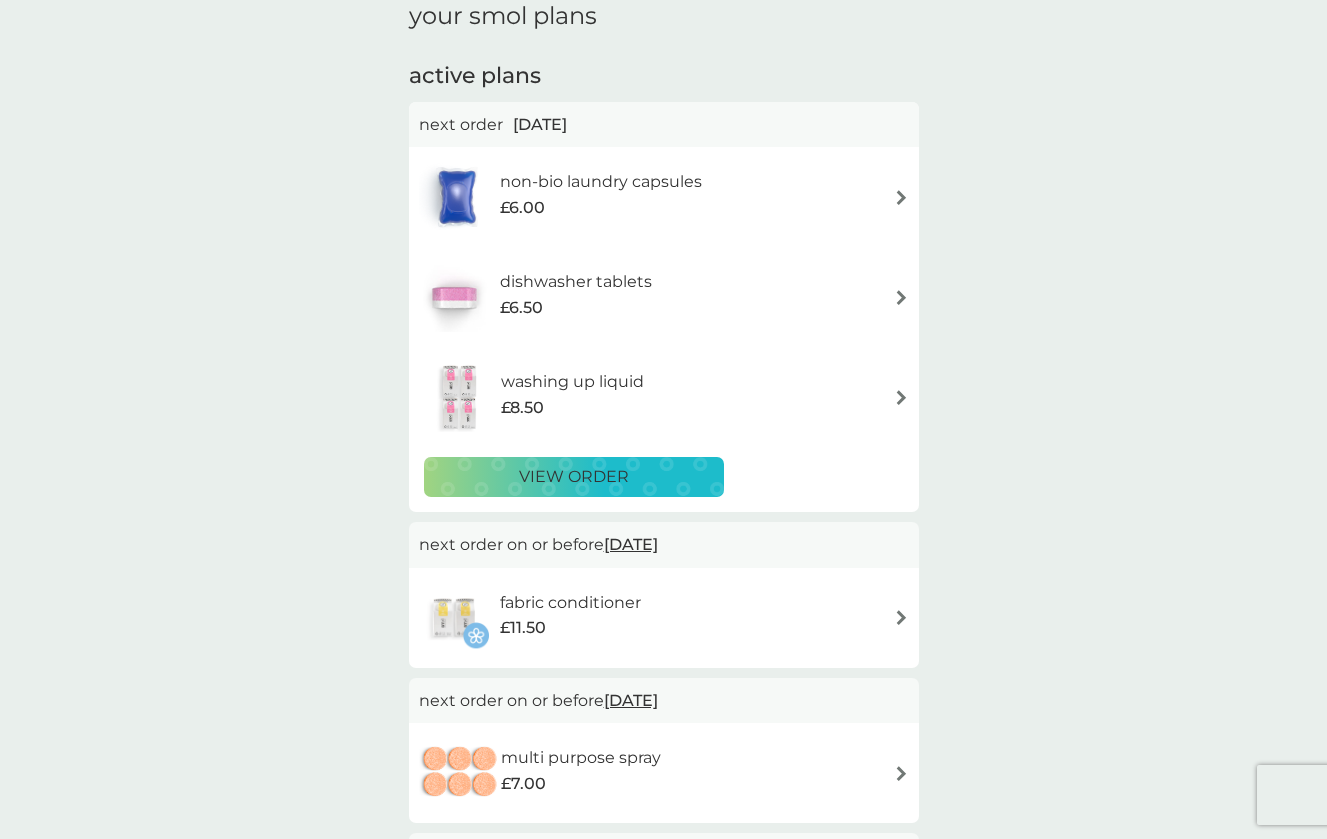 click on "washing up liquid £8.50" at bounding box center (582, 397) 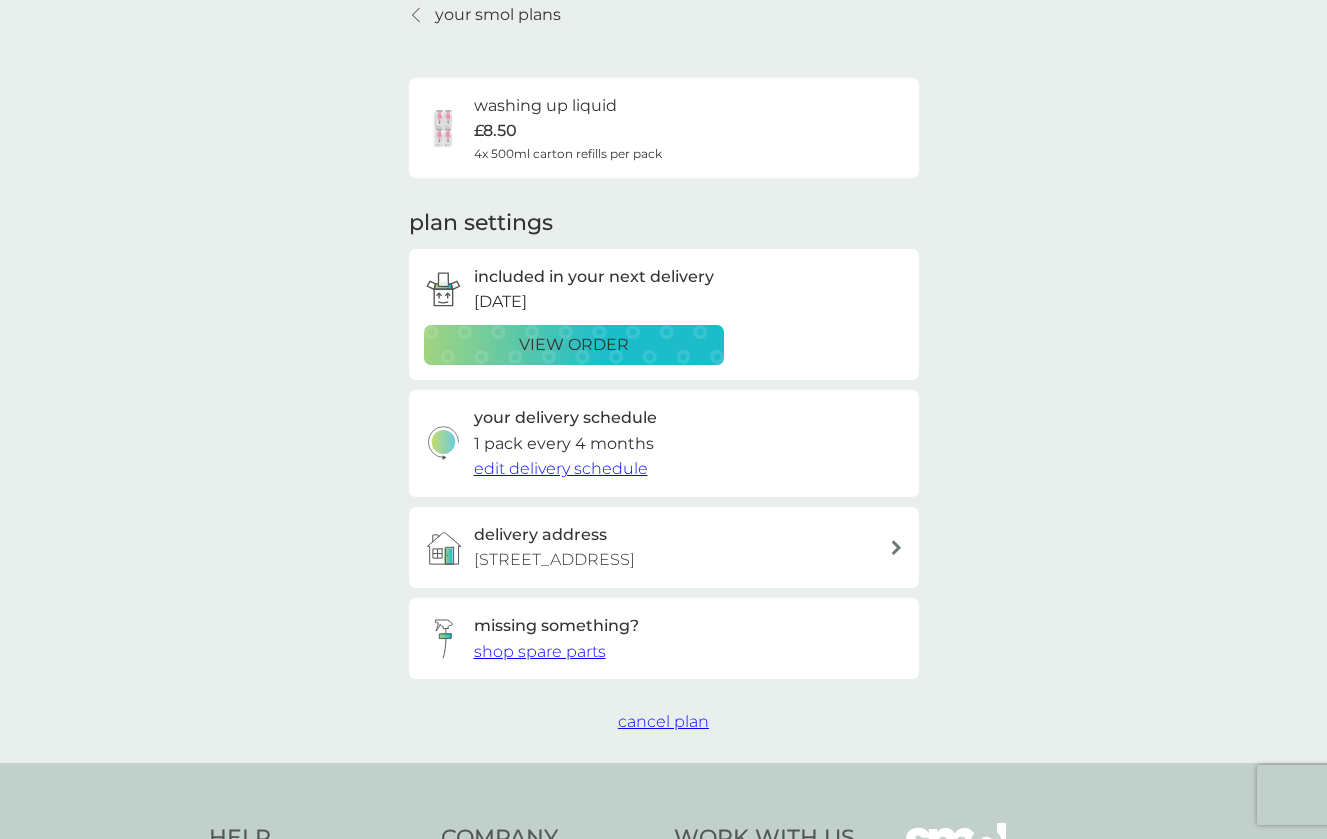 scroll, scrollTop: 0, scrollLeft: 0, axis: both 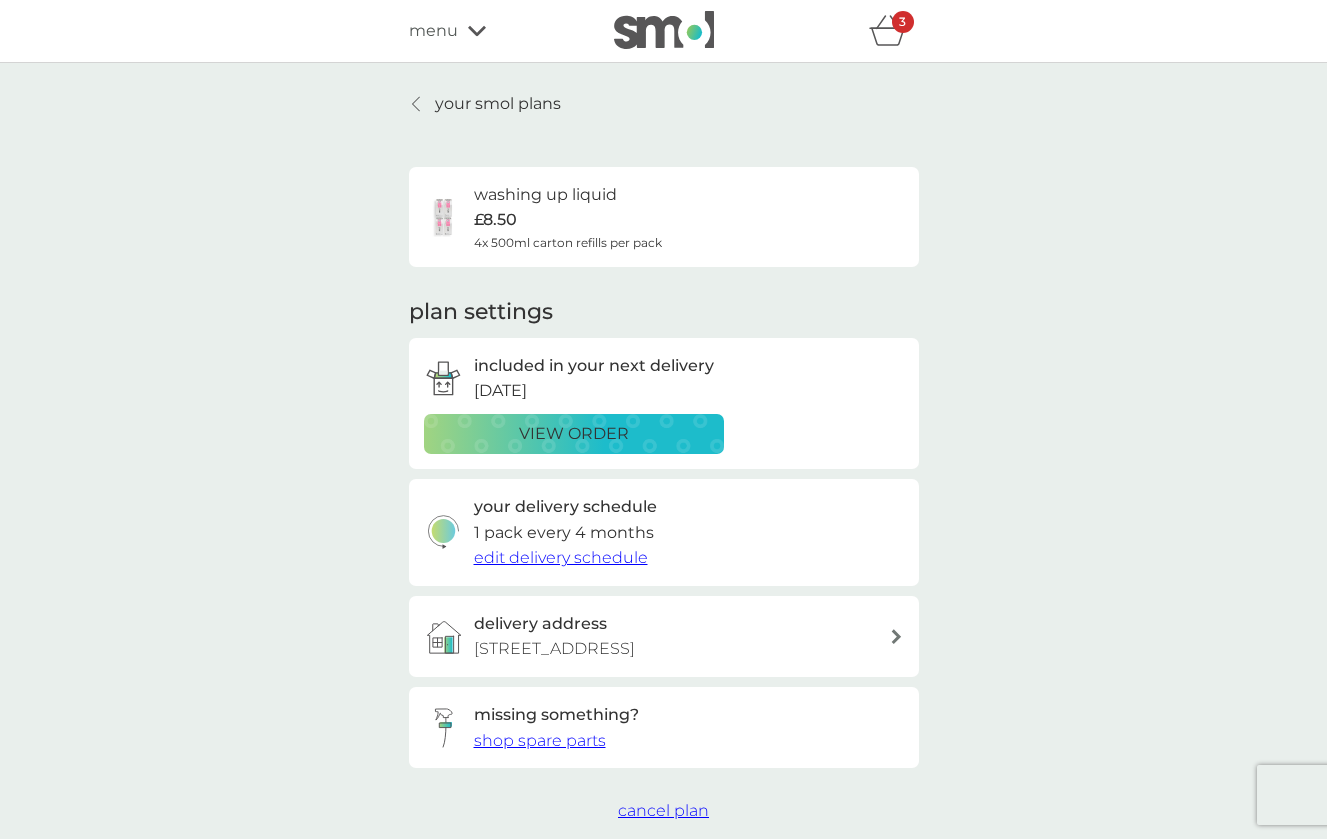 click on "your smol plans" at bounding box center [498, 104] 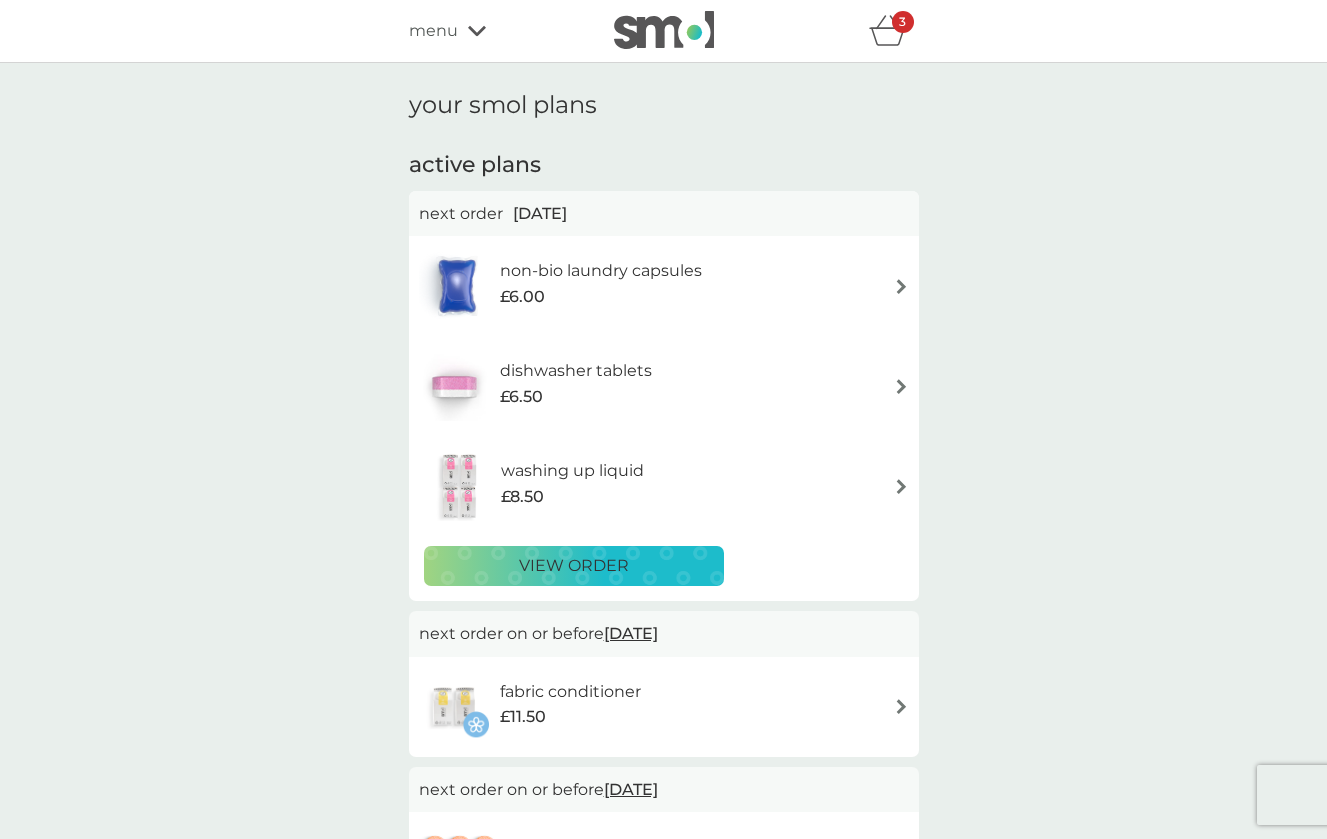 click on "£8.50" at bounding box center [522, 497] 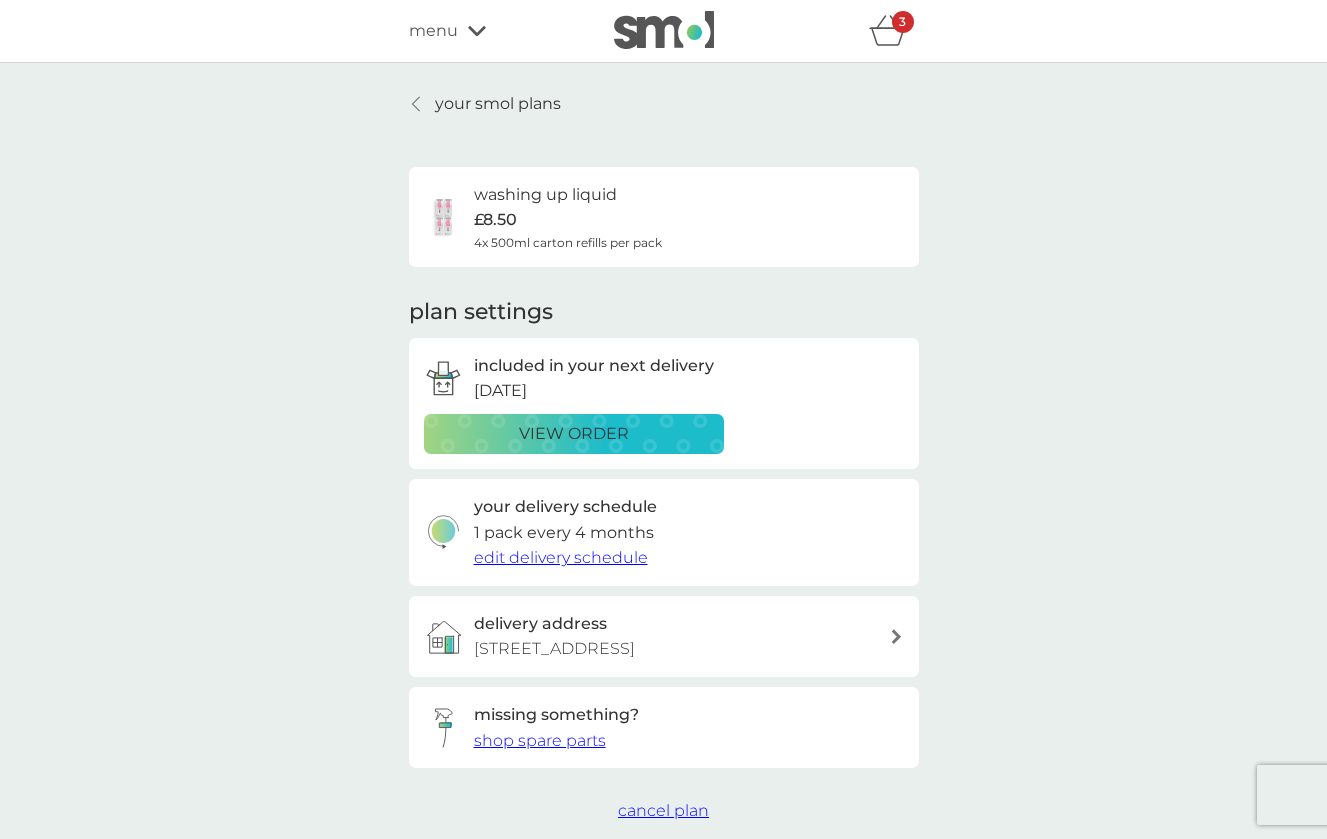 click on "edit delivery schedule" at bounding box center (561, 557) 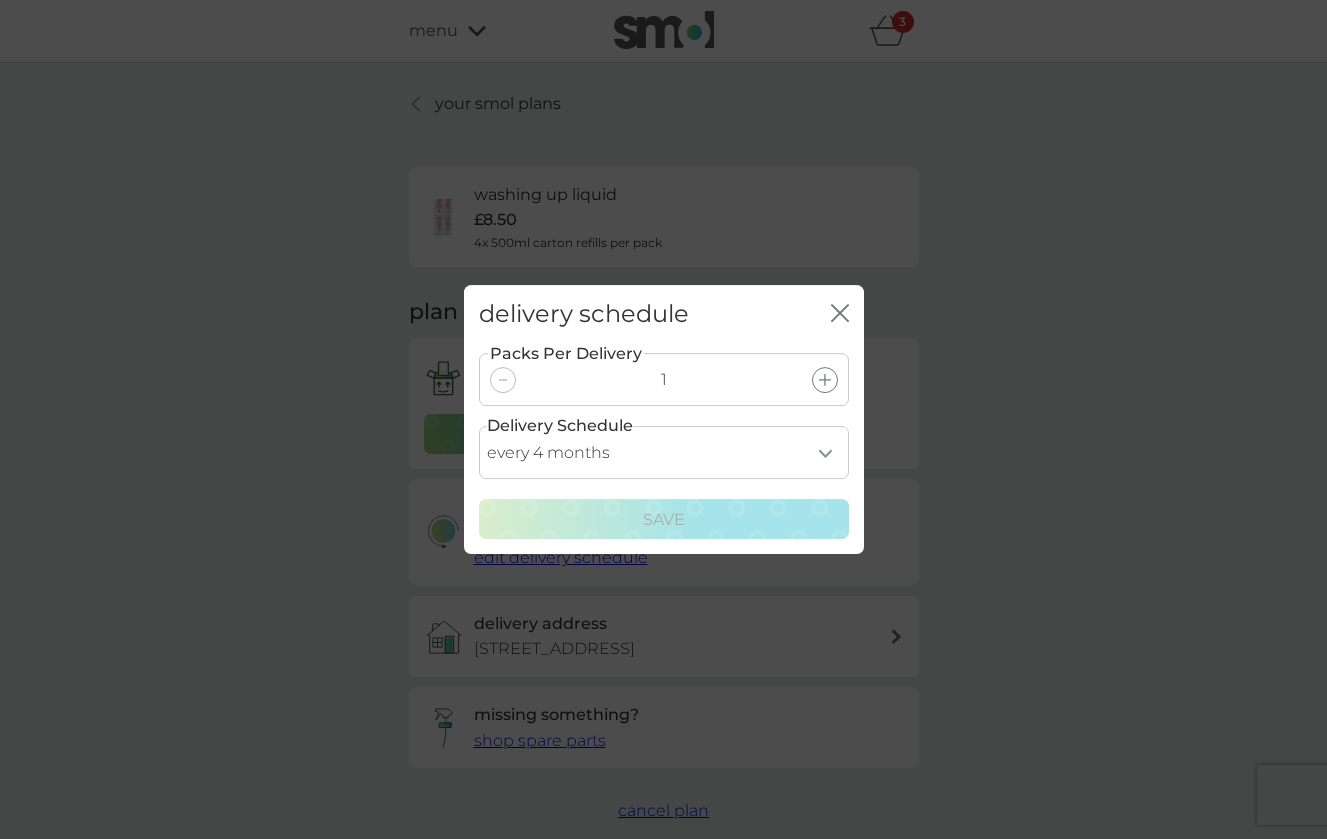 click on "close" 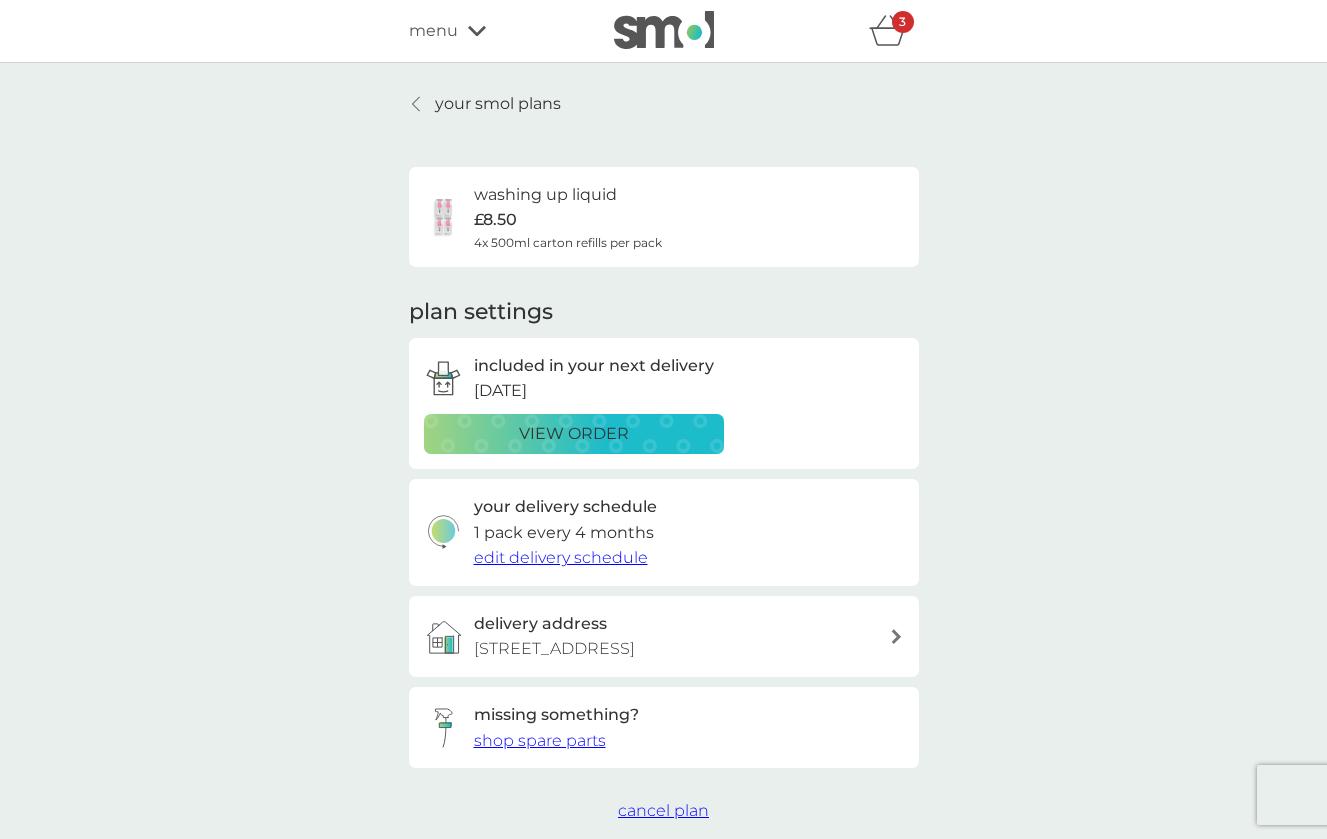 click on "your smol plans" at bounding box center [498, 104] 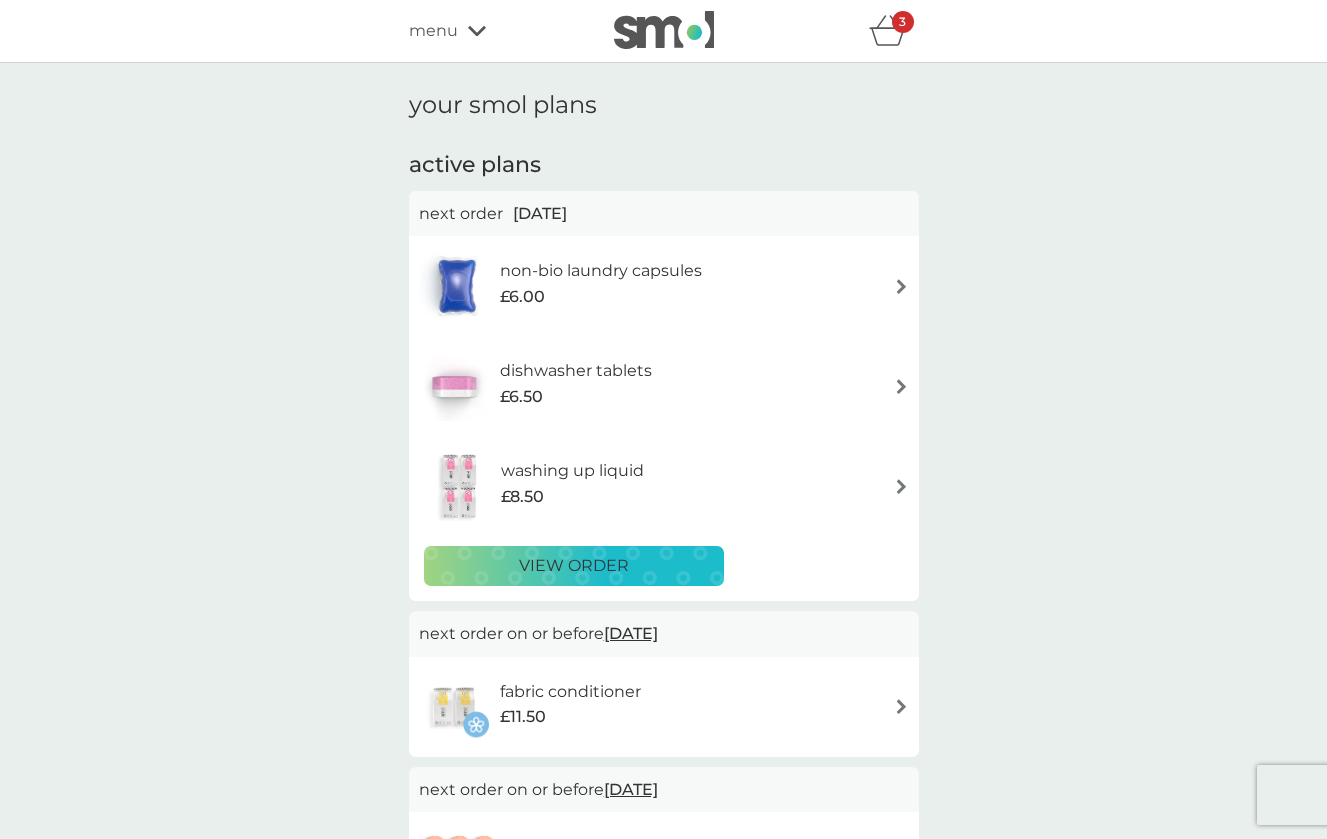 click on "view order" at bounding box center [574, 566] 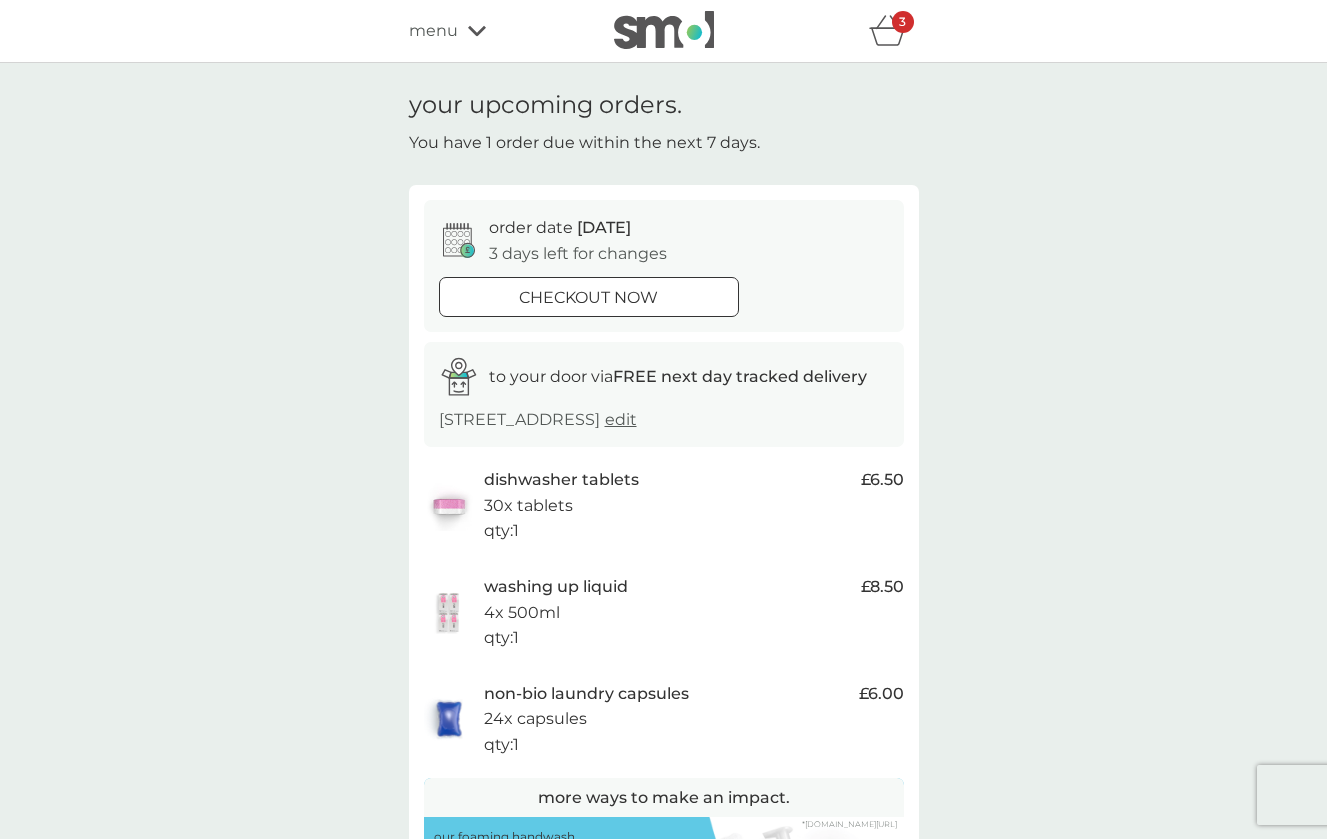 scroll, scrollTop: 0, scrollLeft: 0, axis: both 